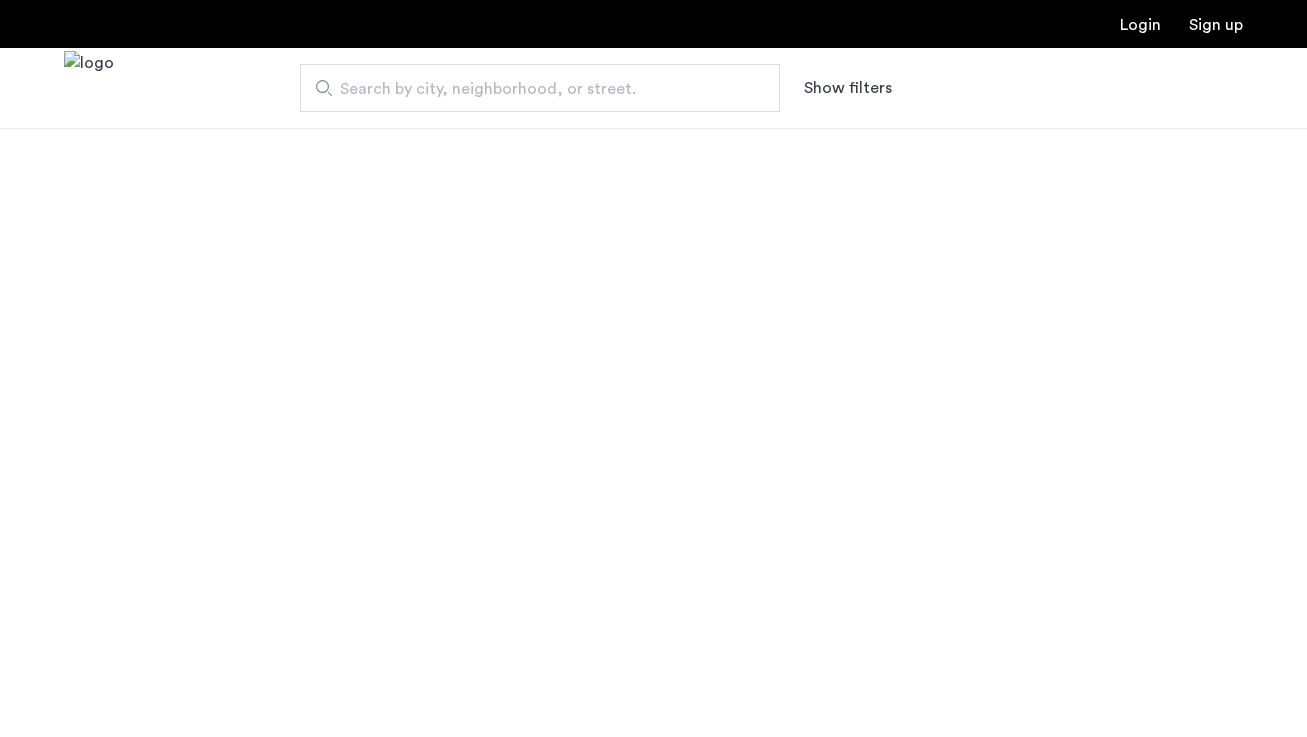 scroll, scrollTop: 0, scrollLeft: 0, axis: both 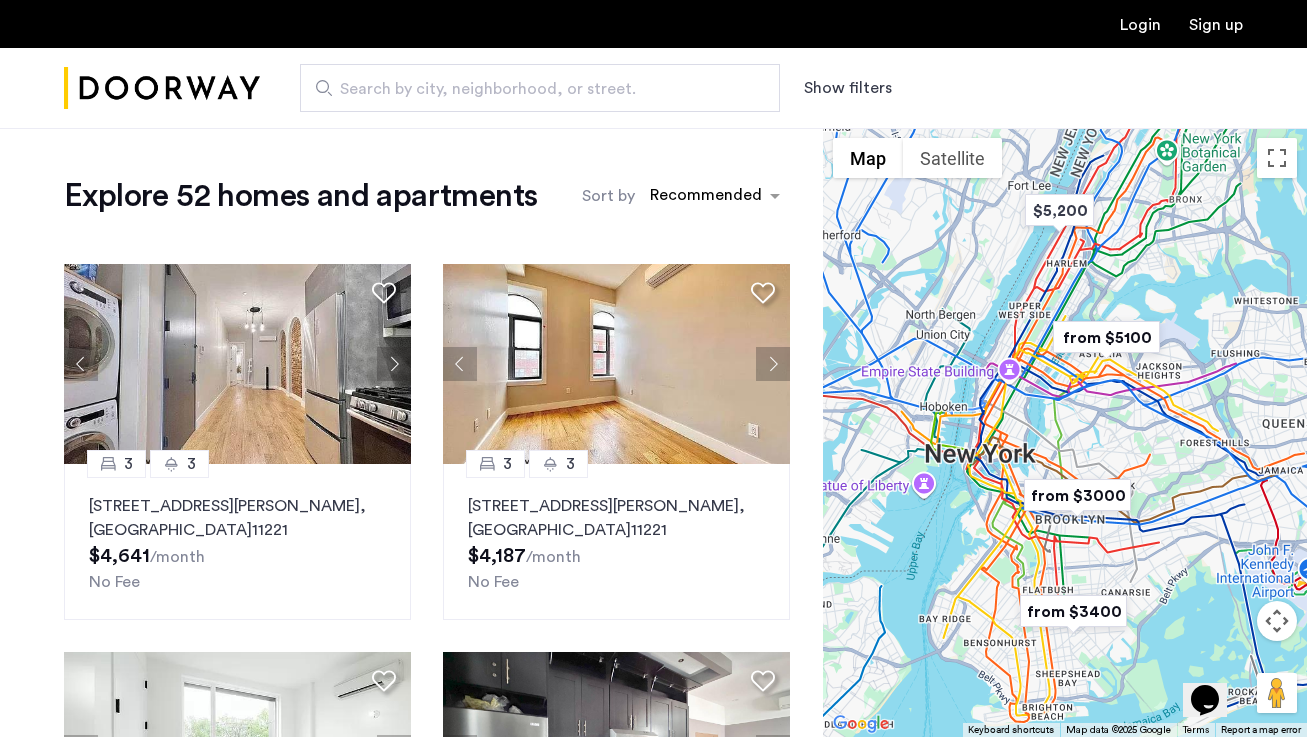 click on "Sign up" at bounding box center [1216, 25] 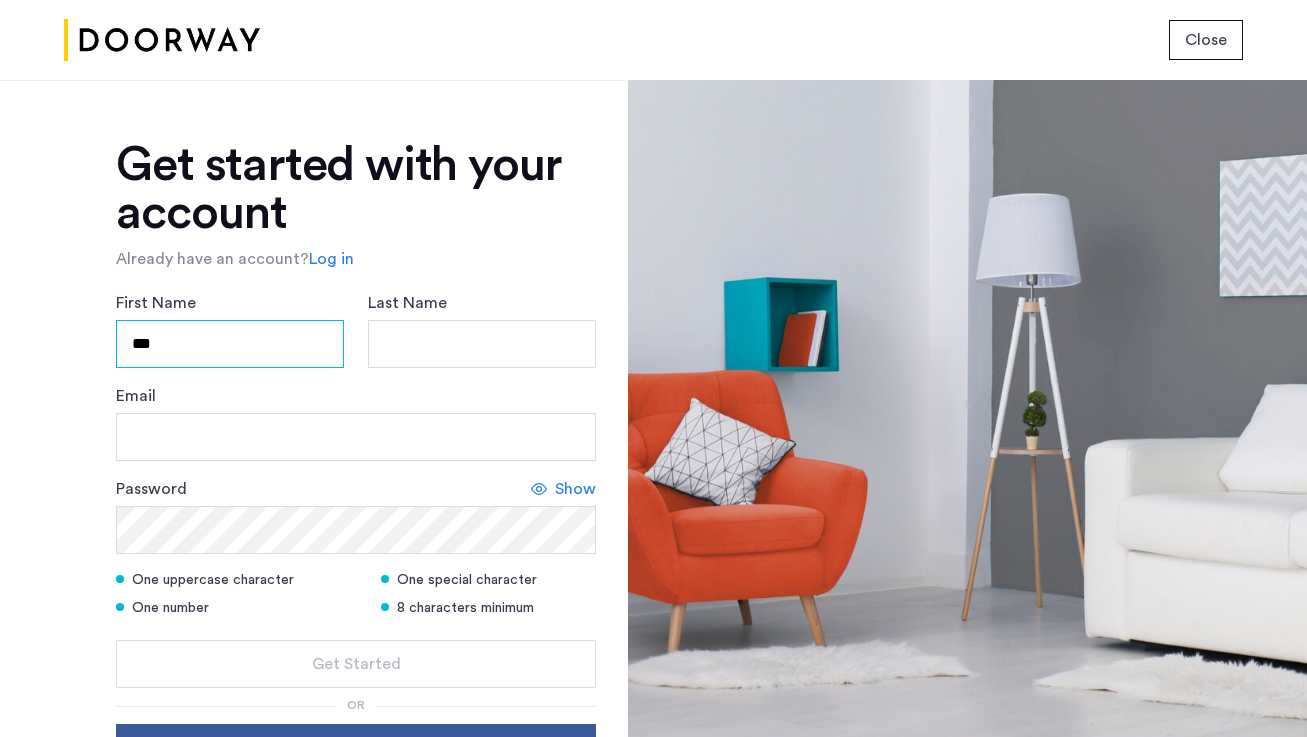 type on "***" 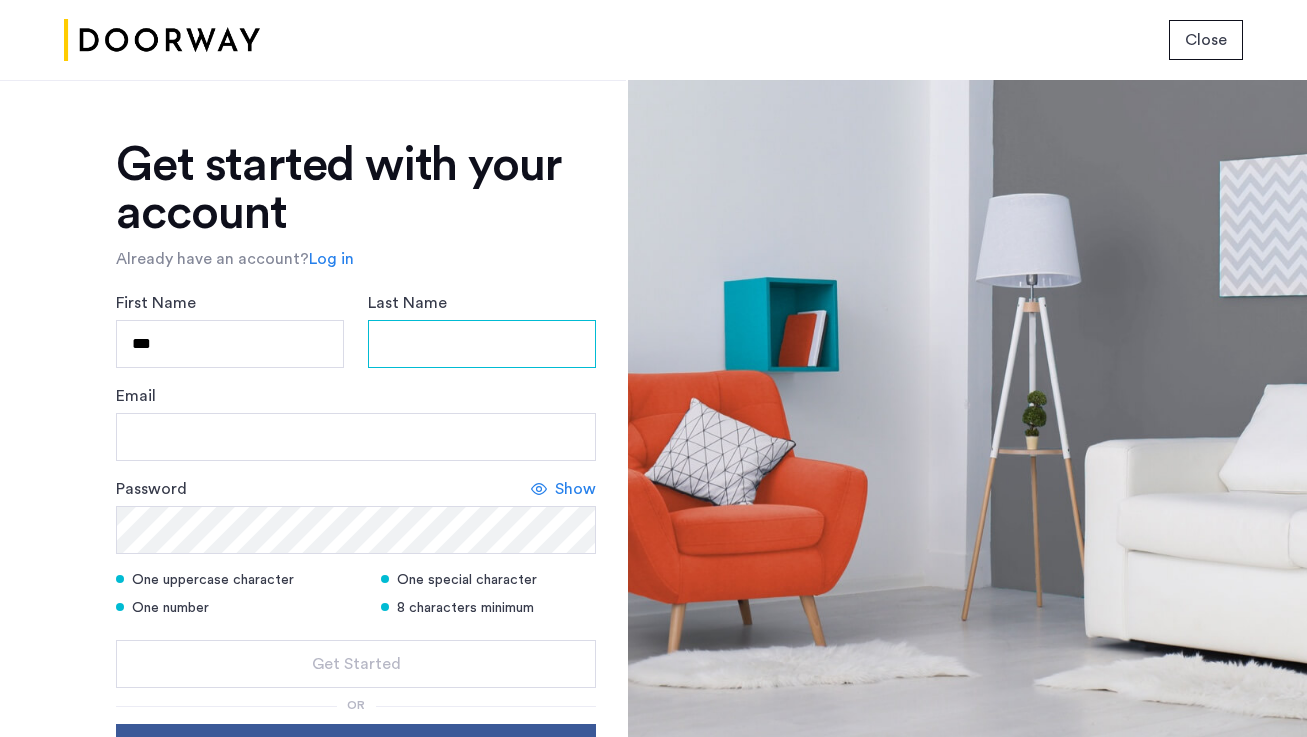 type on "*" 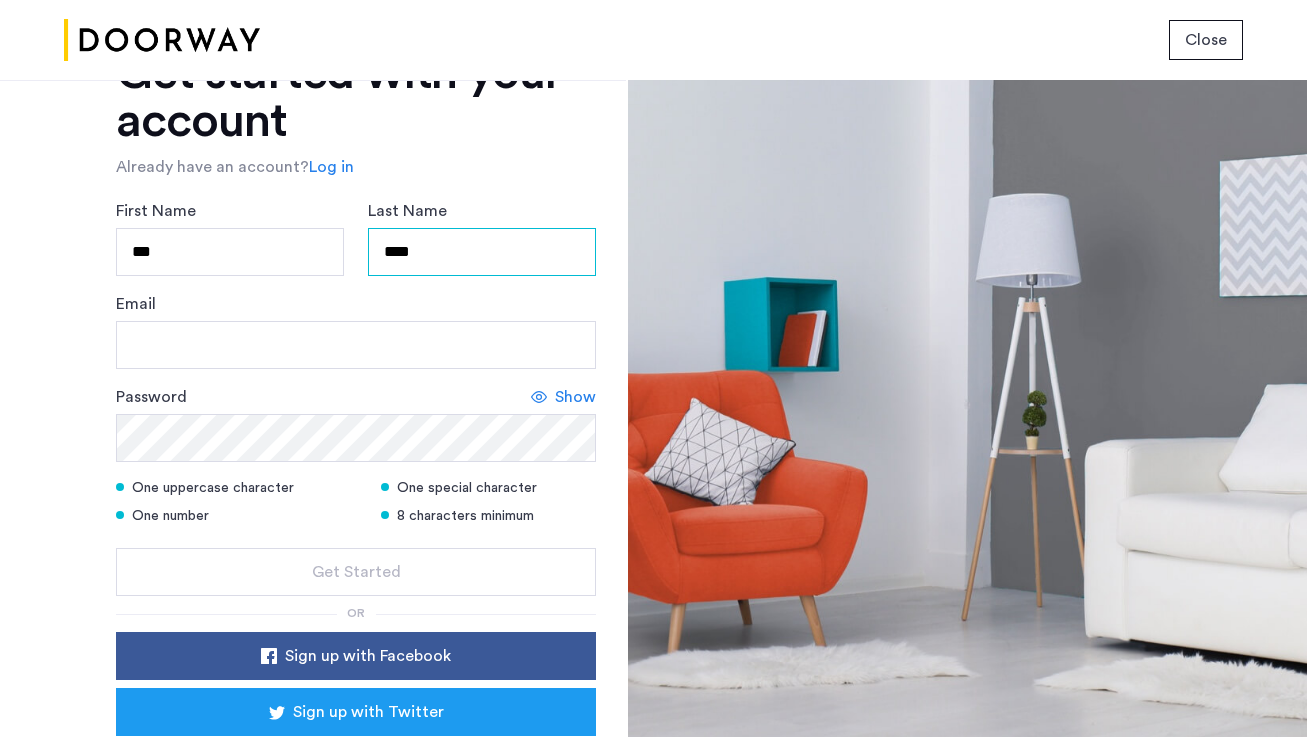scroll, scrollTop: 120, scrollLeft: 0, axis: vertical 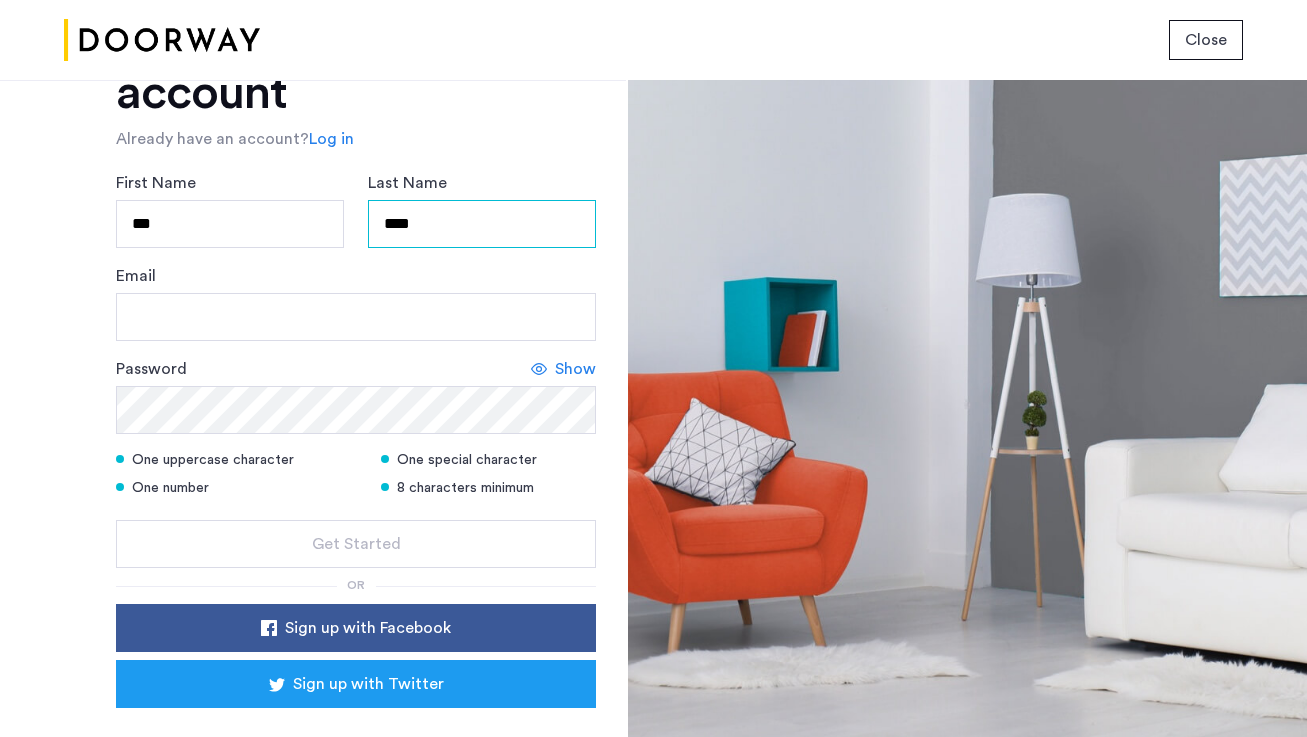 type on "****" 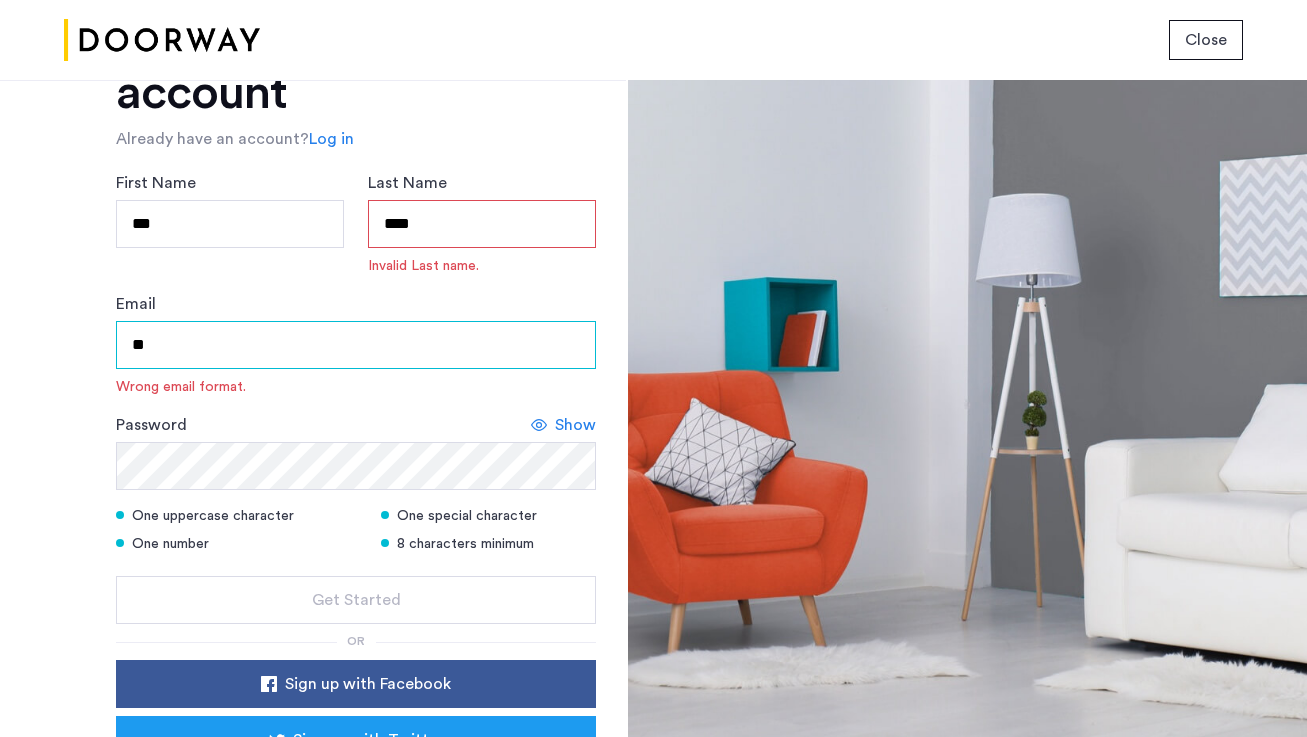 type on "**" 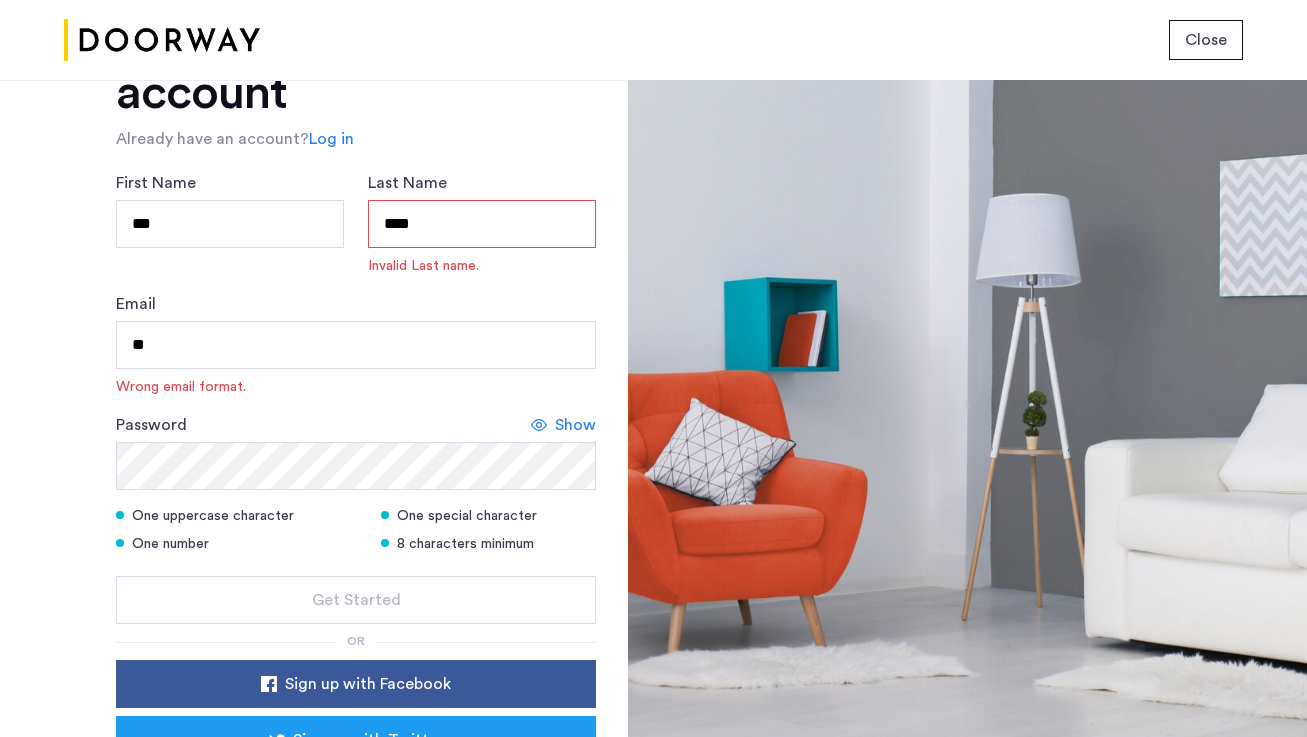 click on "****" at bounding box center [482, 224] 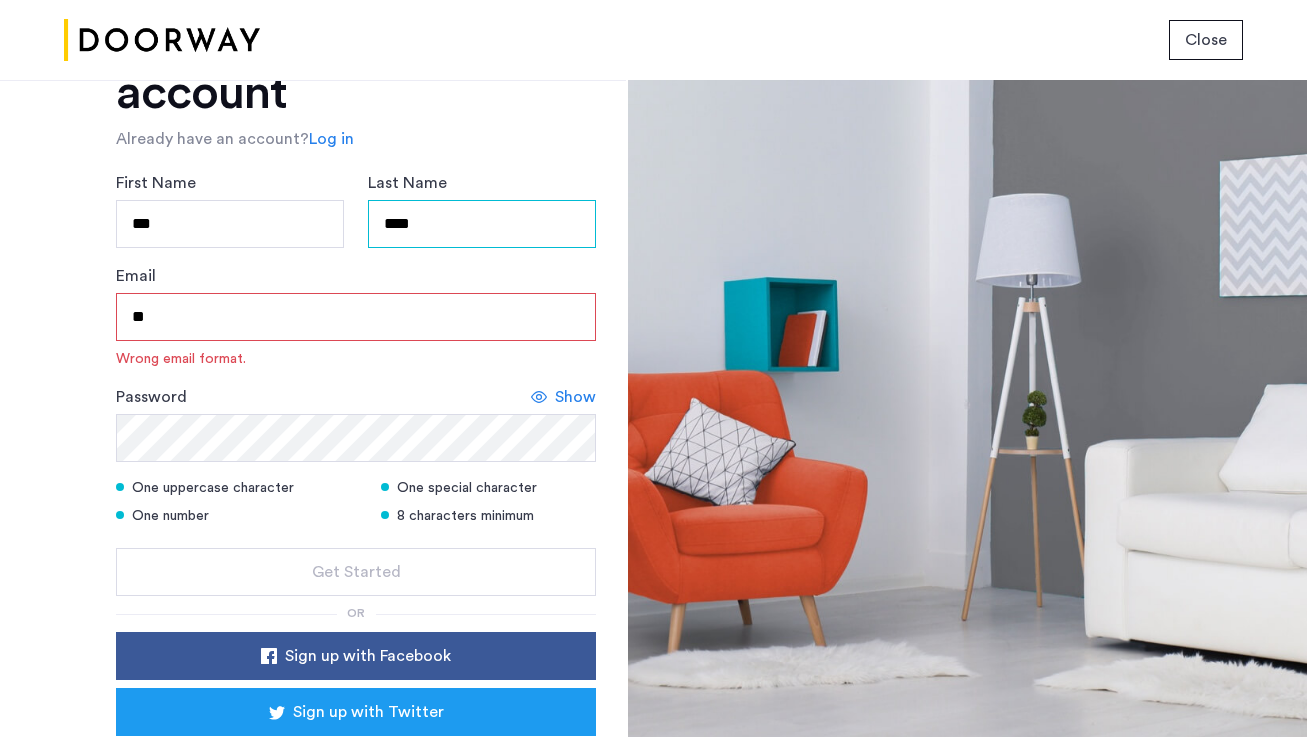 type on "****" 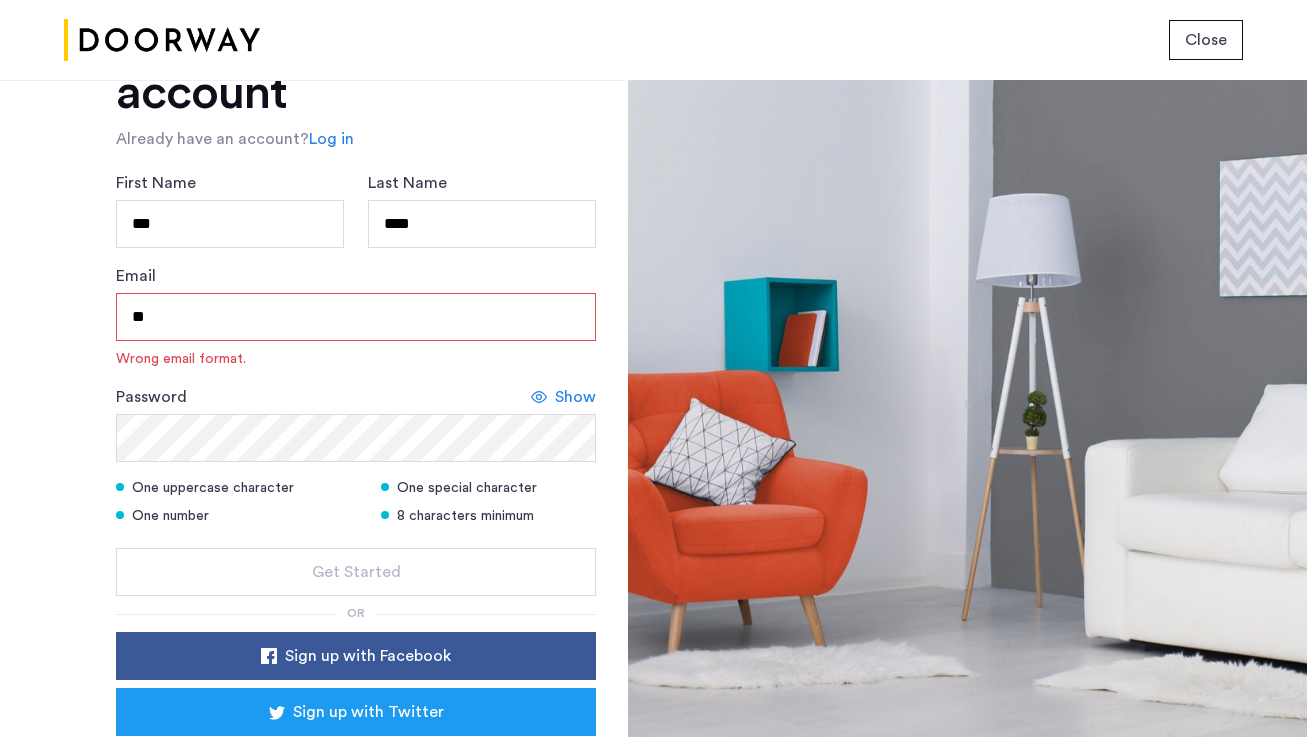 click on "**" at bounding box center (356, 317) 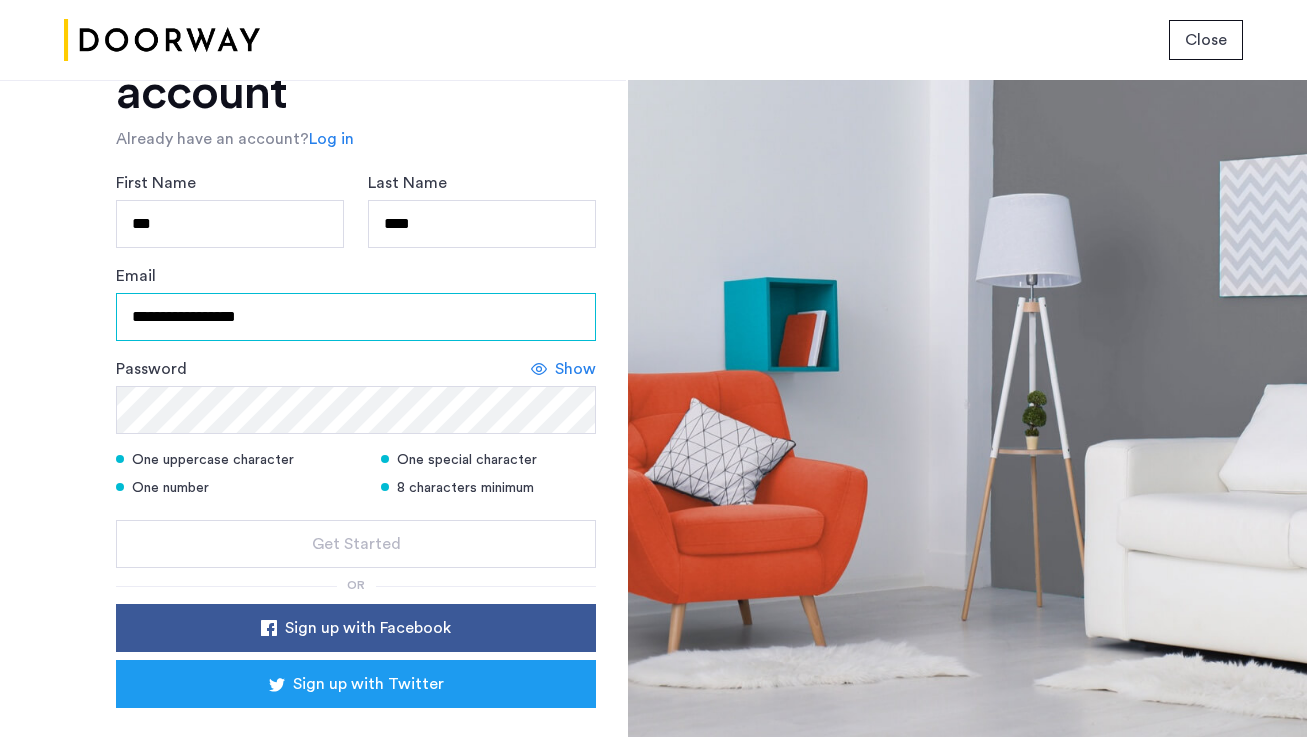 type on "**********" 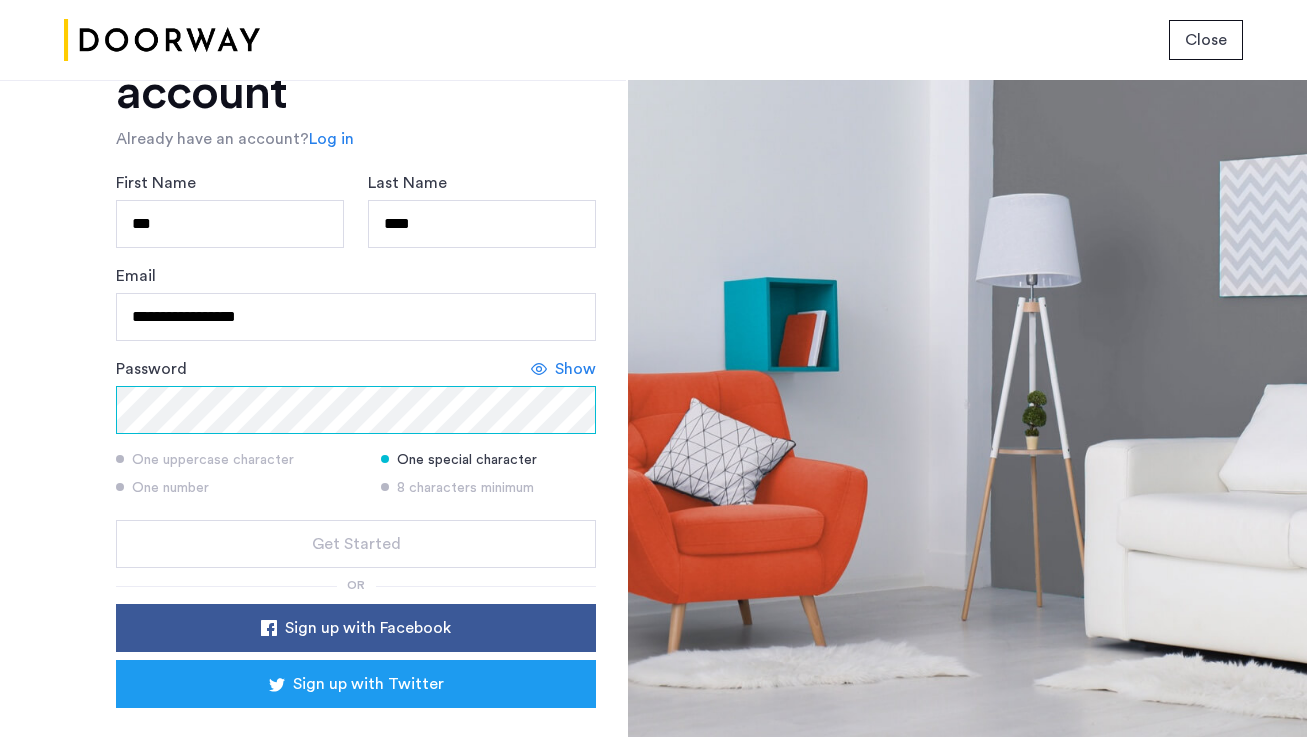 scroll, scrollTop: 208, scrollLeft: 0, axis: vertical 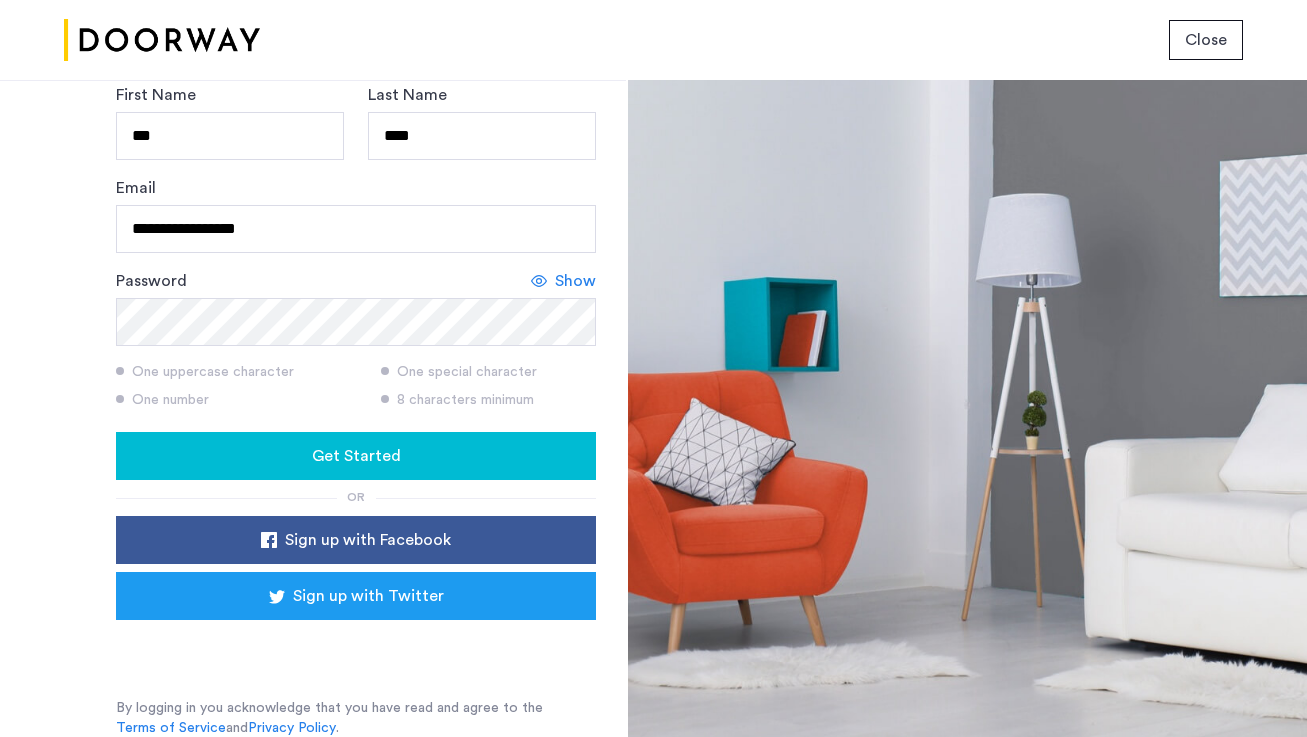 click on "Get Started" 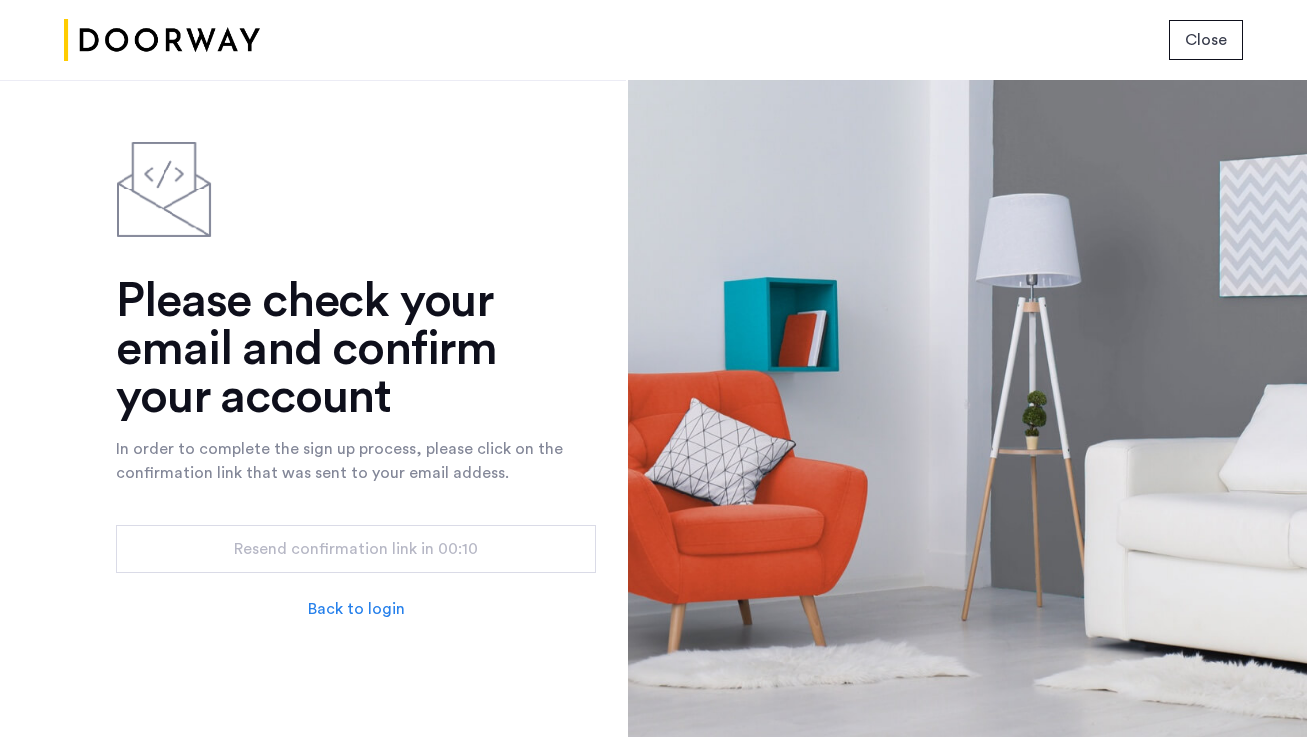 scroll, scrollTop: 0, scrollLeft: 0, axis: both 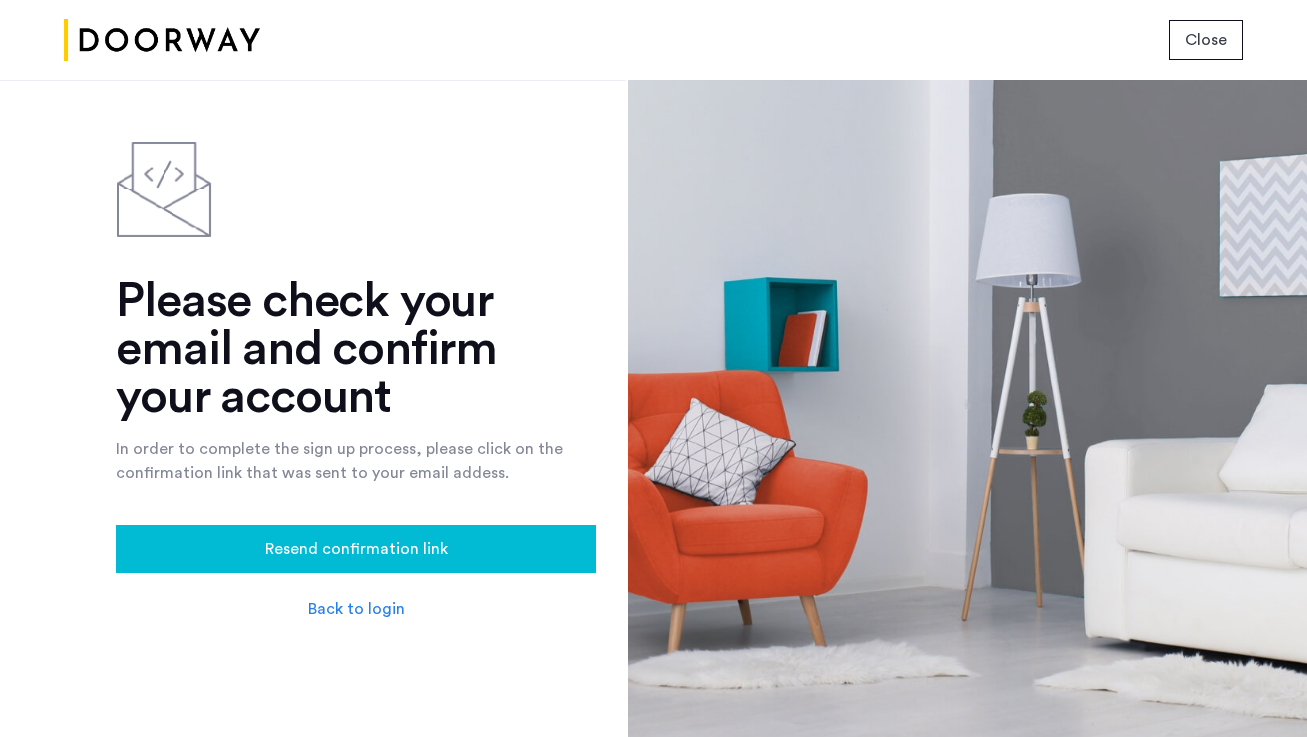 click on "Close" 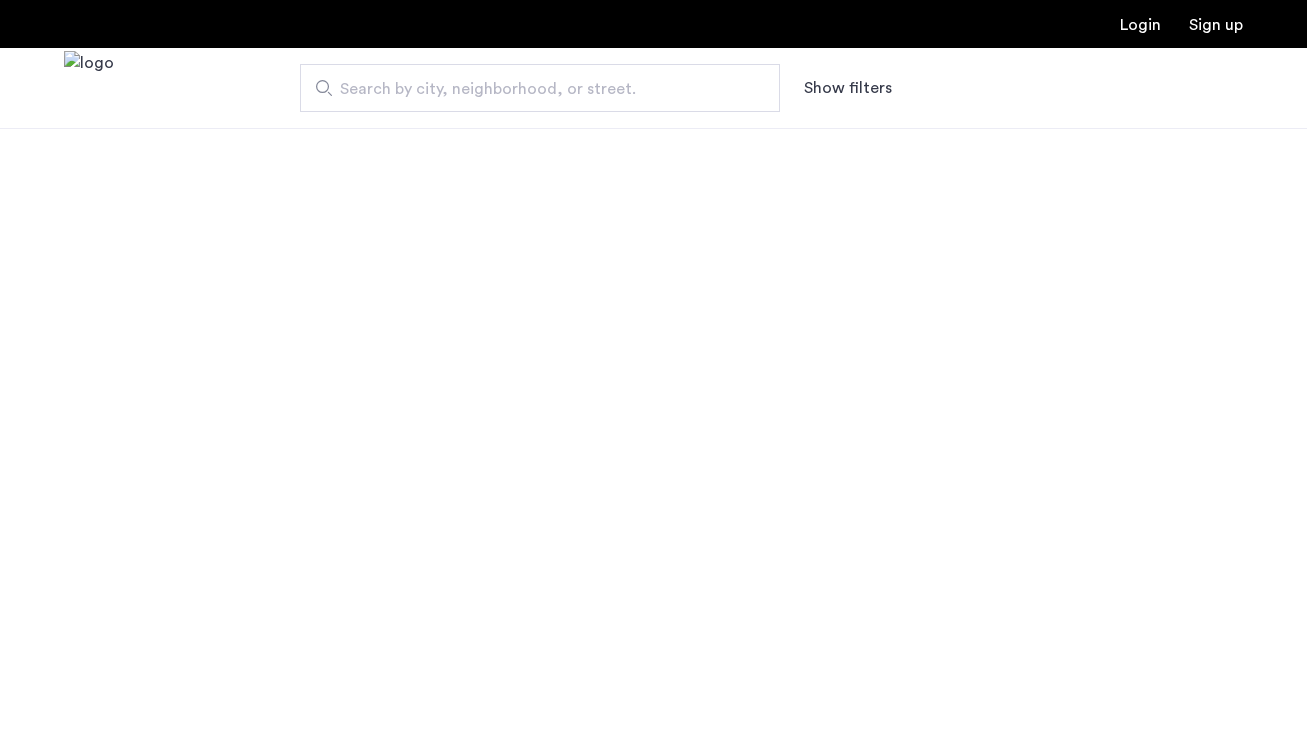 scroll, scrollTop: 0, scrollLeft: 0, axis: both 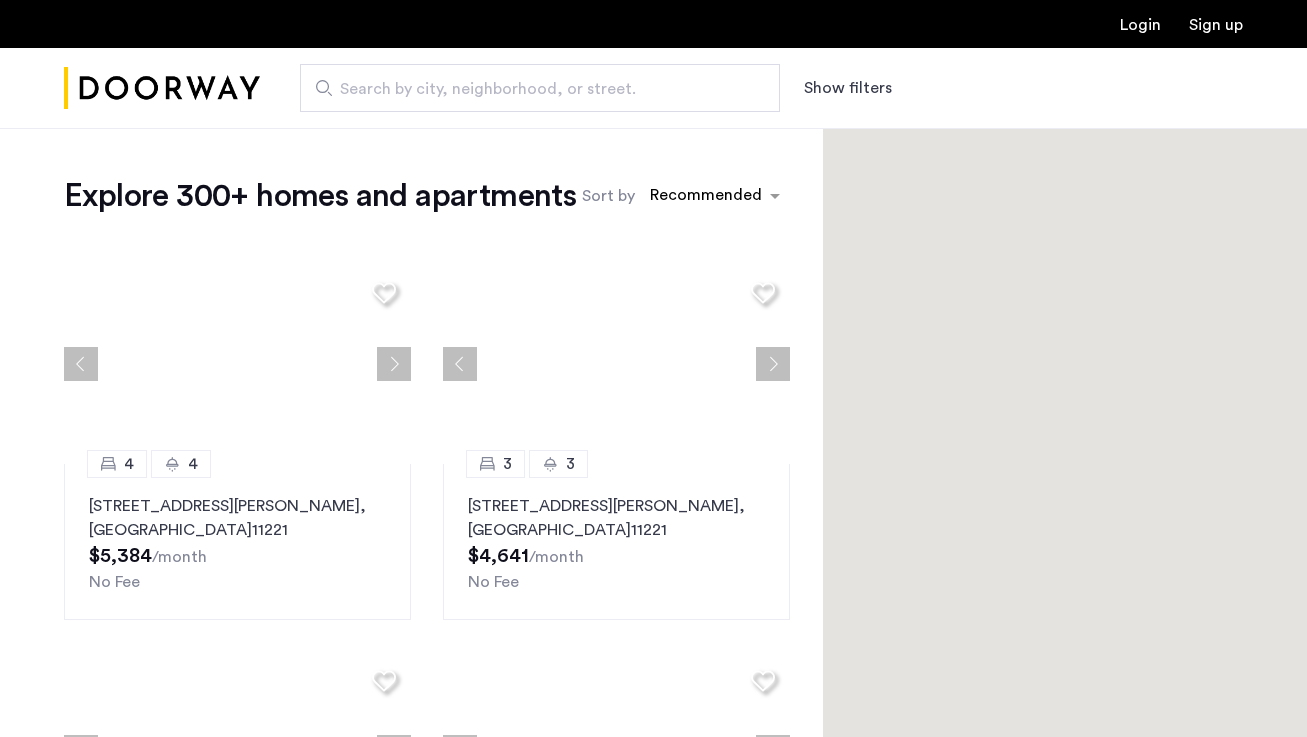 click on "Login" at bounding box center (1140, 25) 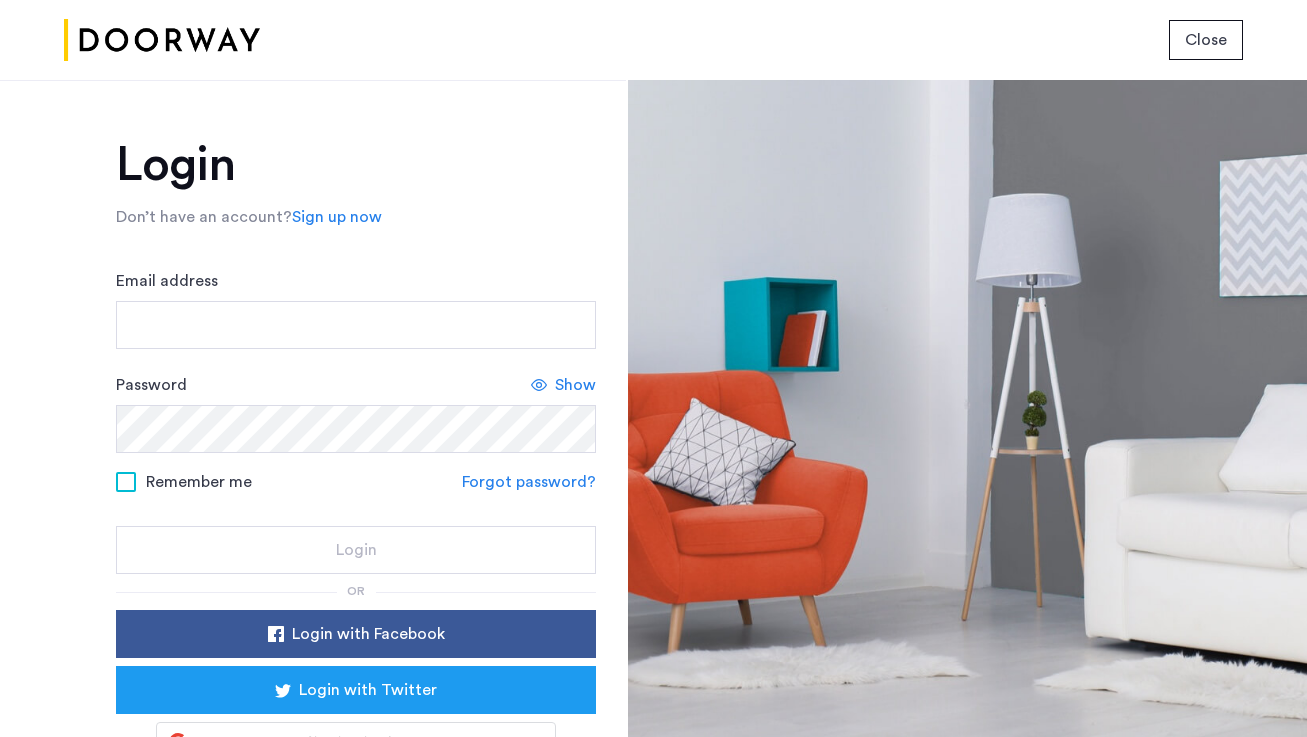 scroll, scrollTop: 0, scrollLeft: 0, axis: both 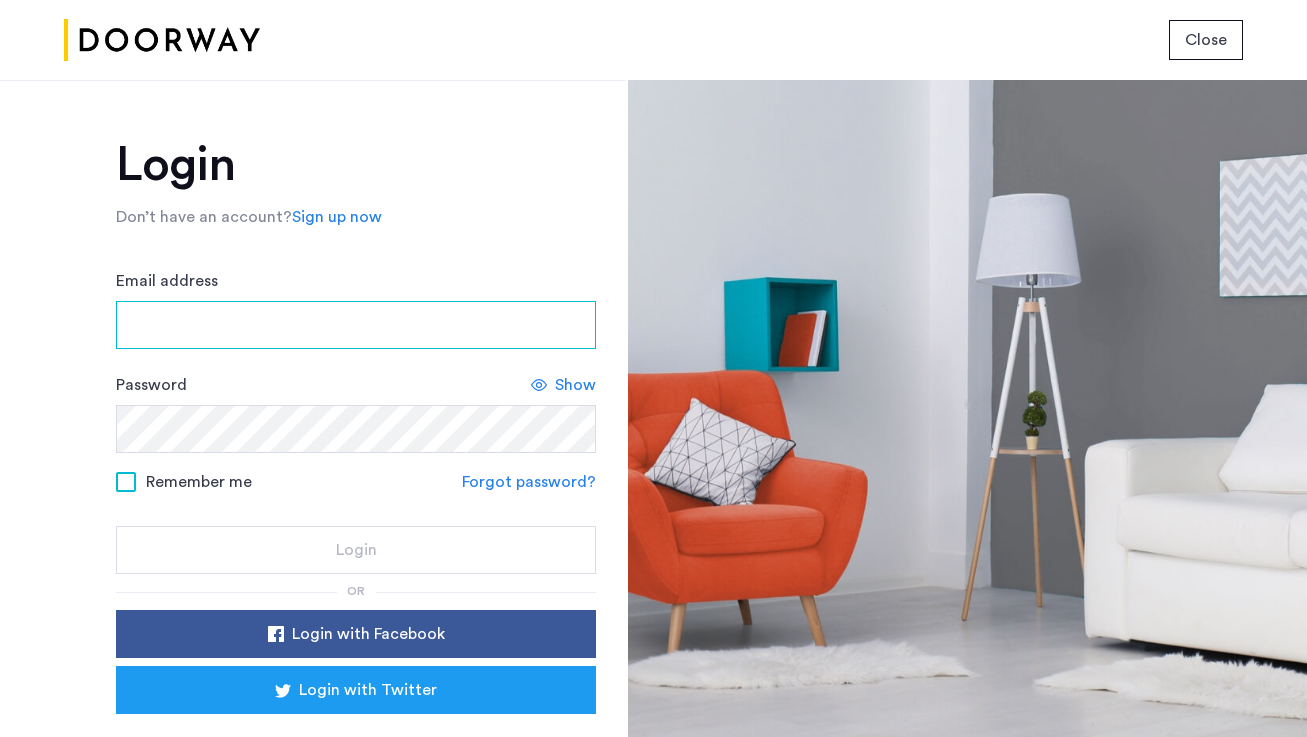 type on "**********" 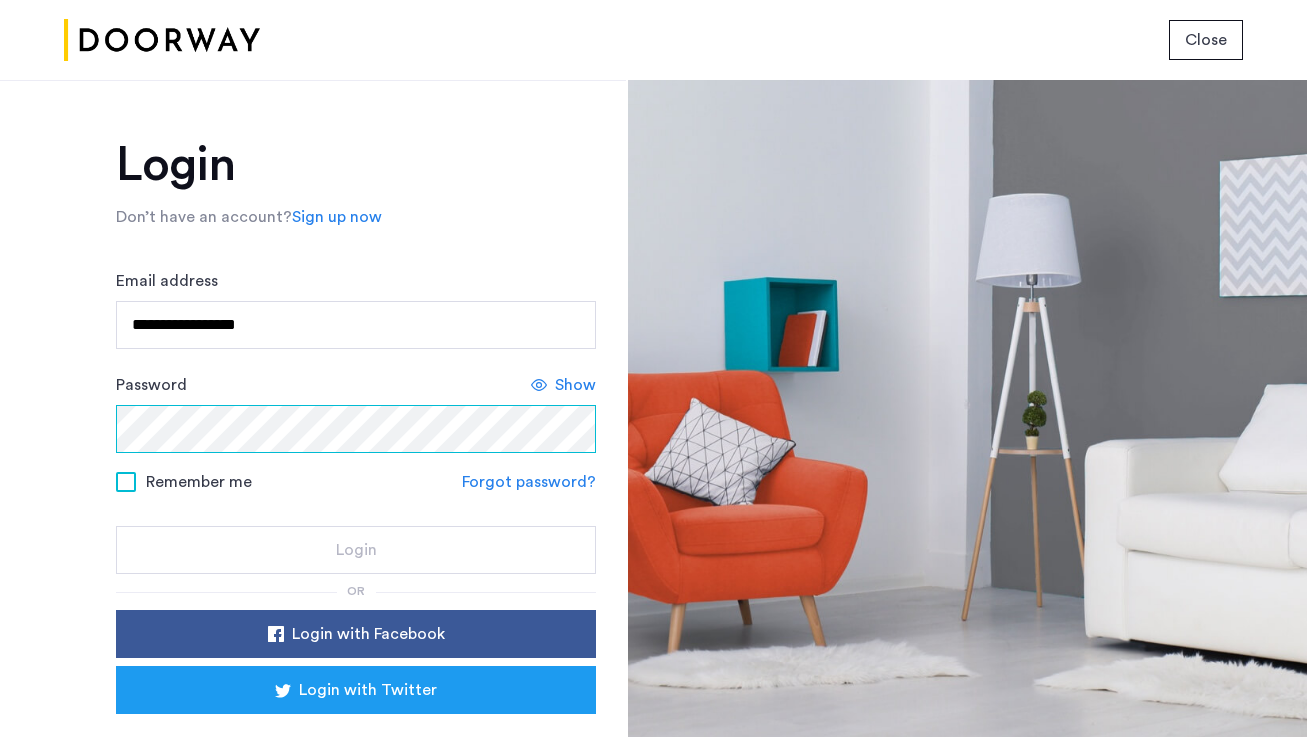 click on "Login" 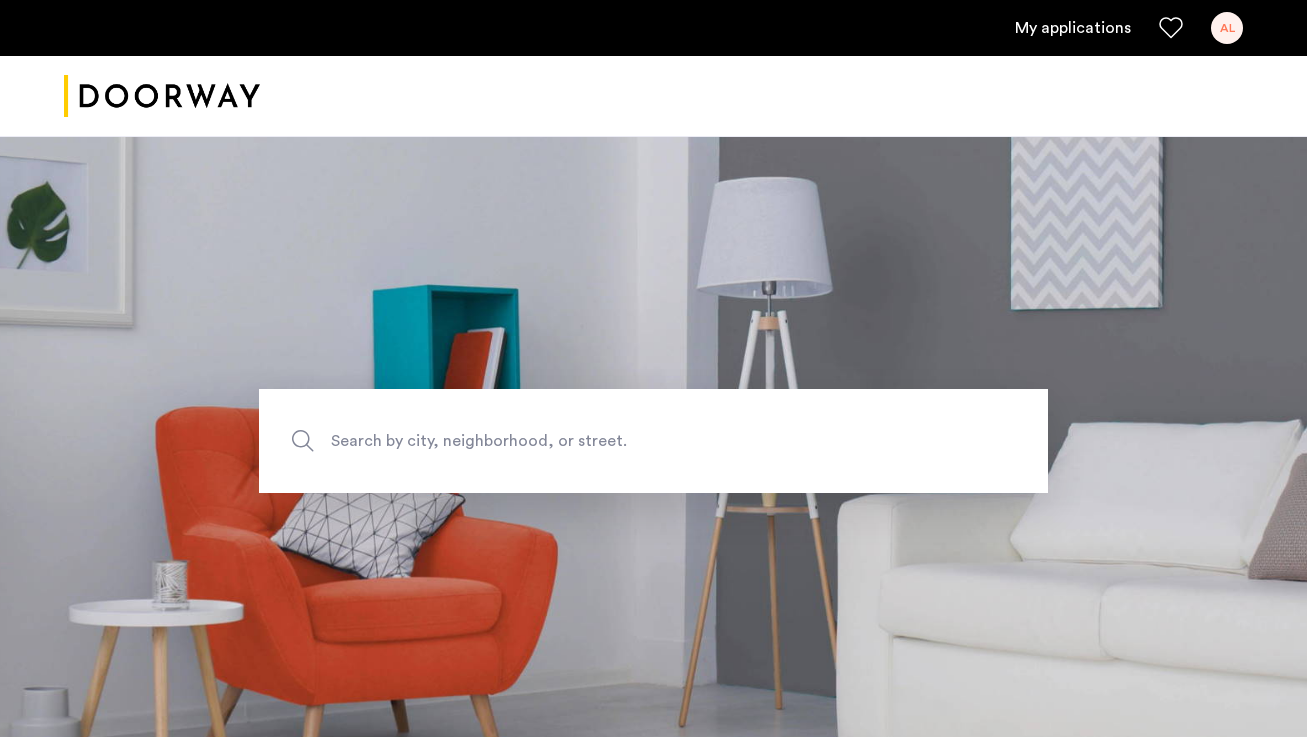 scroll, scrollTop: 0, scrollLeft: 0, axis: both 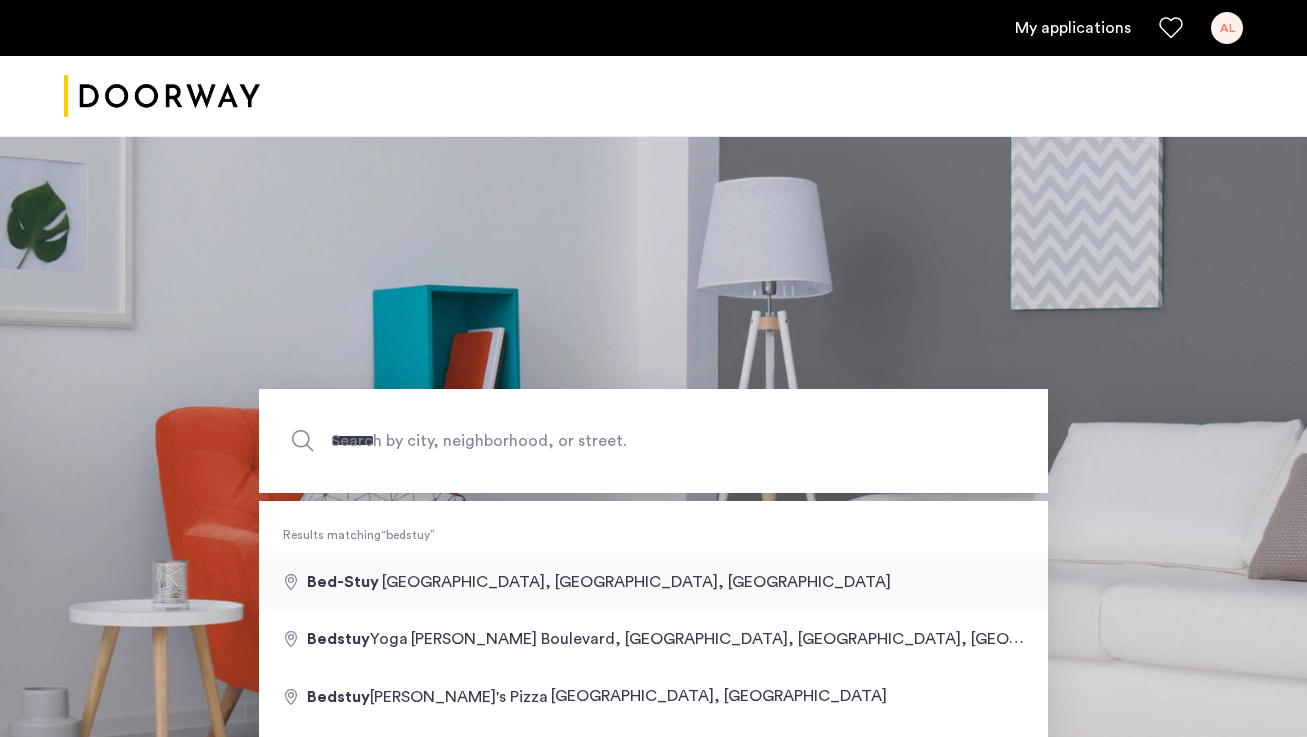 type on "**********" 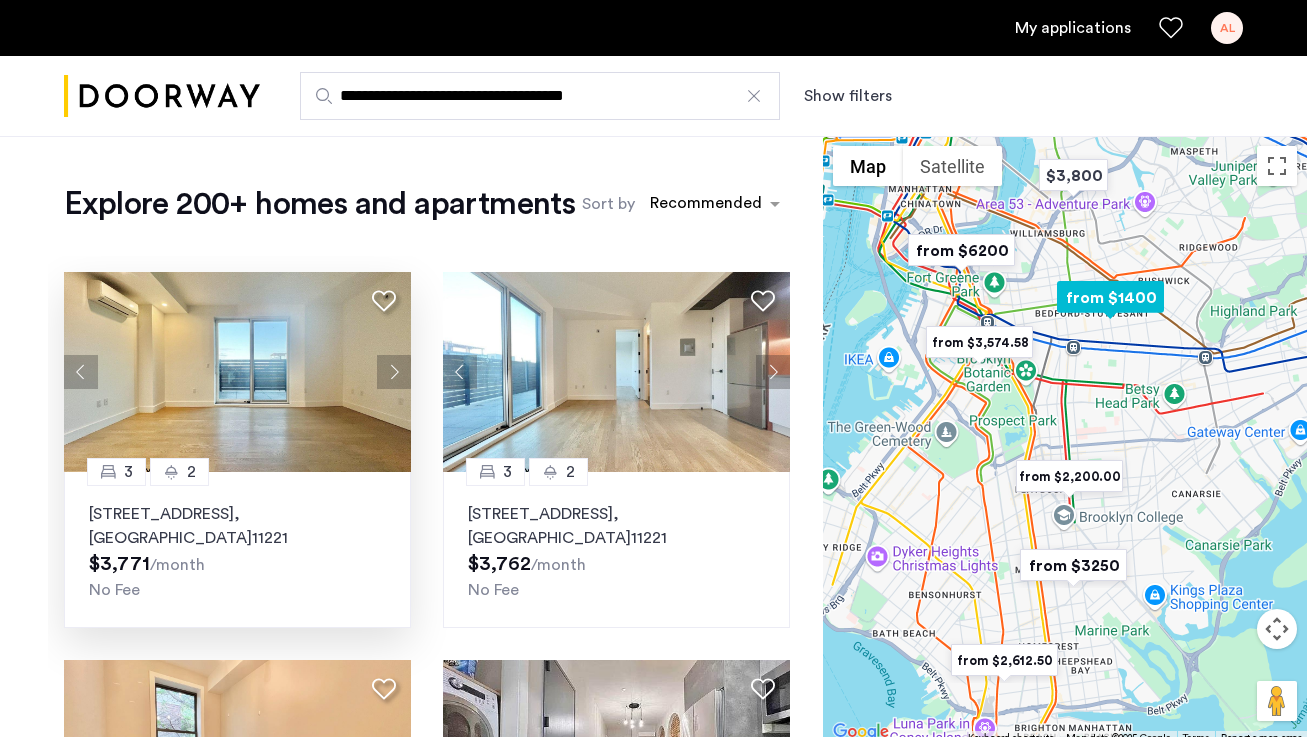 click 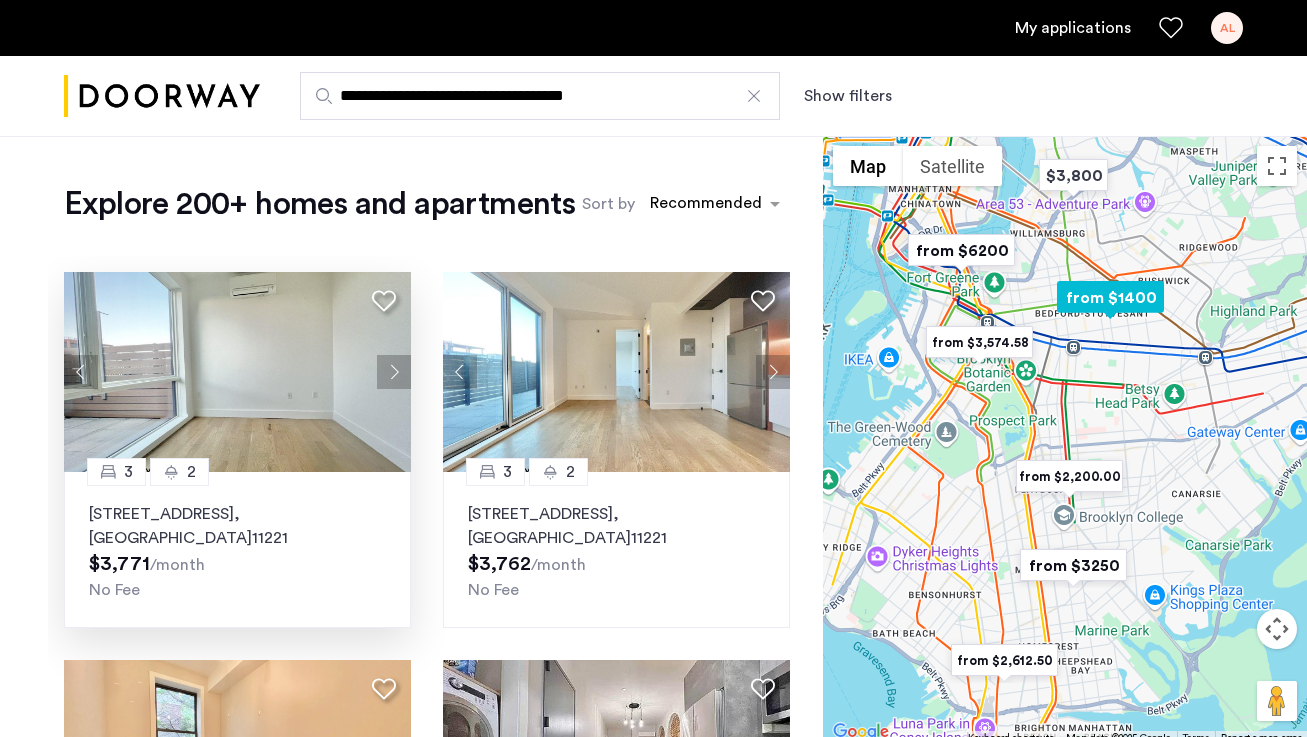 click 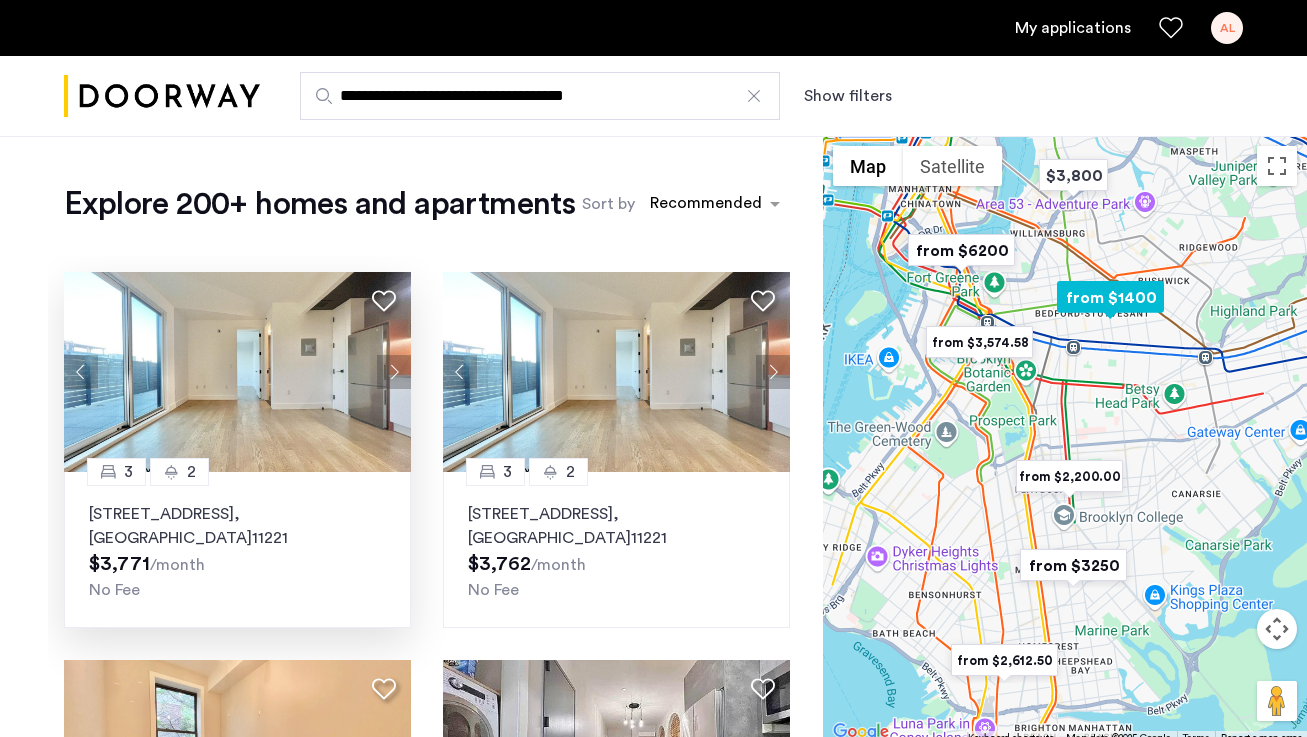click 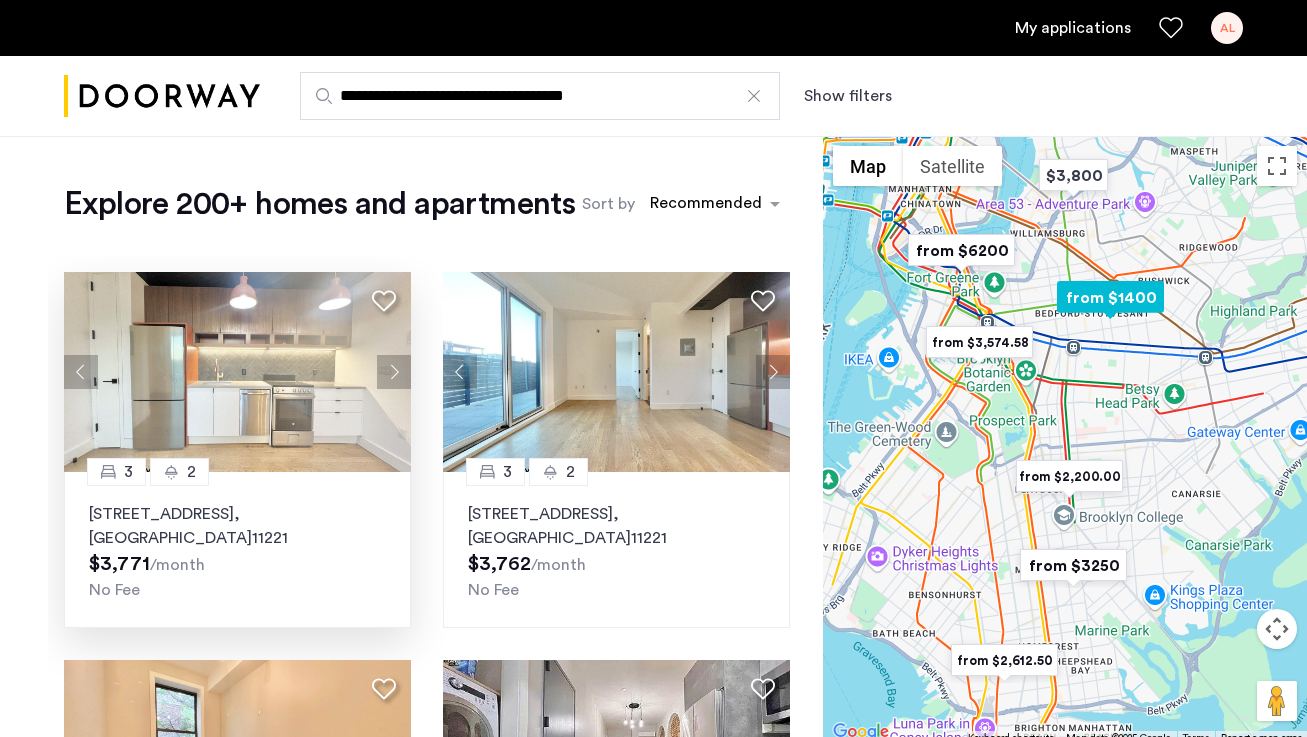 scroll, scrollTop: 0, scrollLeft: 0, axis: both 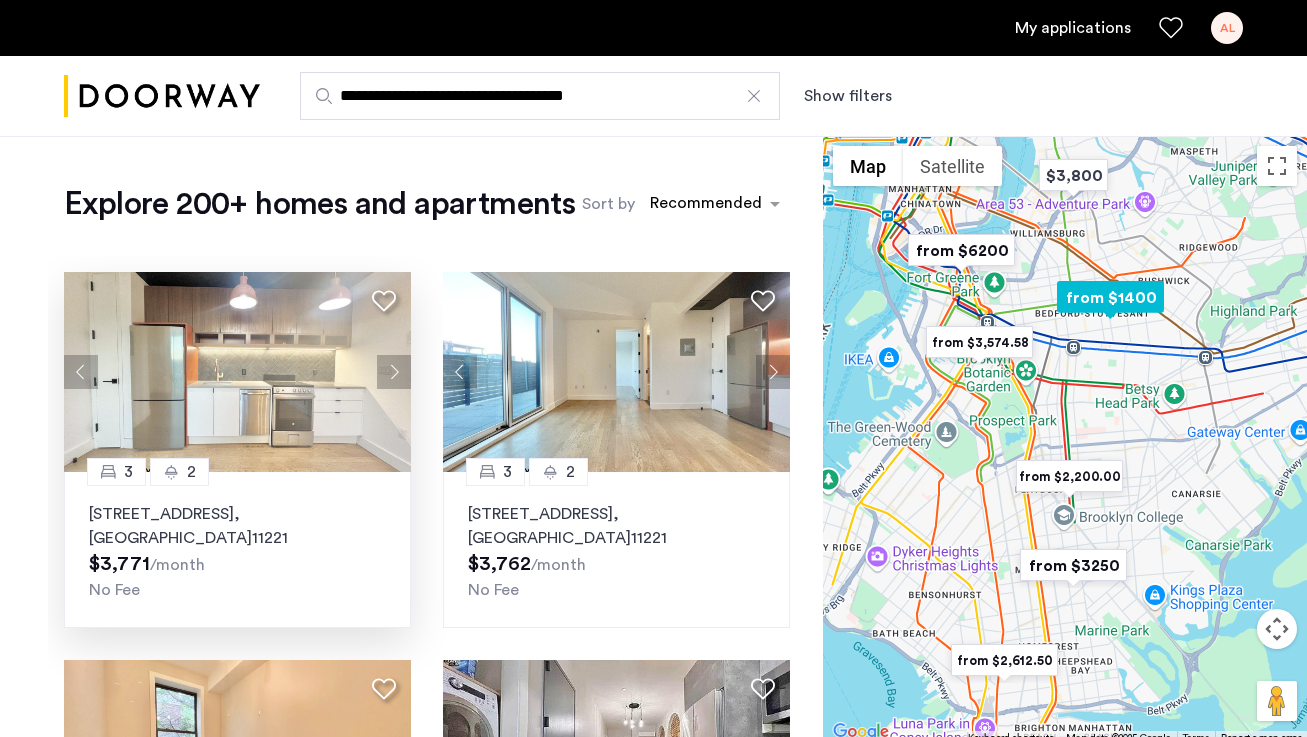 click 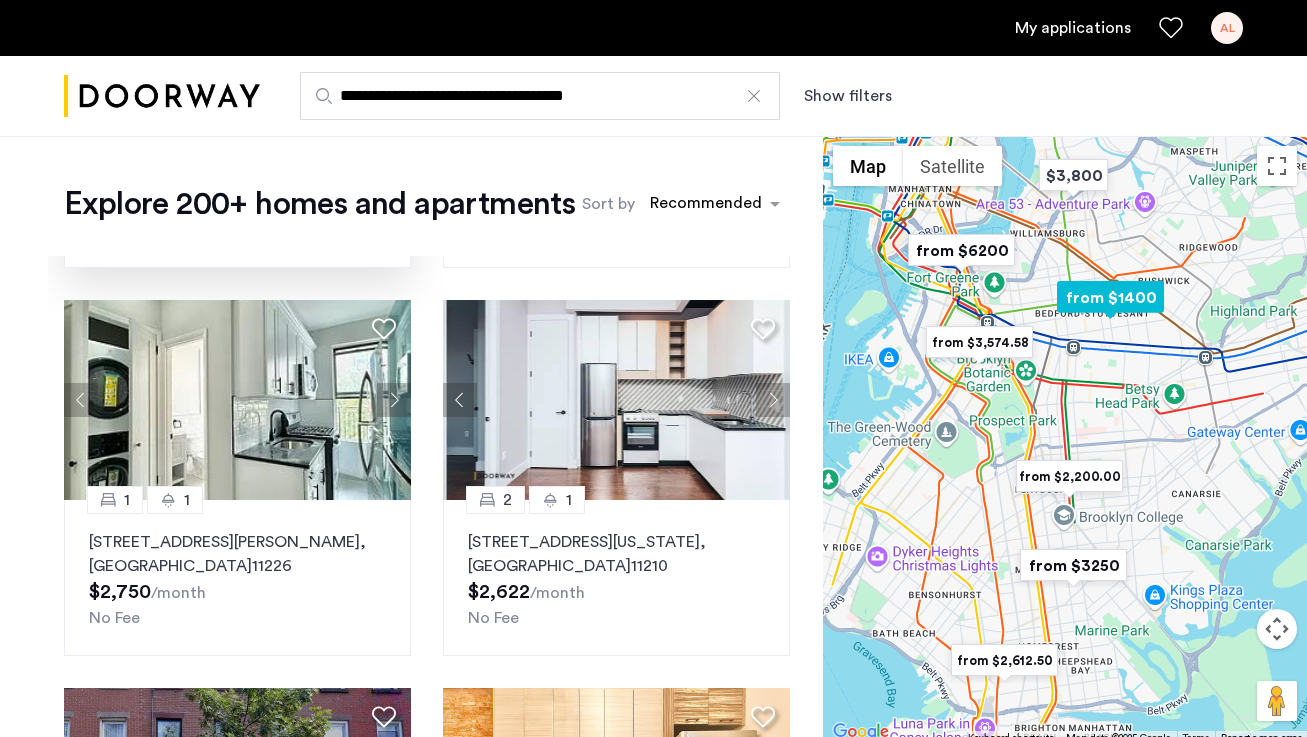 scroll, scrollTop: 1133, scrollLeft: 0, axis: vertical 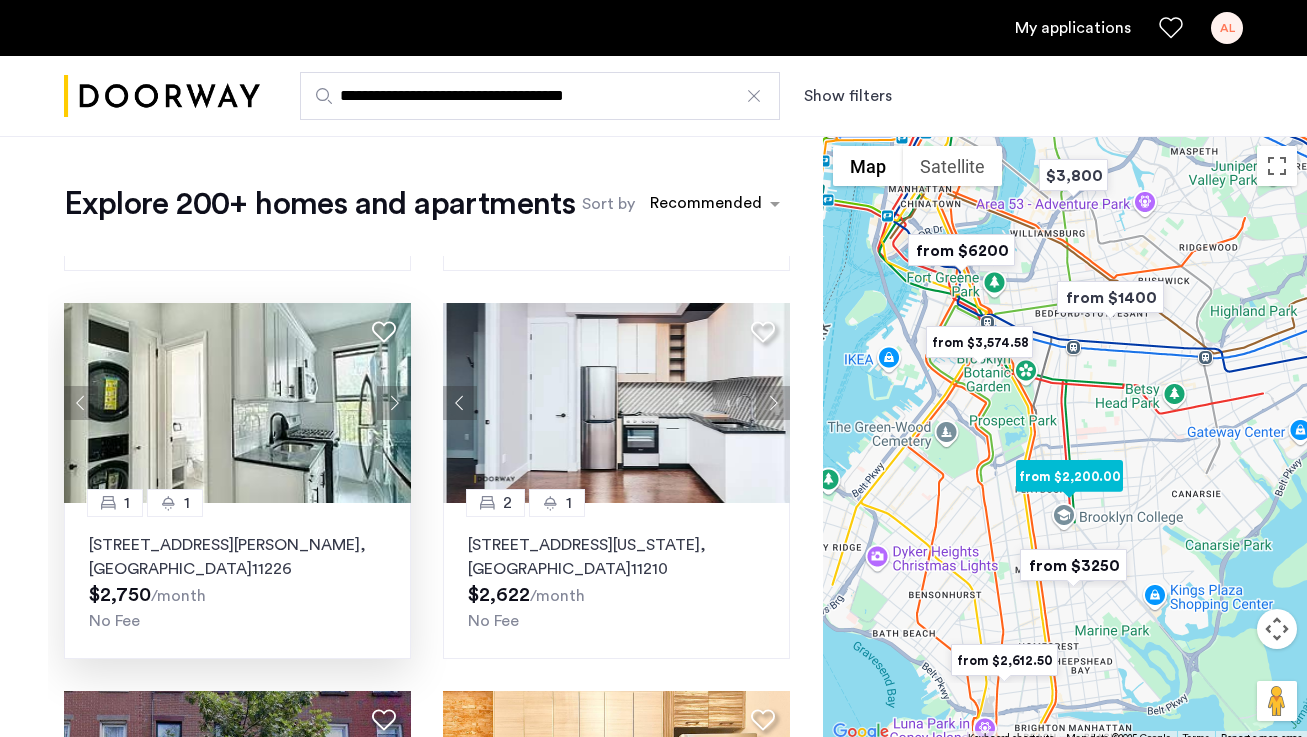click 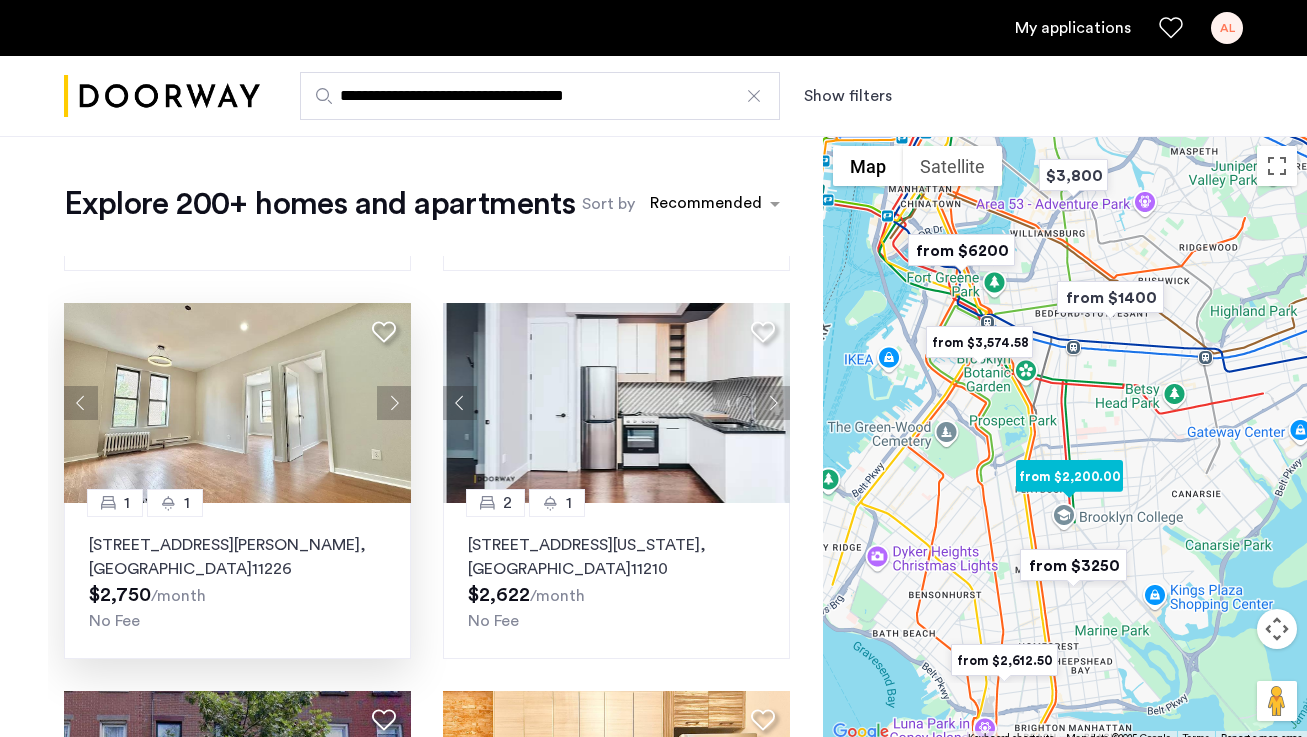 click 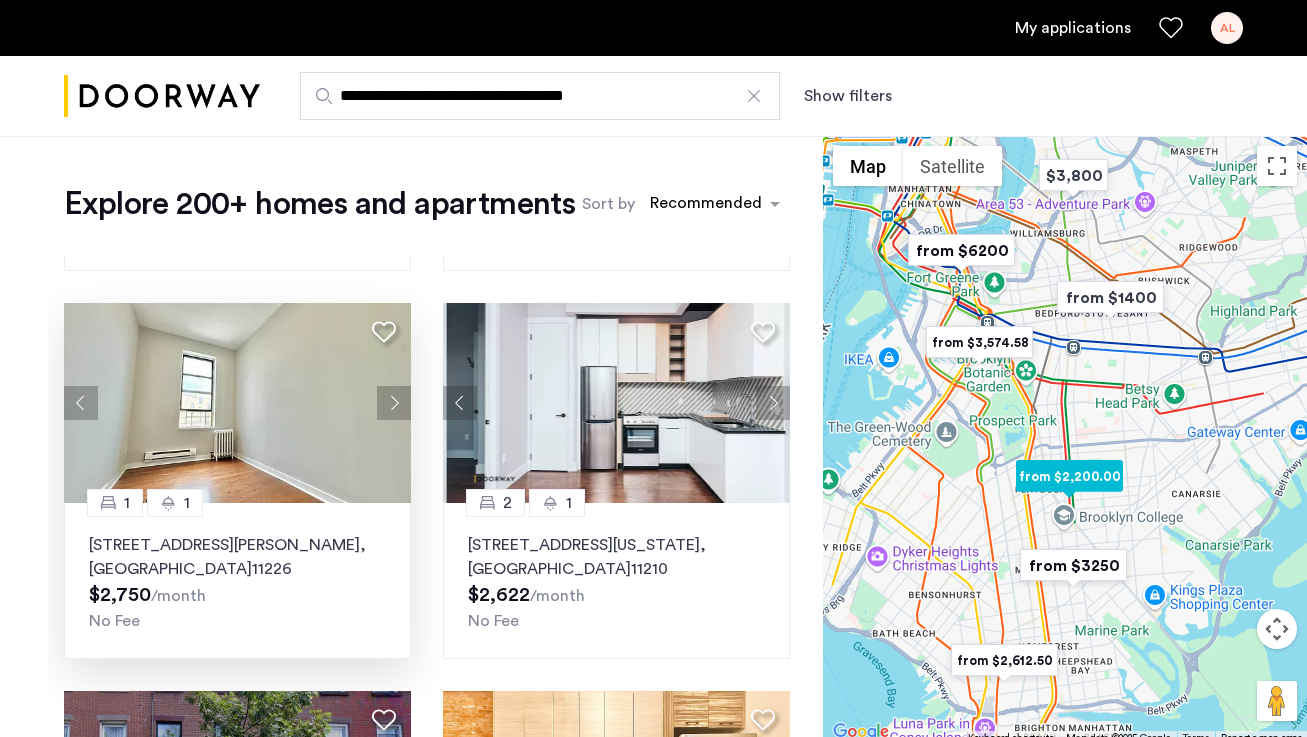 click 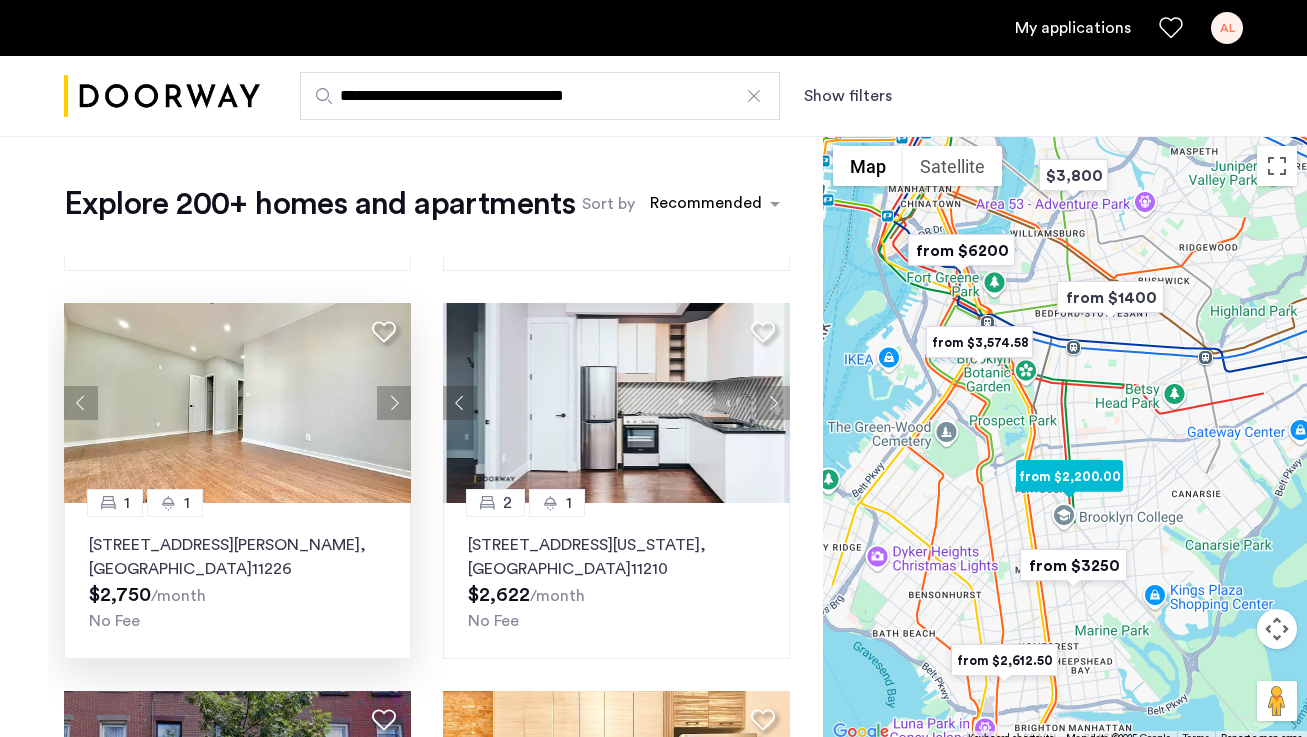 click 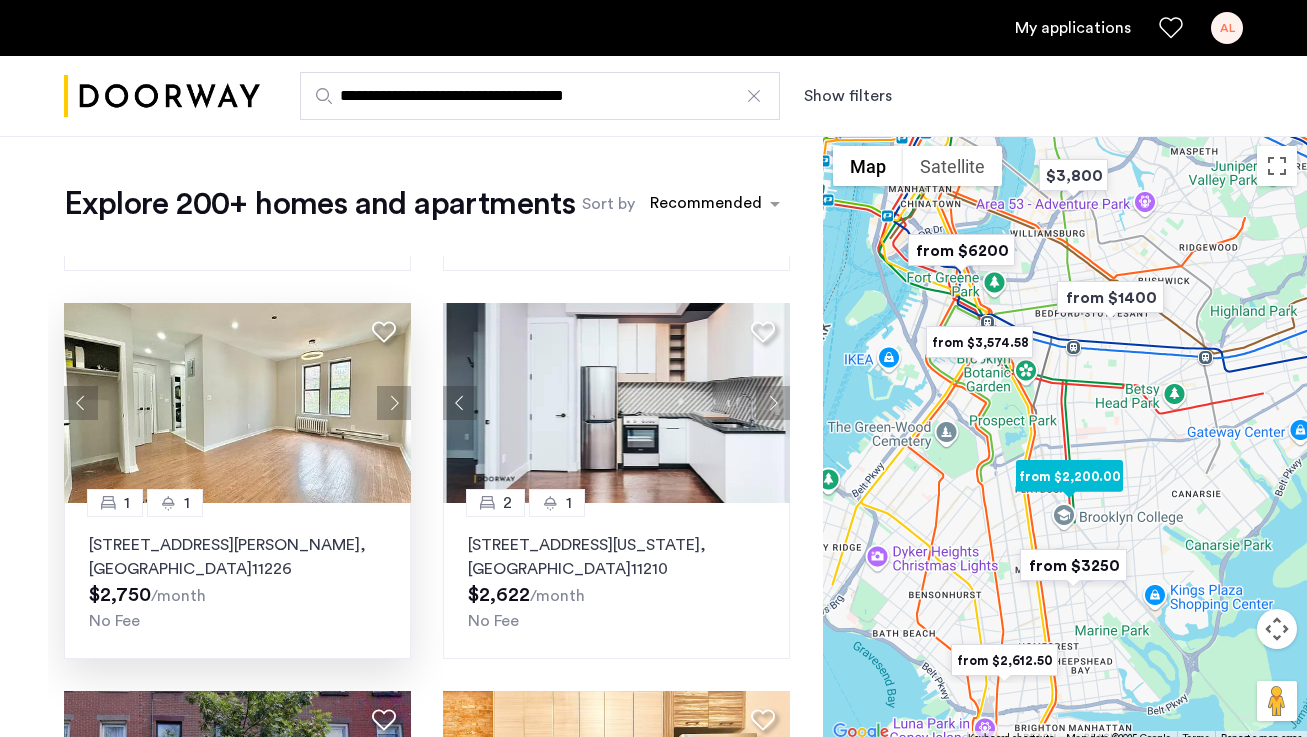 click 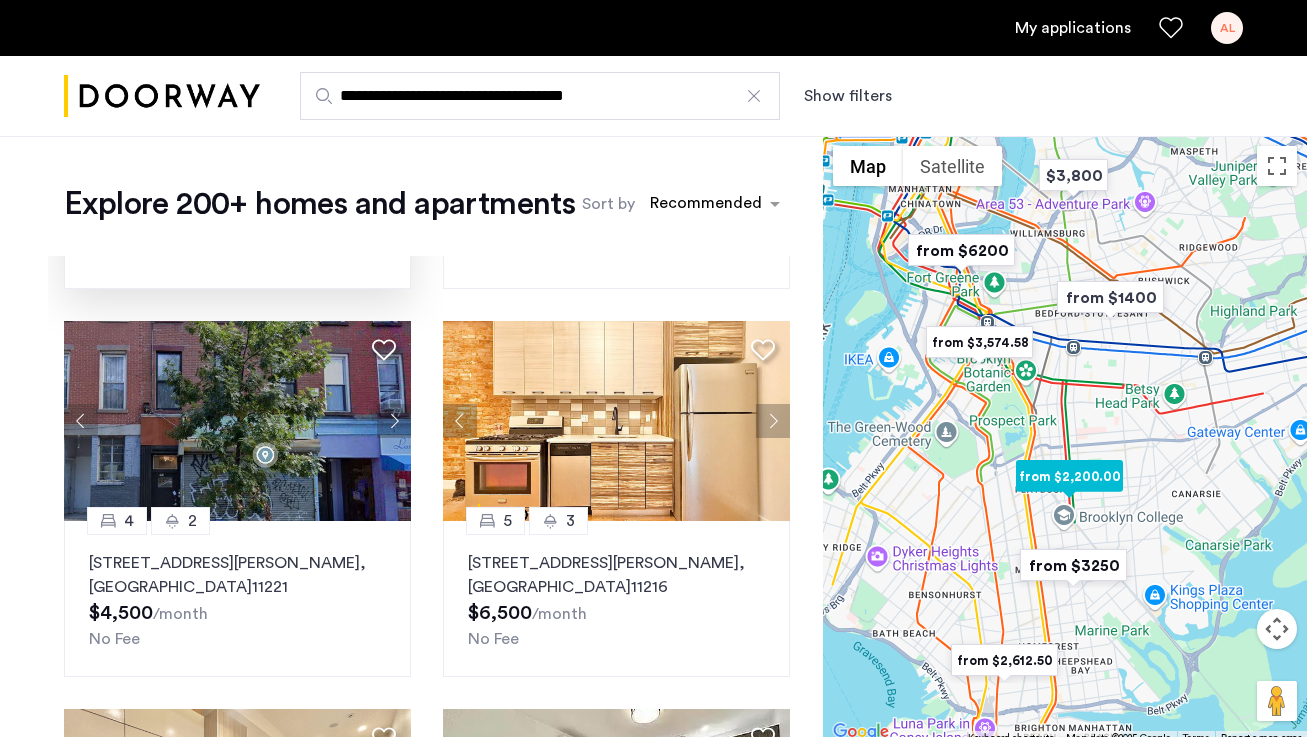 scroll, scrollTop: 1501, scrollLeft: 0, axis: vertical 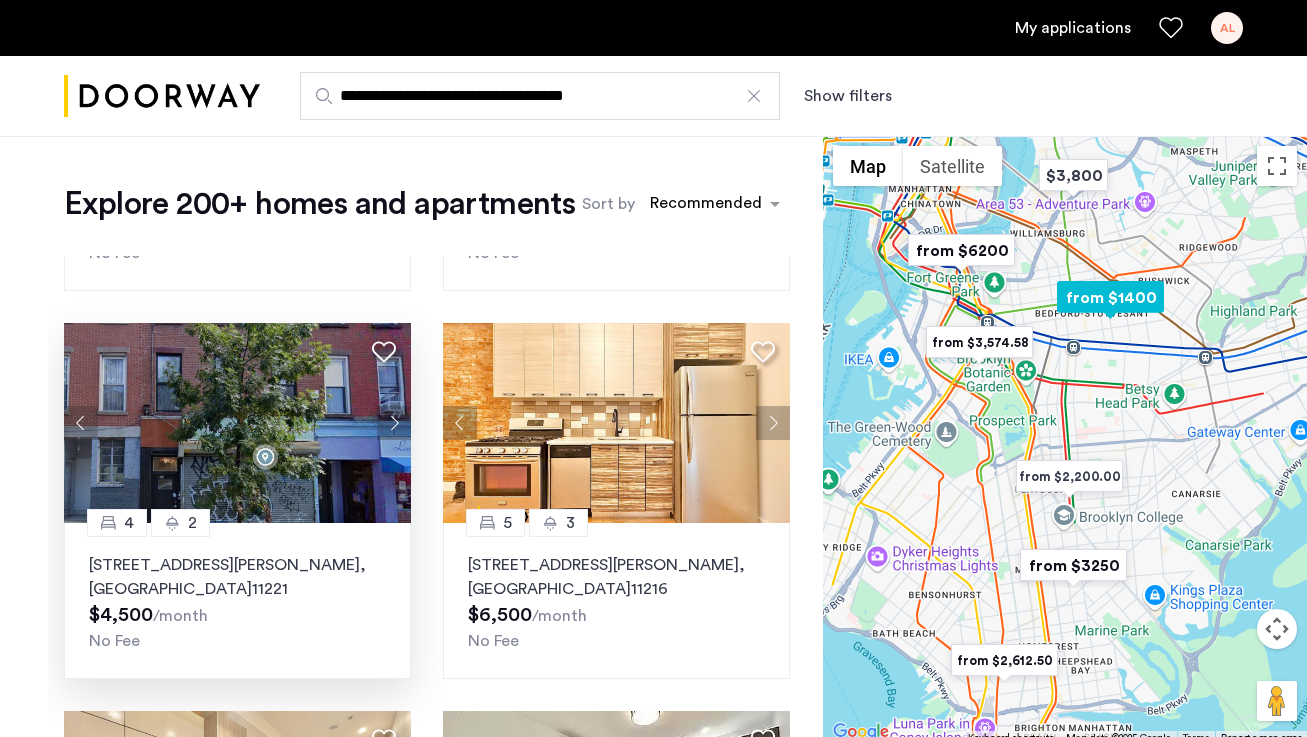 click 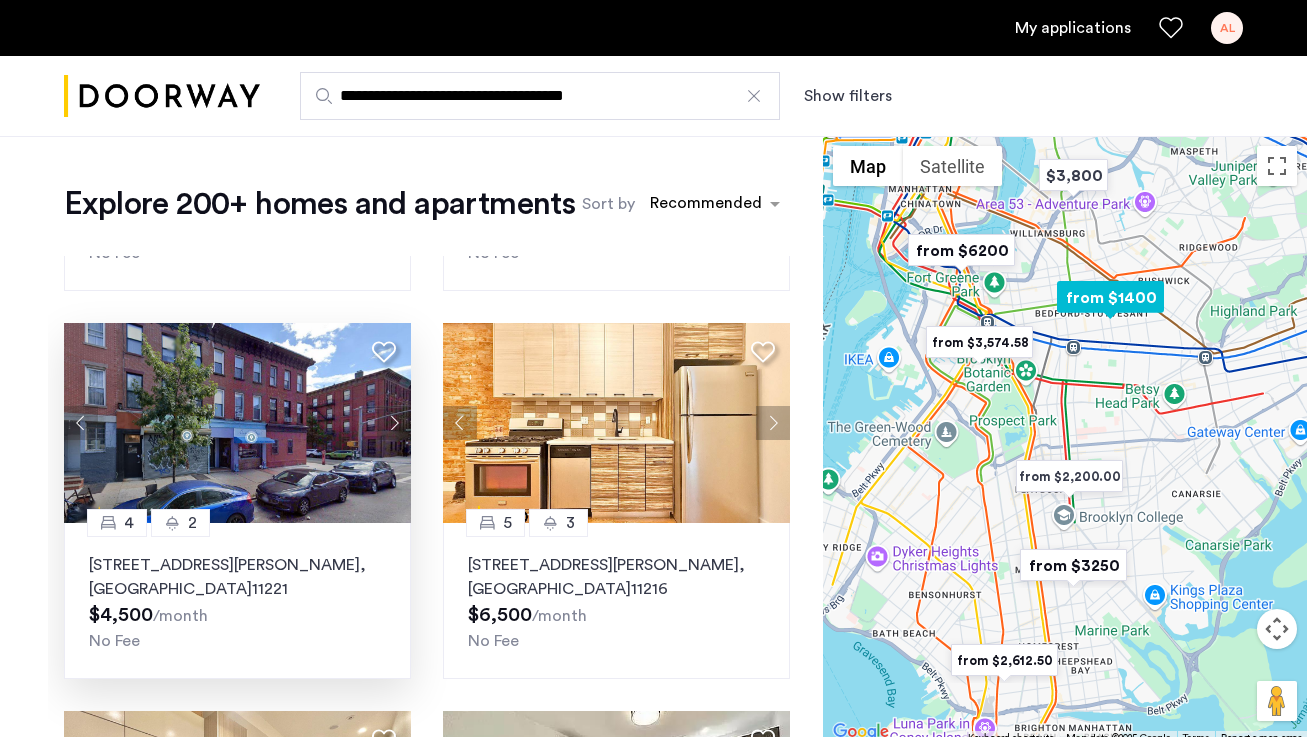 click 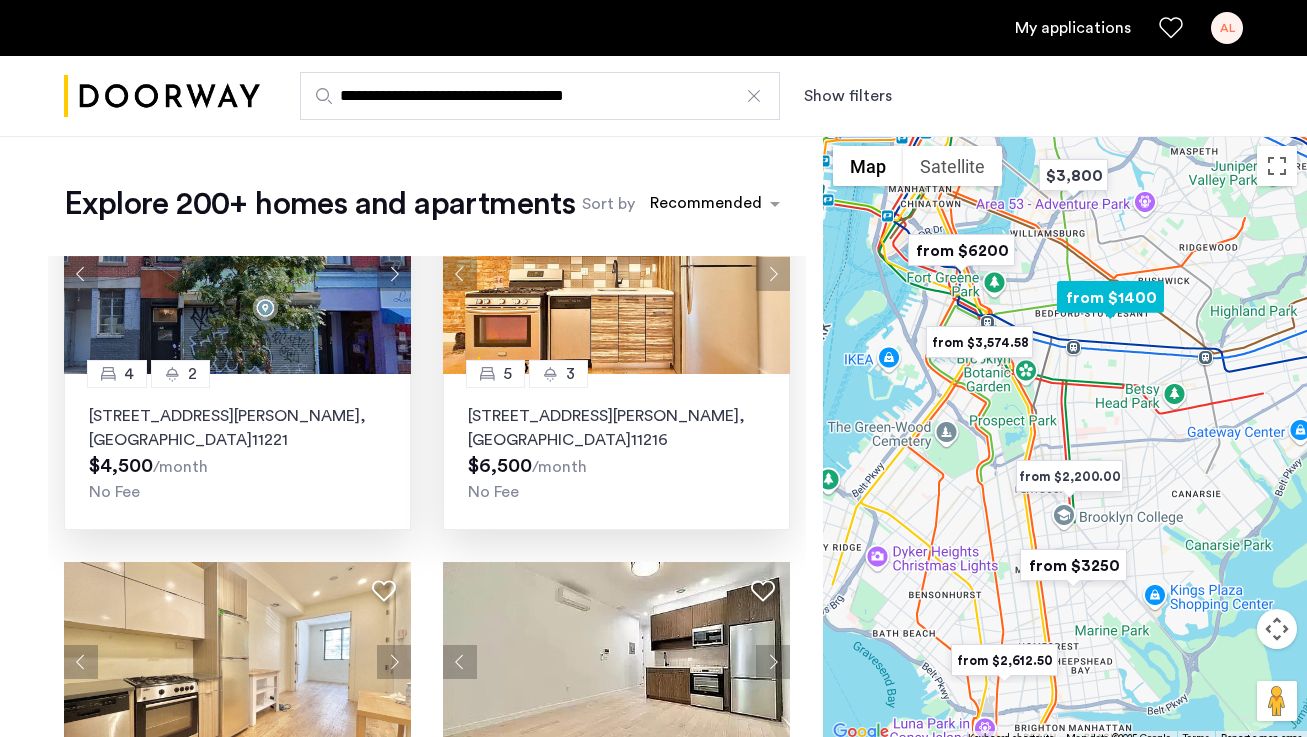 scroll, scrollTop: 1661, scrollLeft: 0, axis: vertical 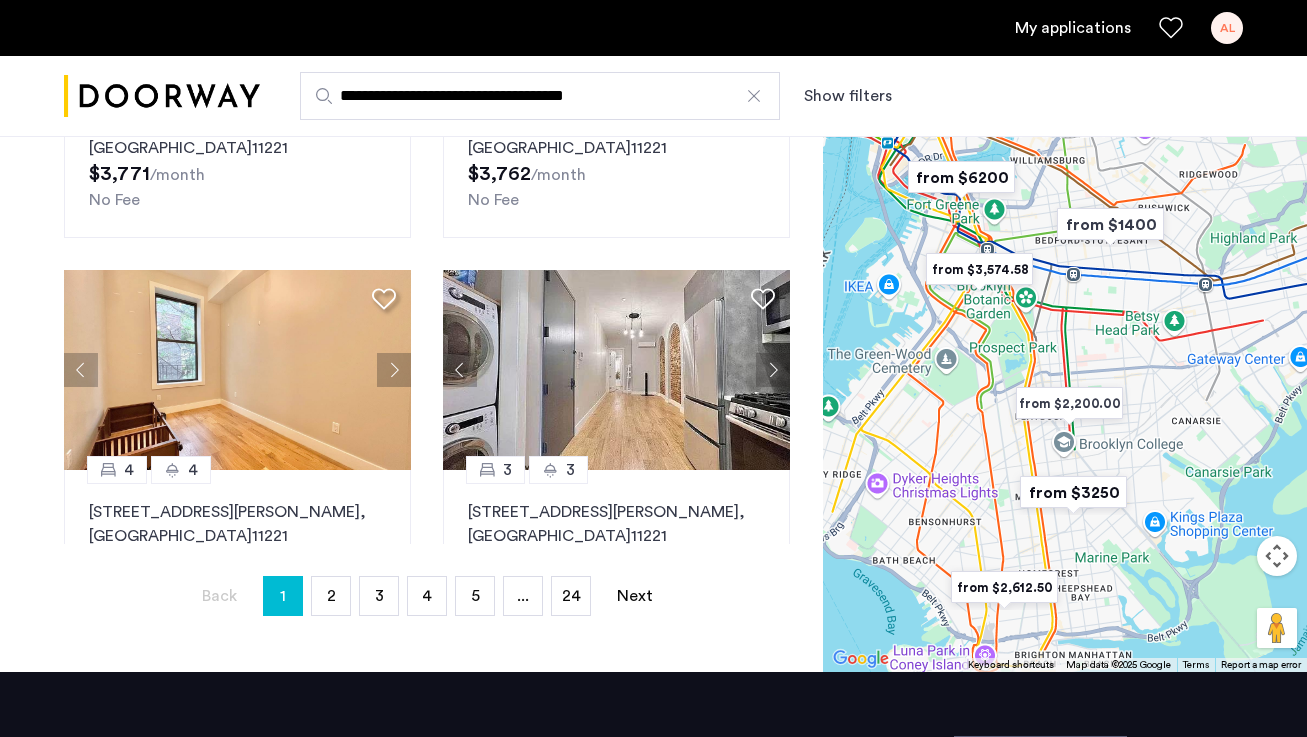 click on "**********" at bounding box center (751, 96) 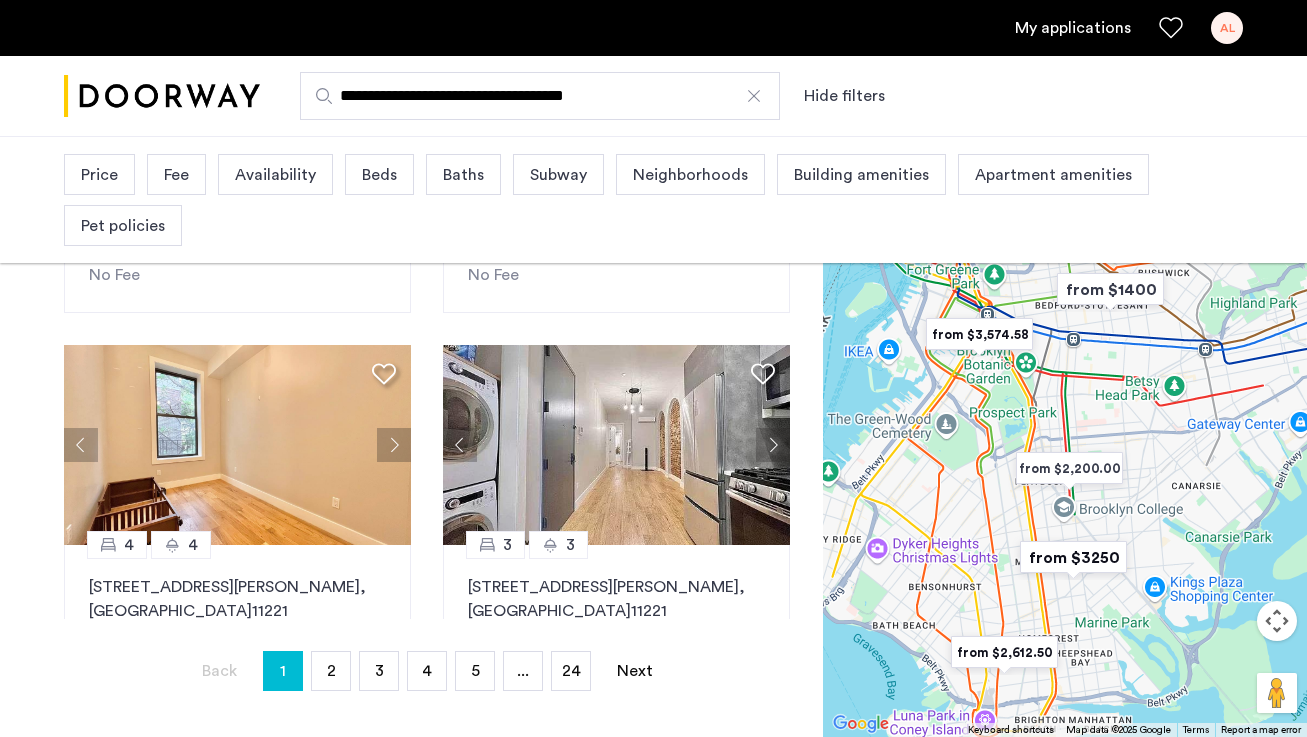click on "Beds" at bounding box center (379, 175) 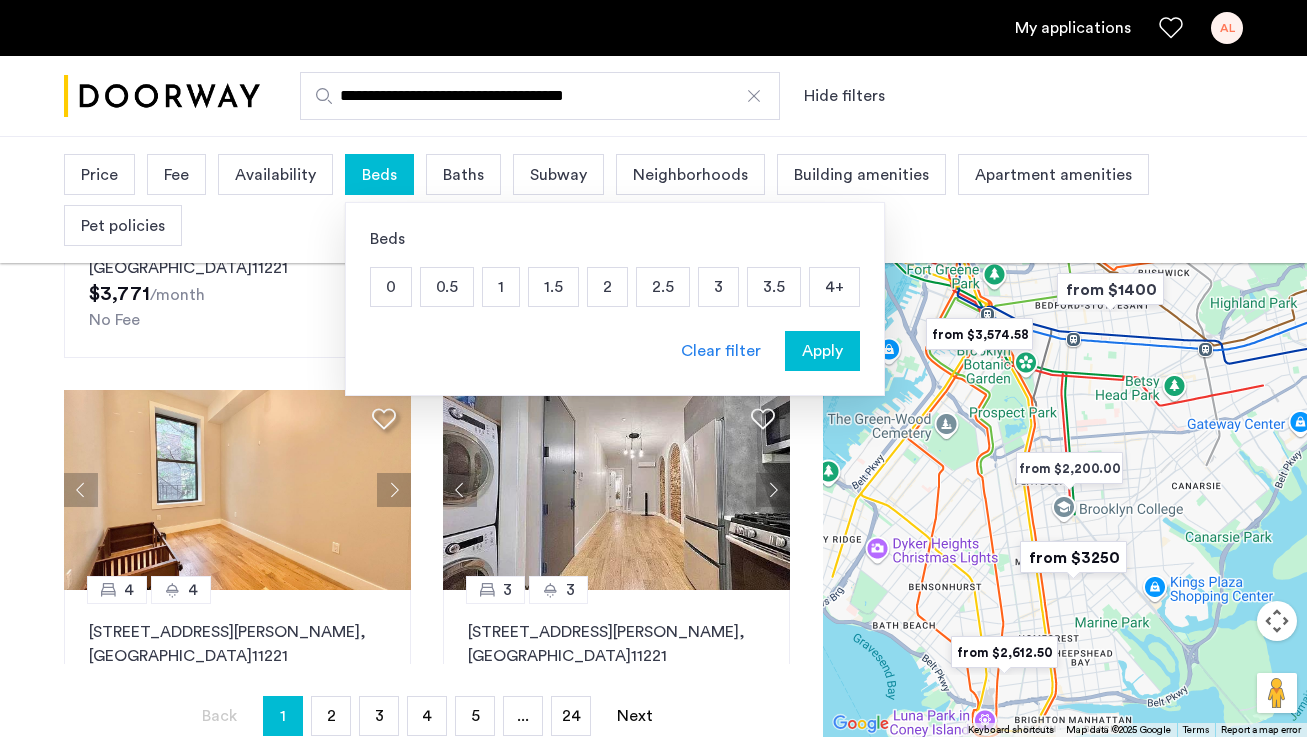 click on "3" at bounding box center (718, 287) 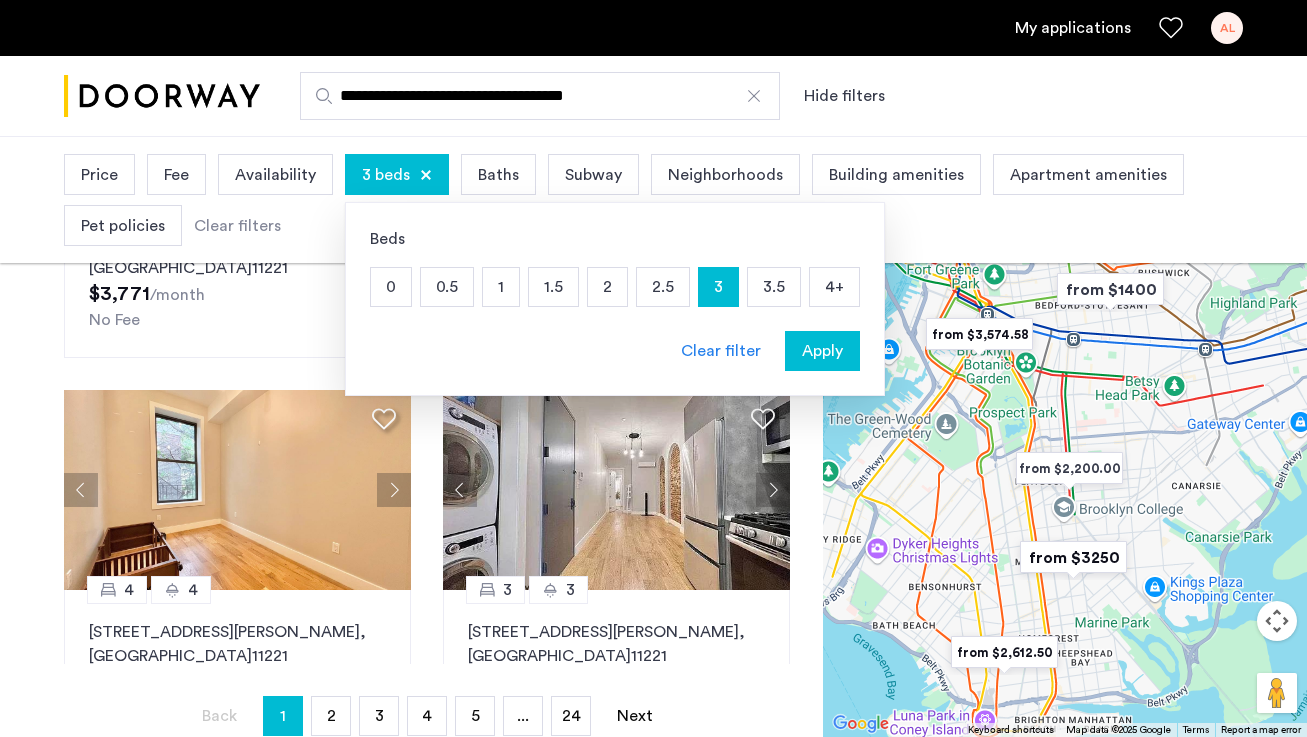 click on "**********" at bounding box center [540, 96] 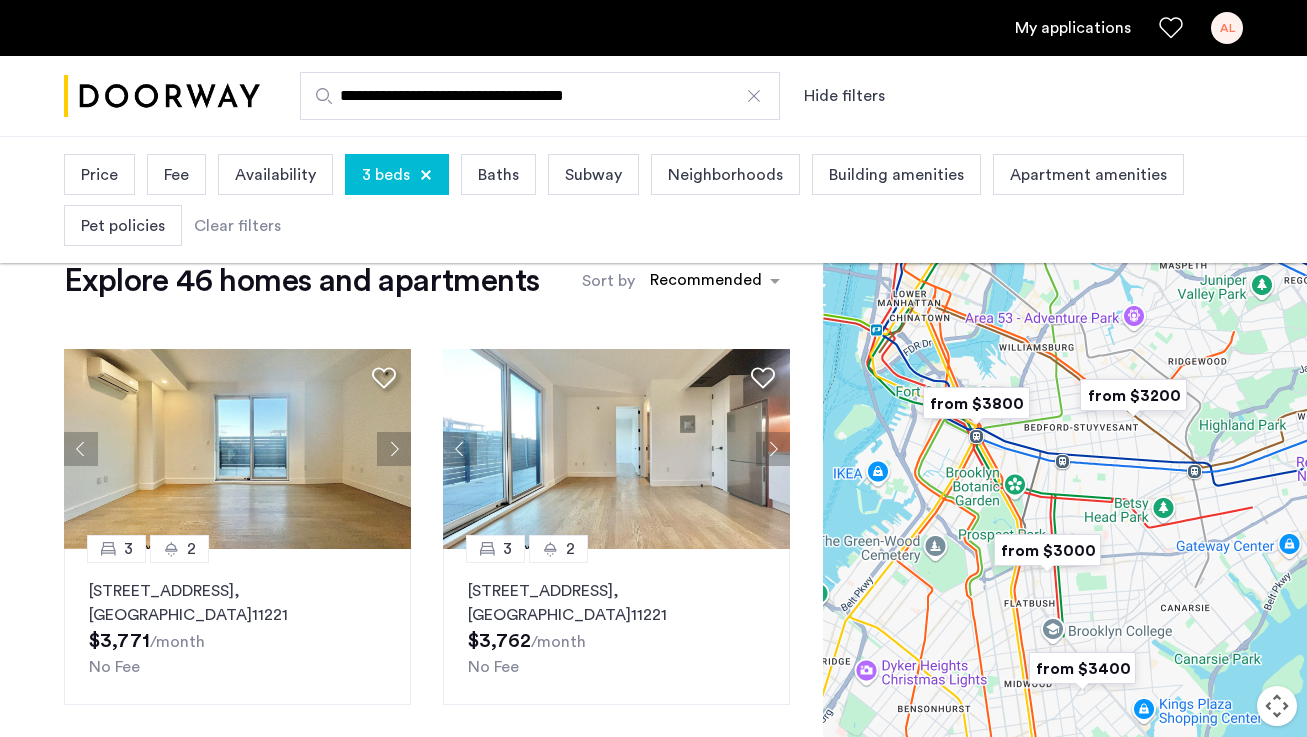 scroll, scrollTop: 99, scrollLeft: 0, axis: vertical 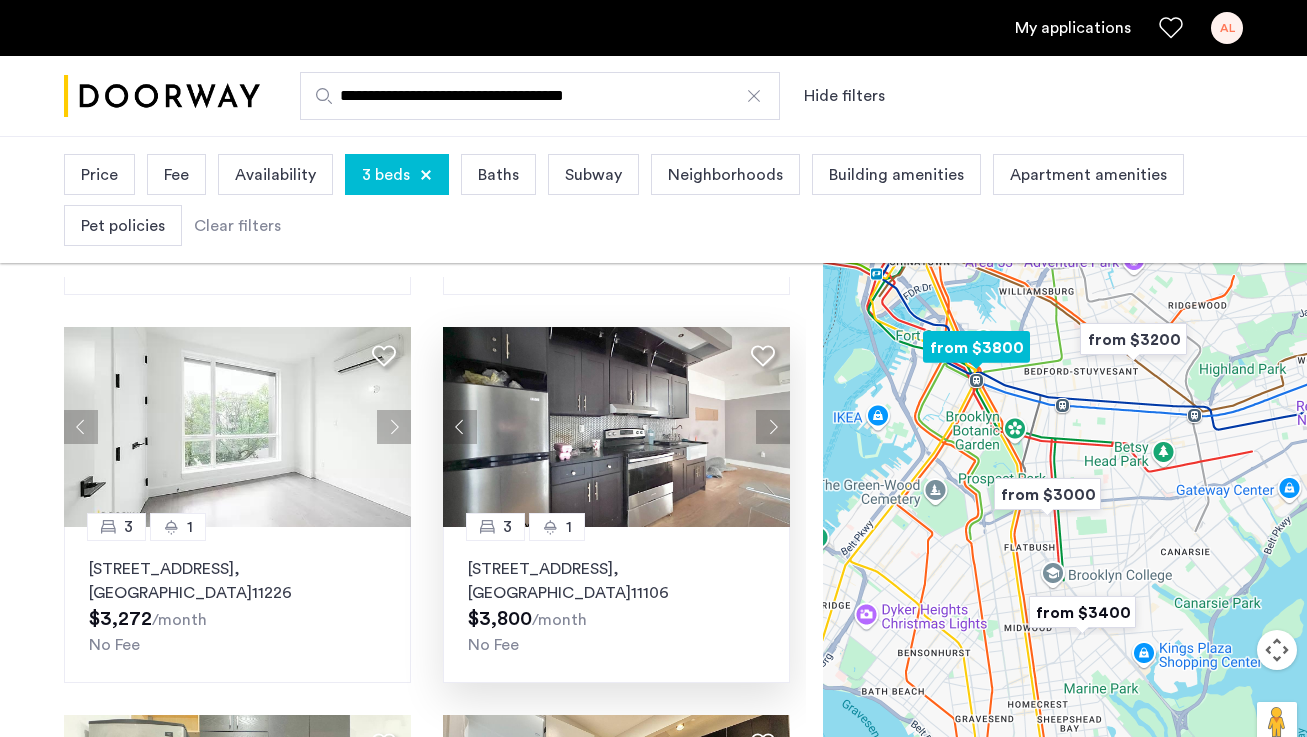 click 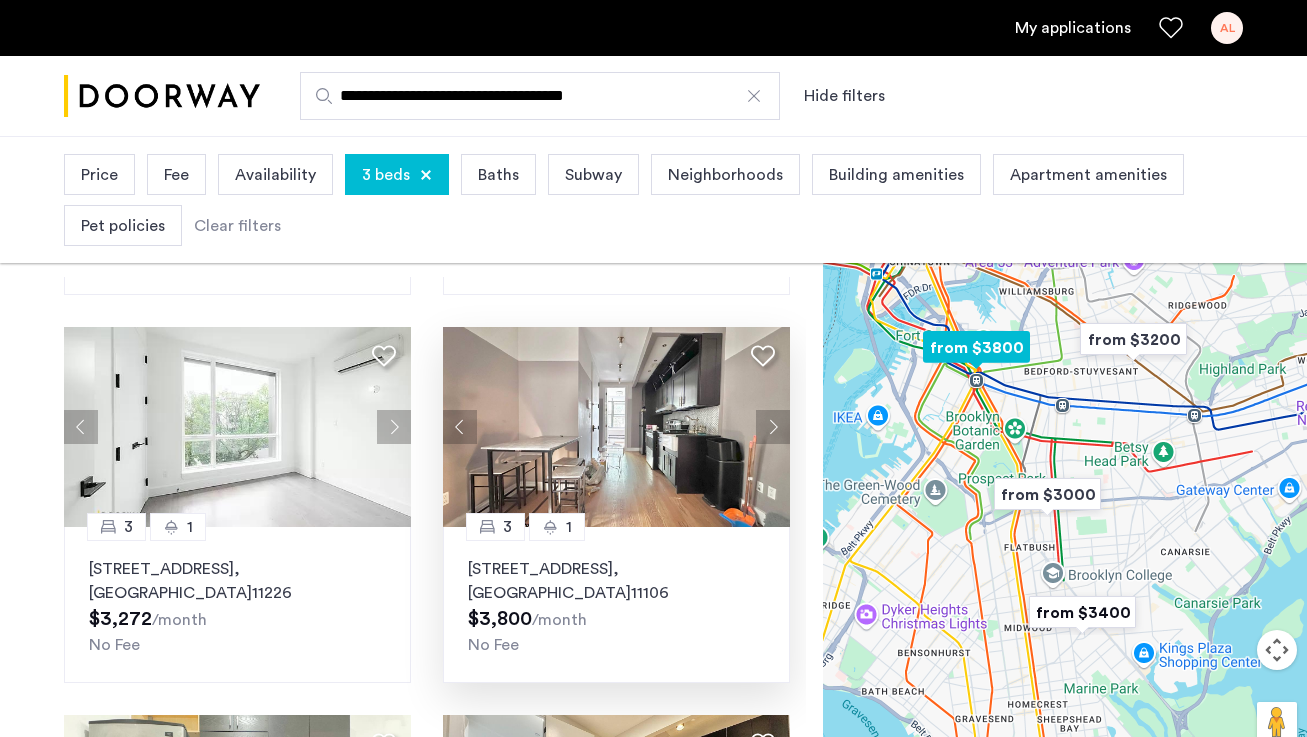 click 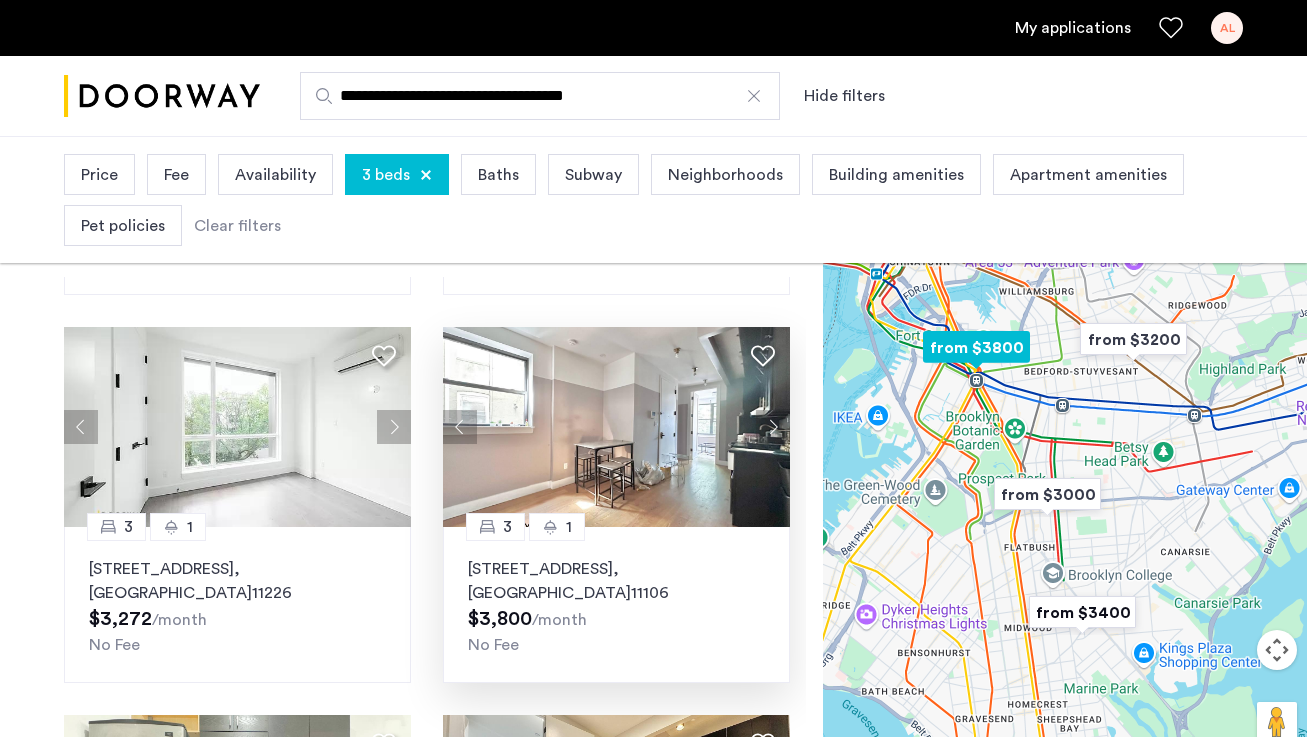 click 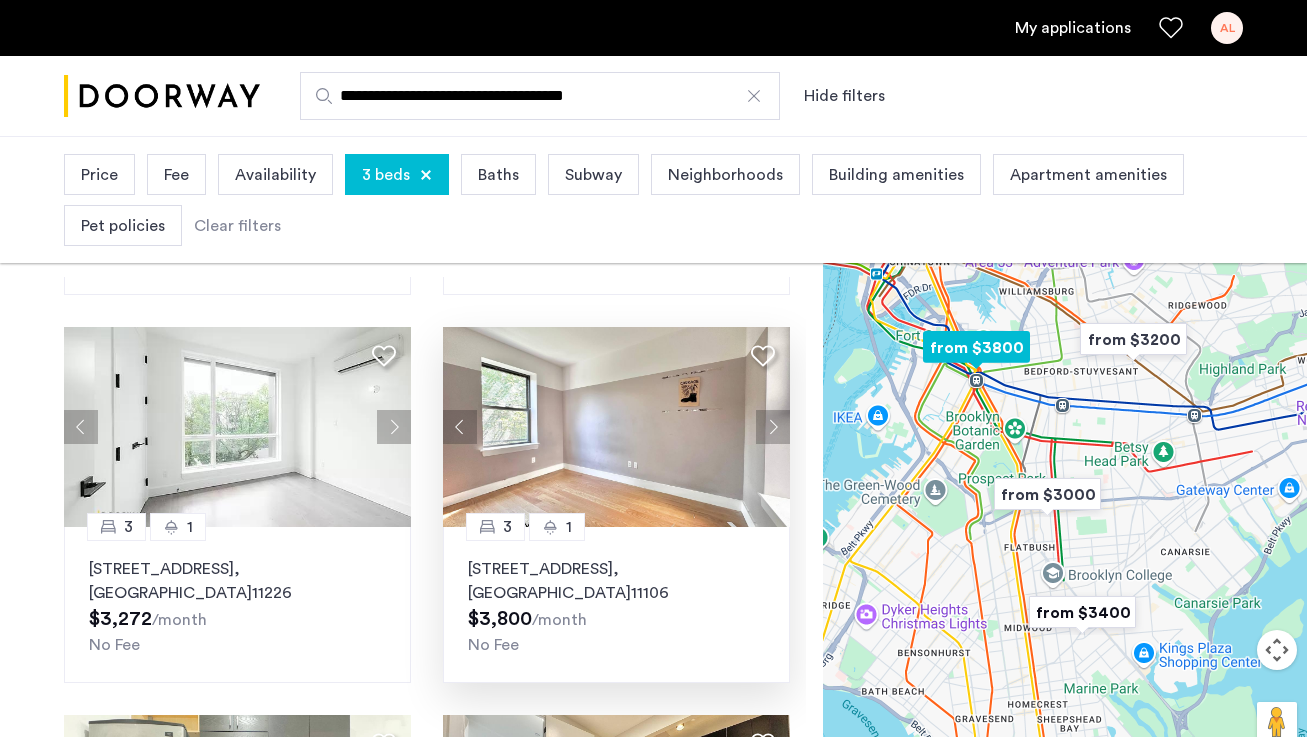 click 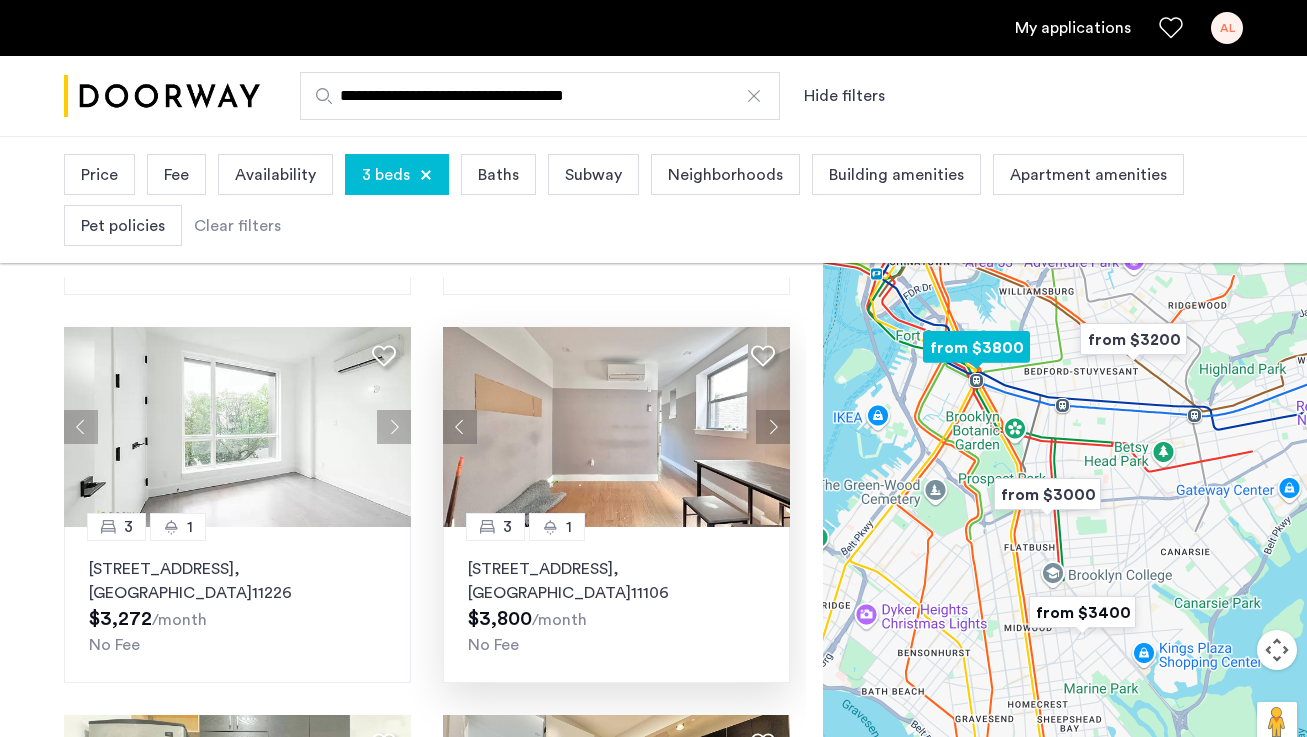 click 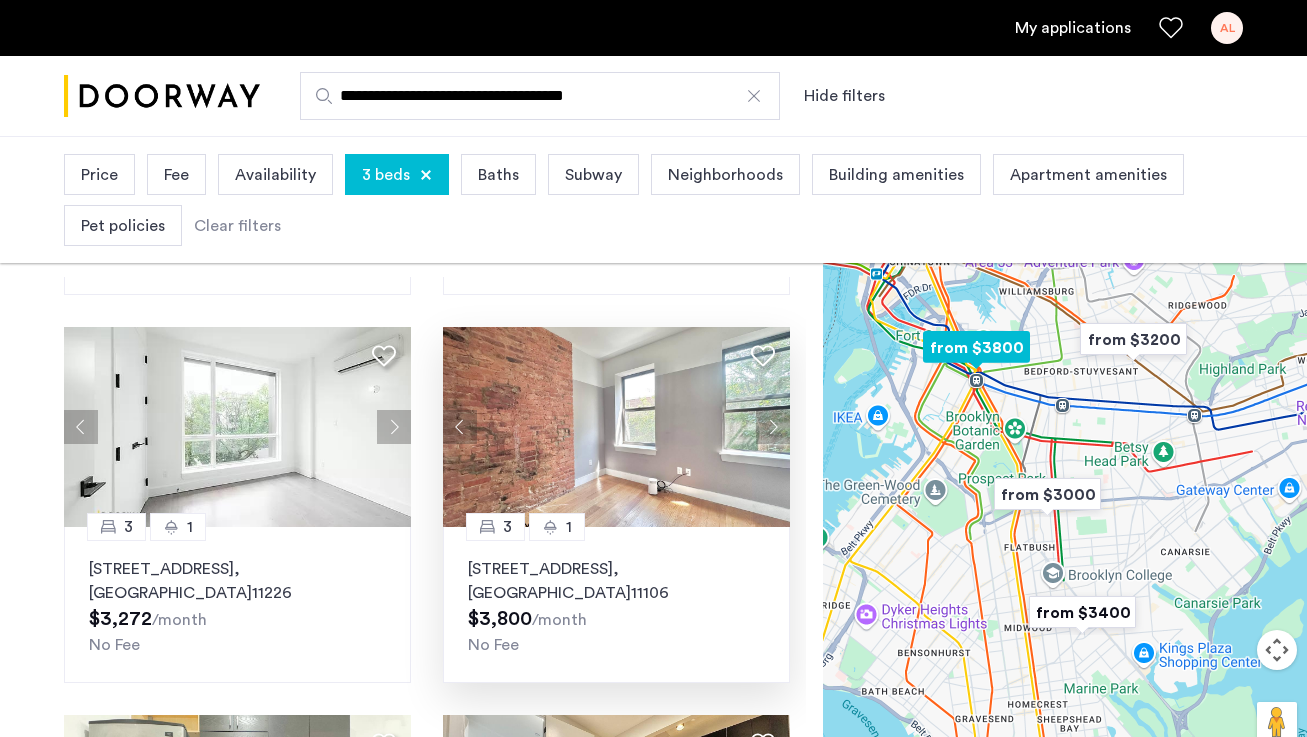 click 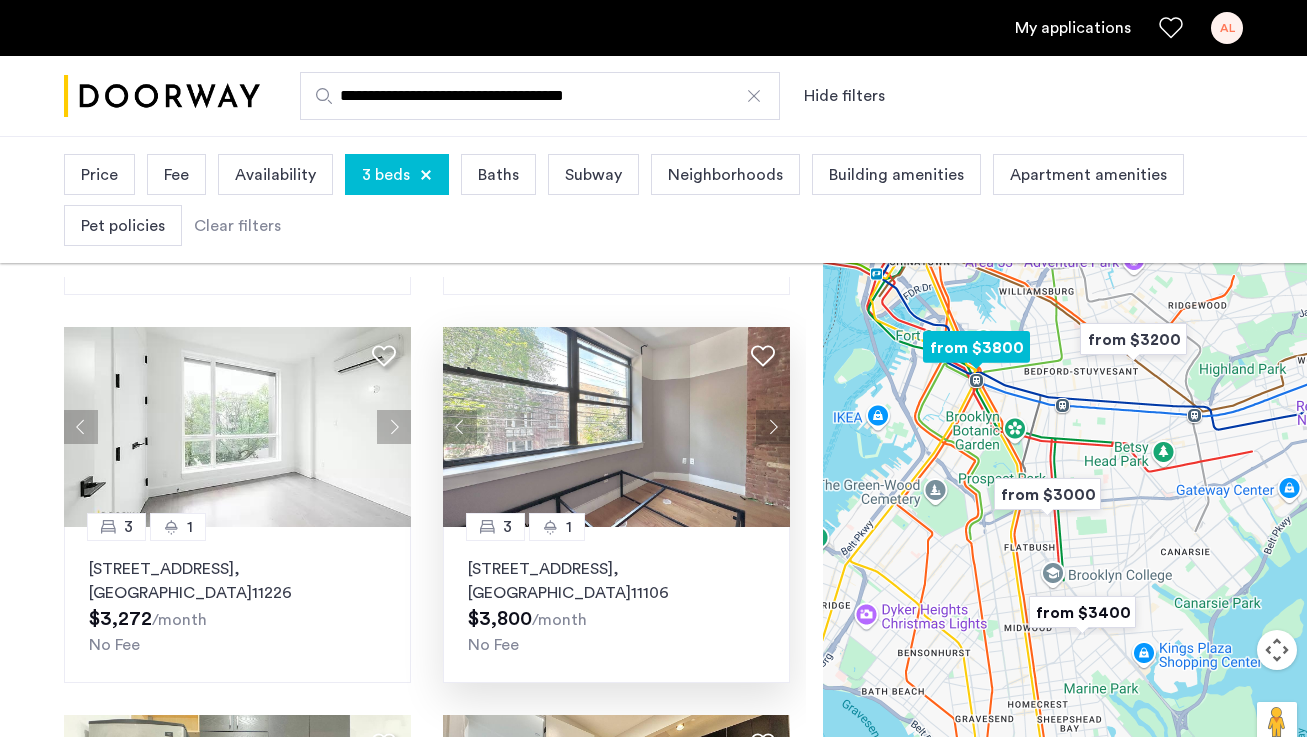 click 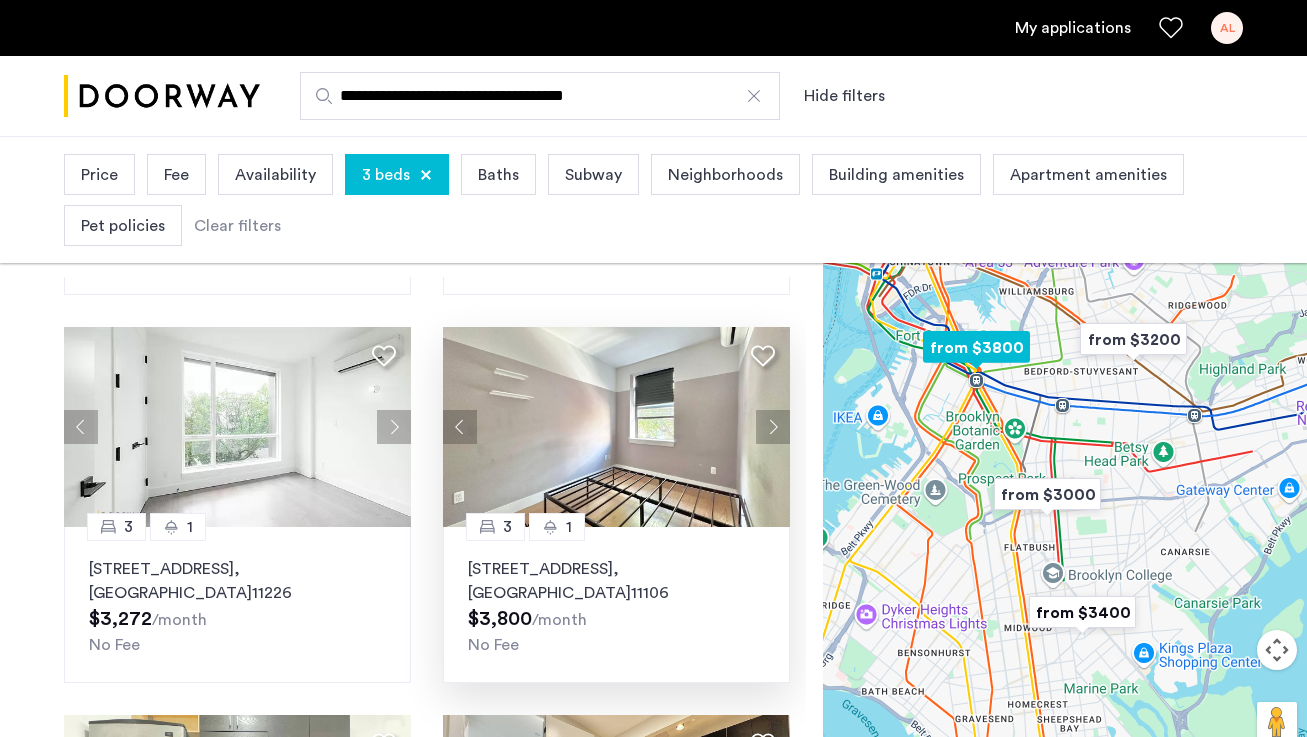 click 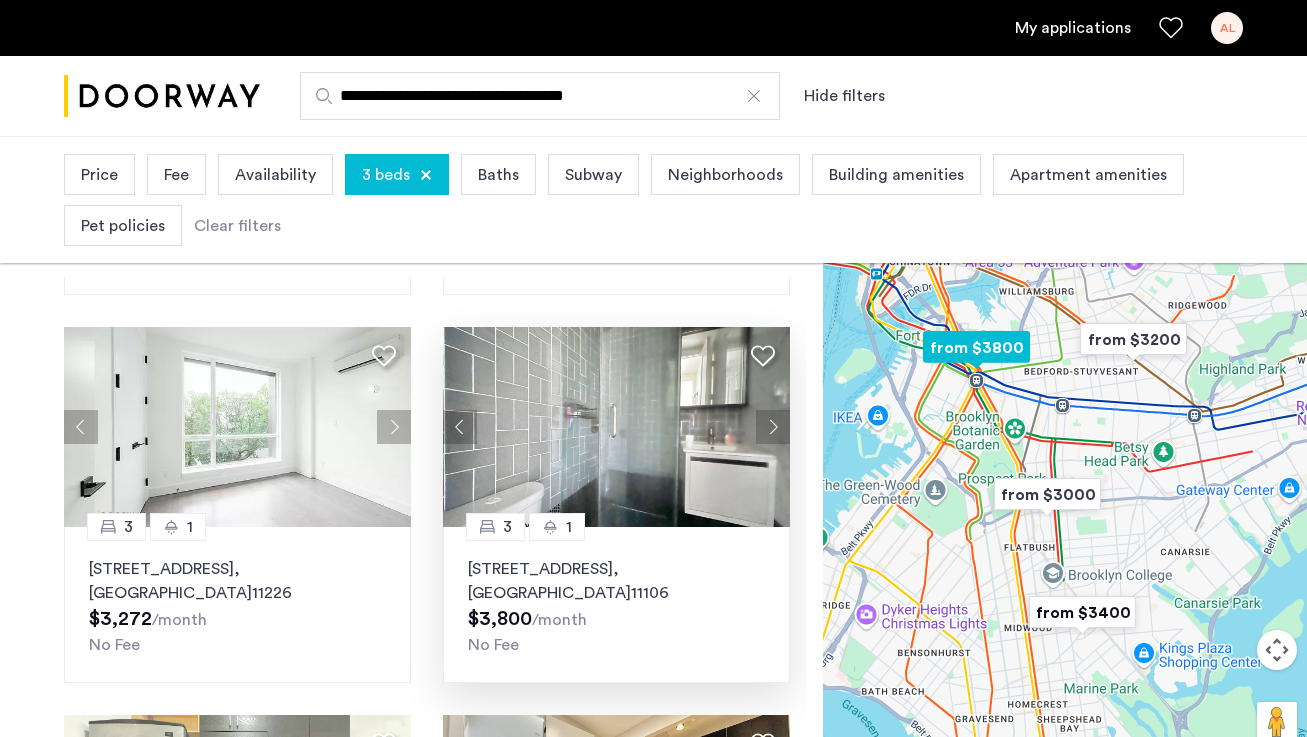 click 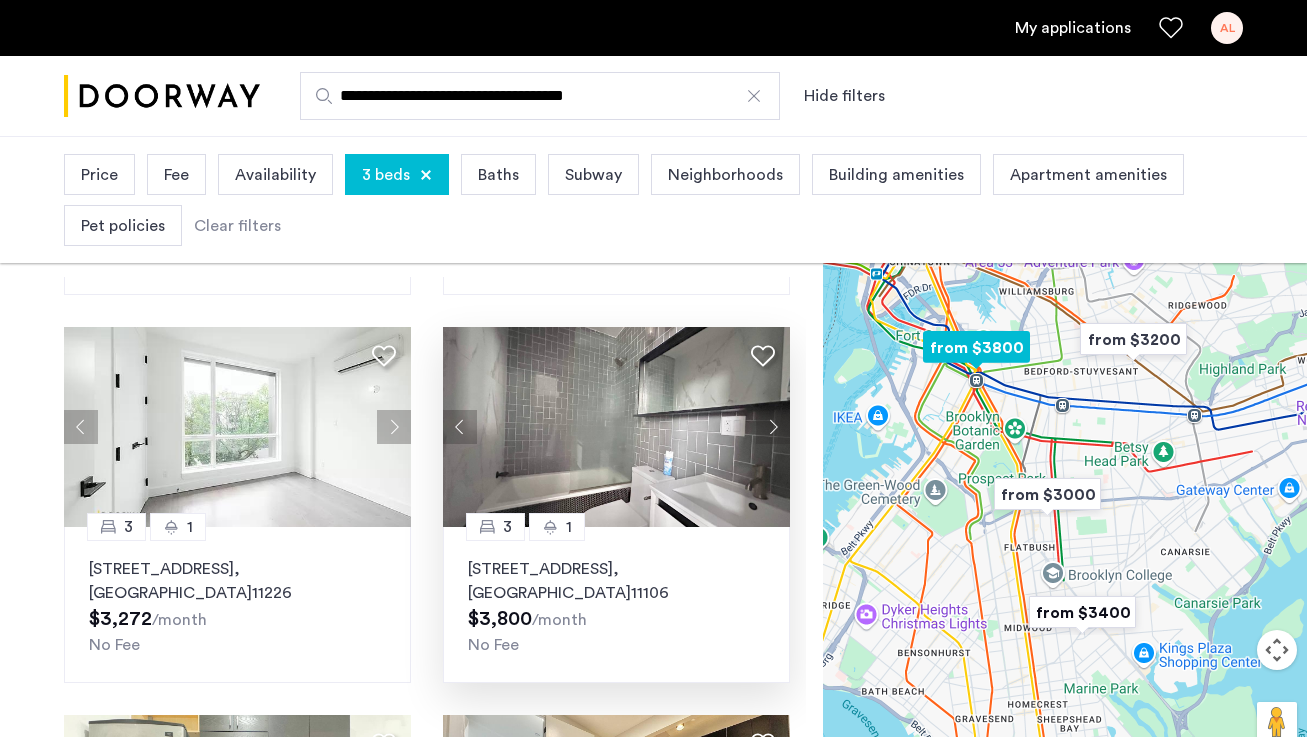 click 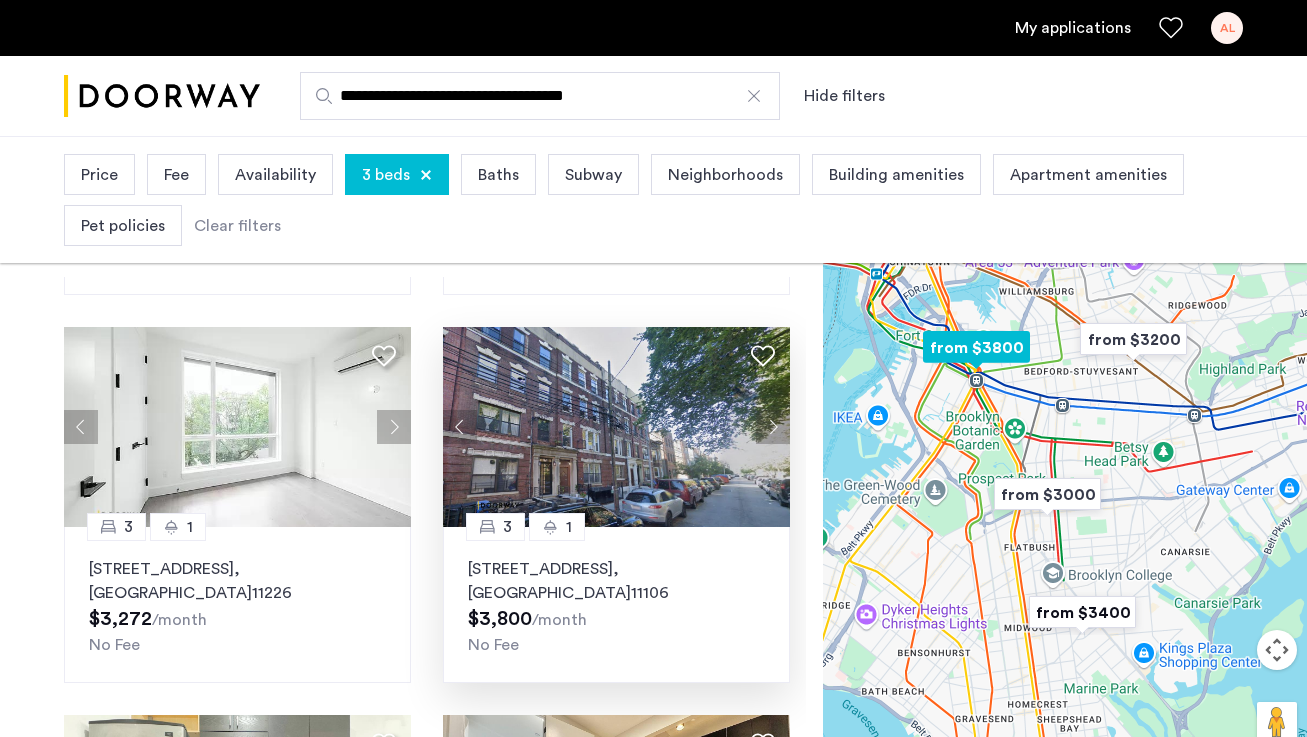 click 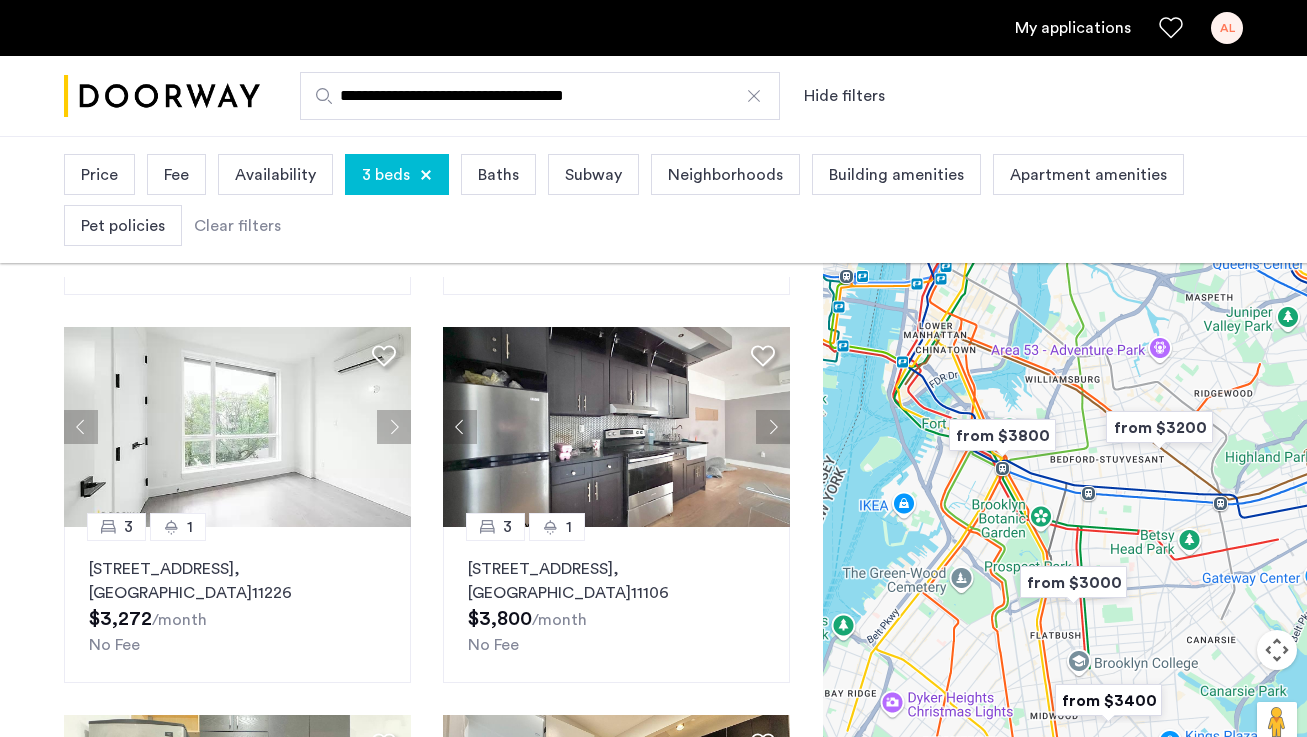 drag, startPoint x: 1024, startPoint y: 395, endPoint x: 1049, endPoint y: 488, distance: 96.30161 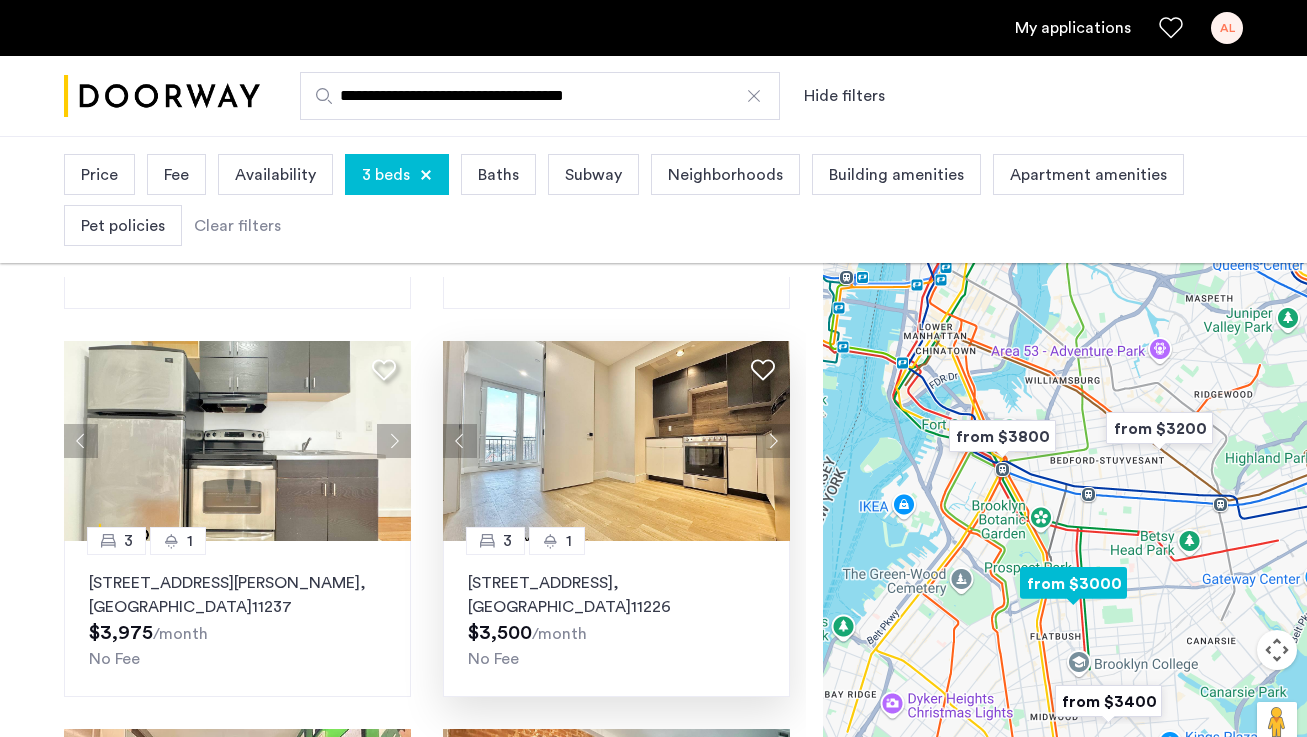 scroll, scrollTop: 1129, scrollLeft: 0, axis: vertical 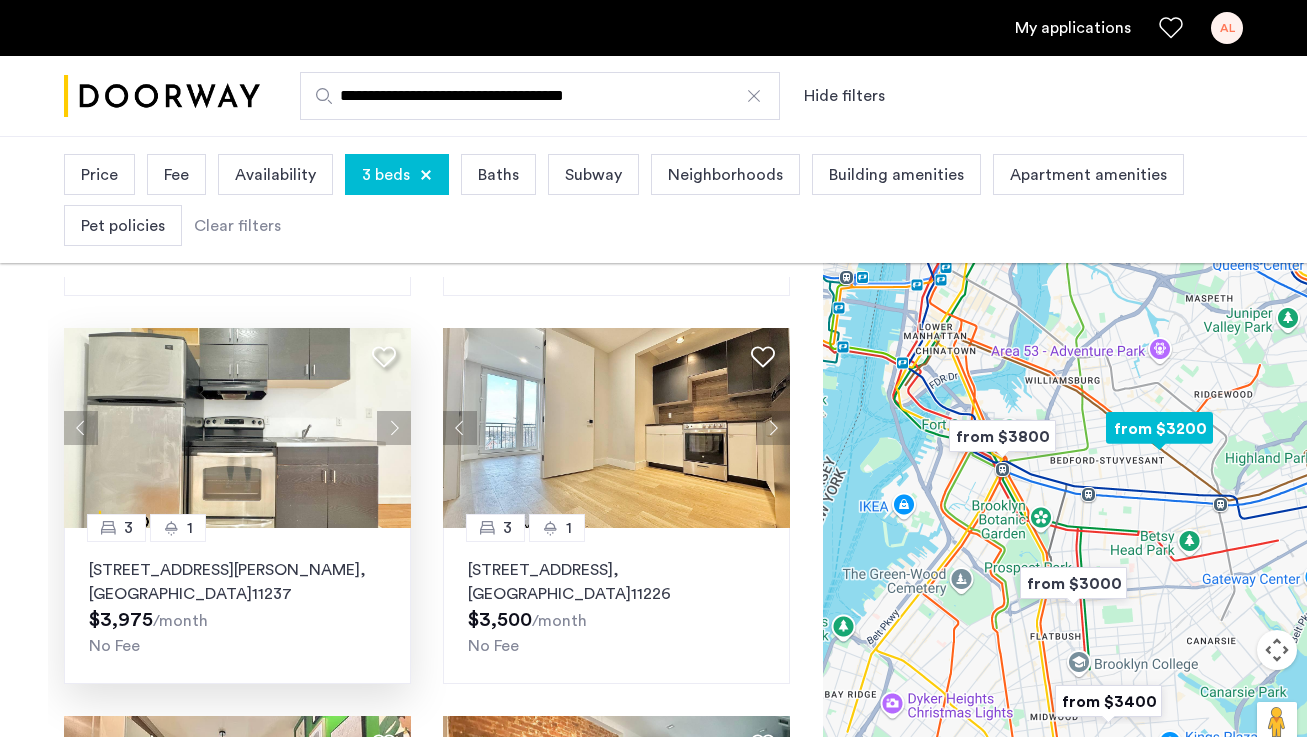 click 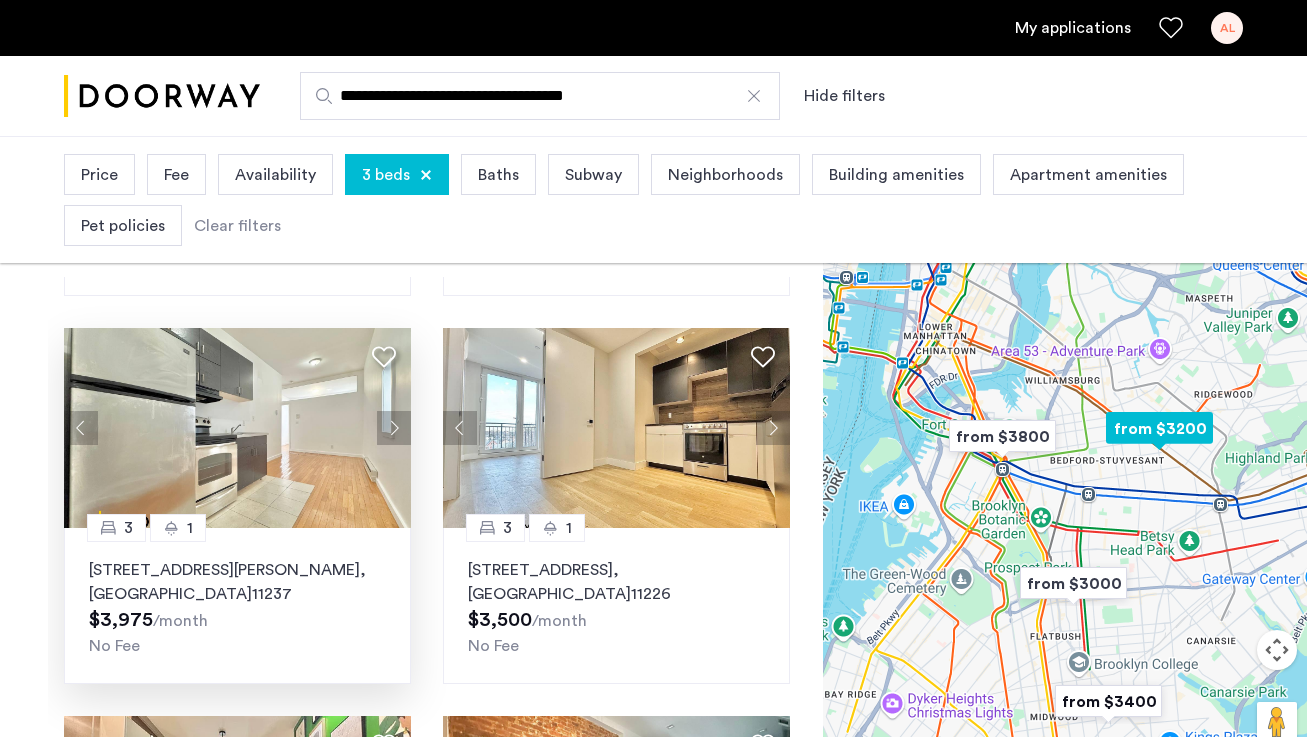 click 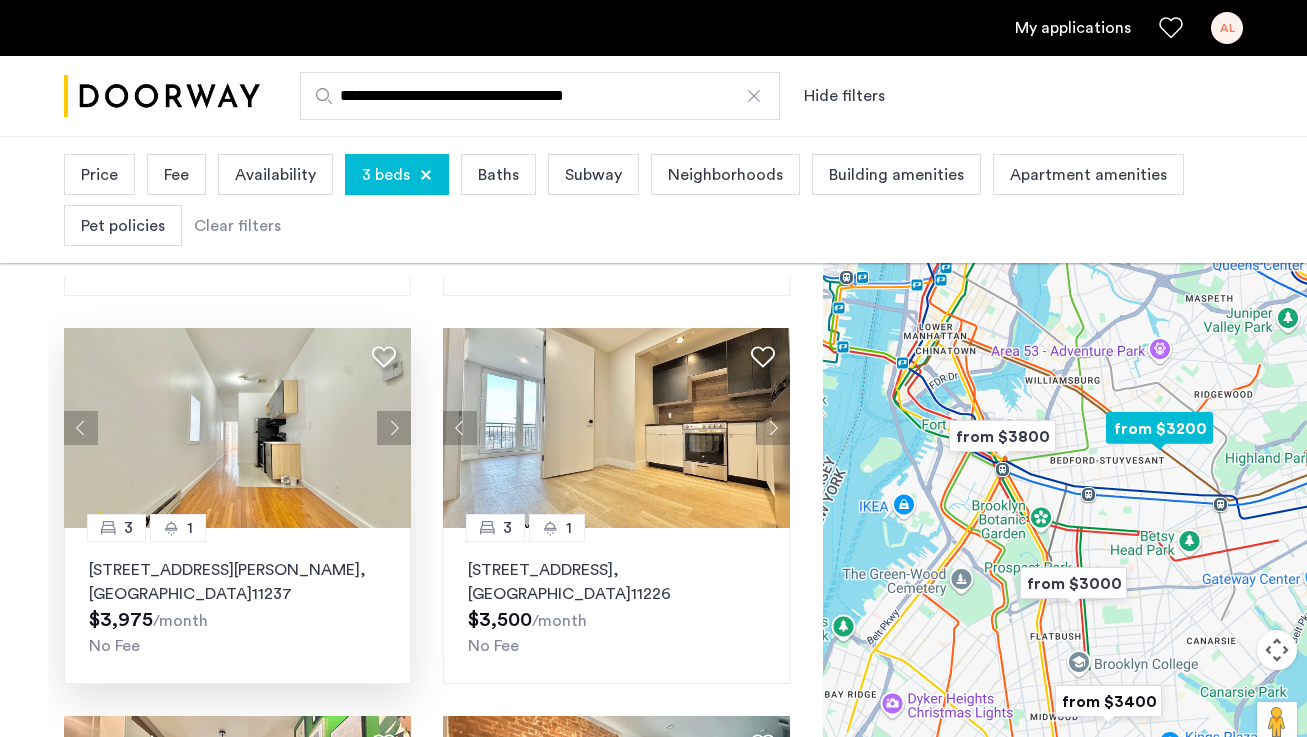 click 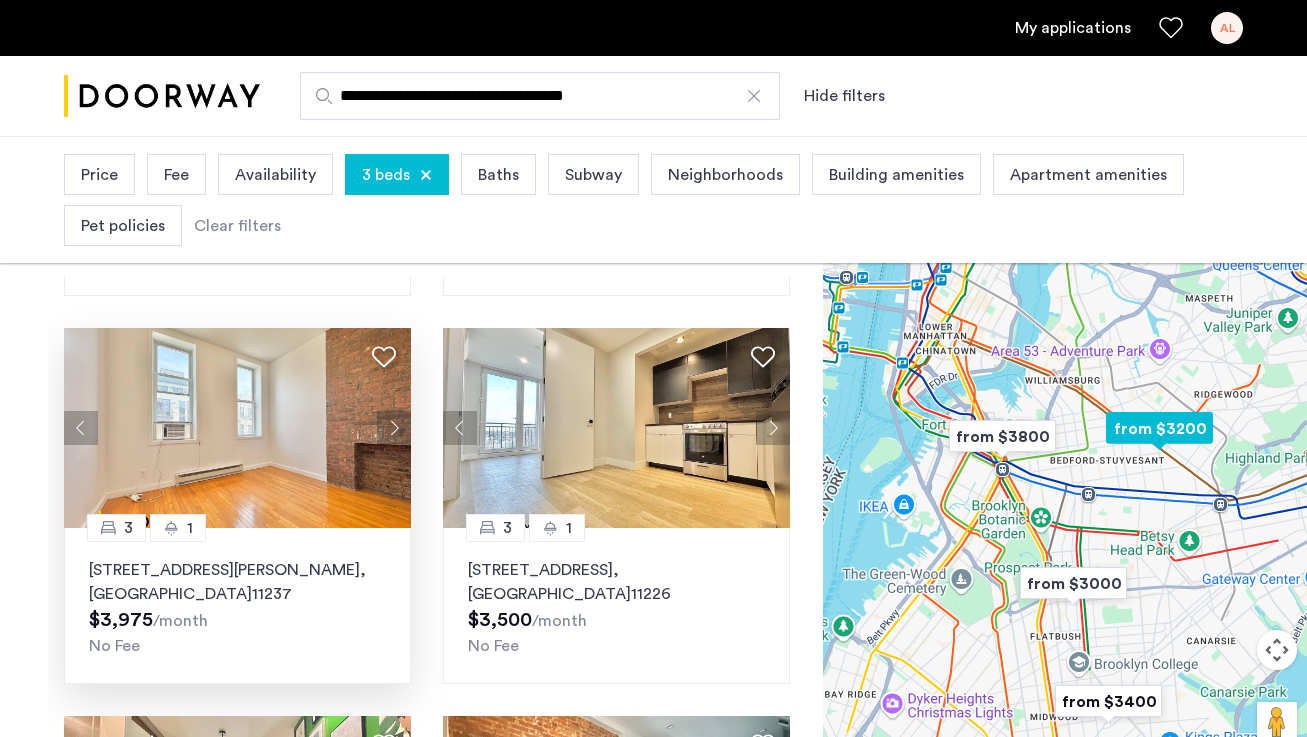 click 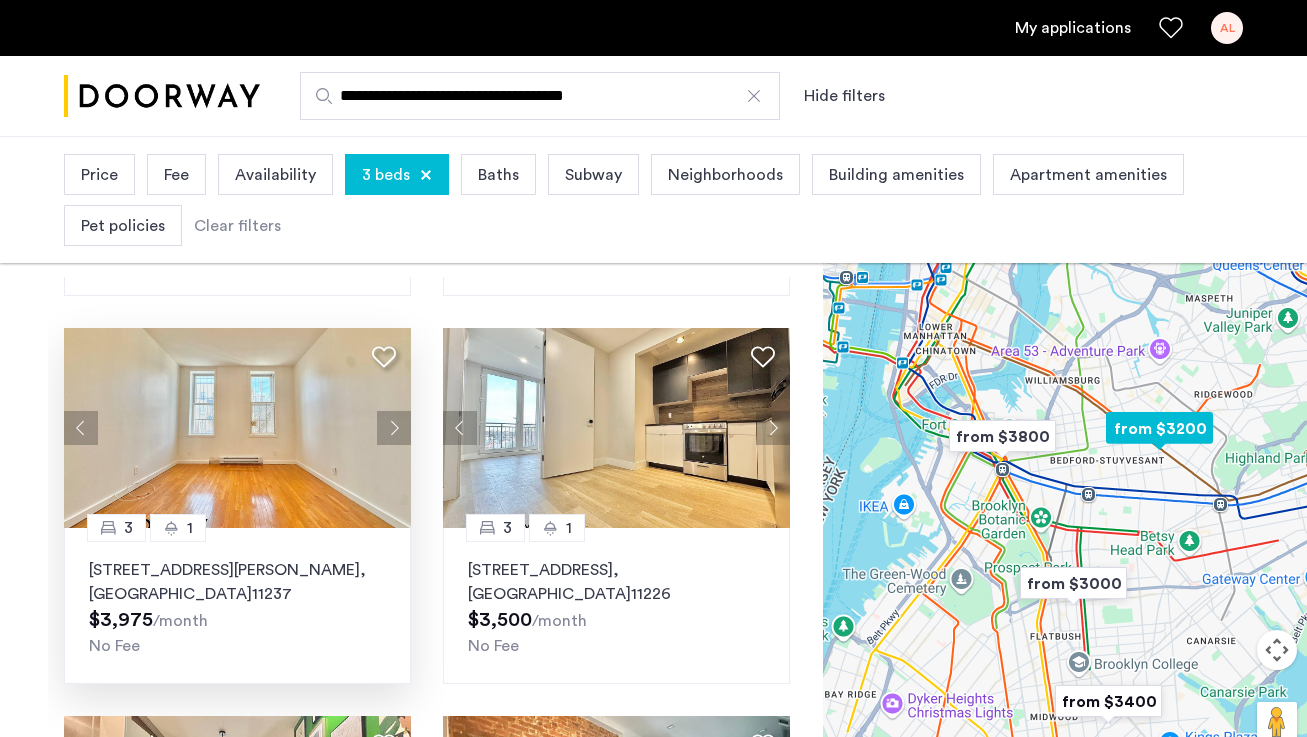 click 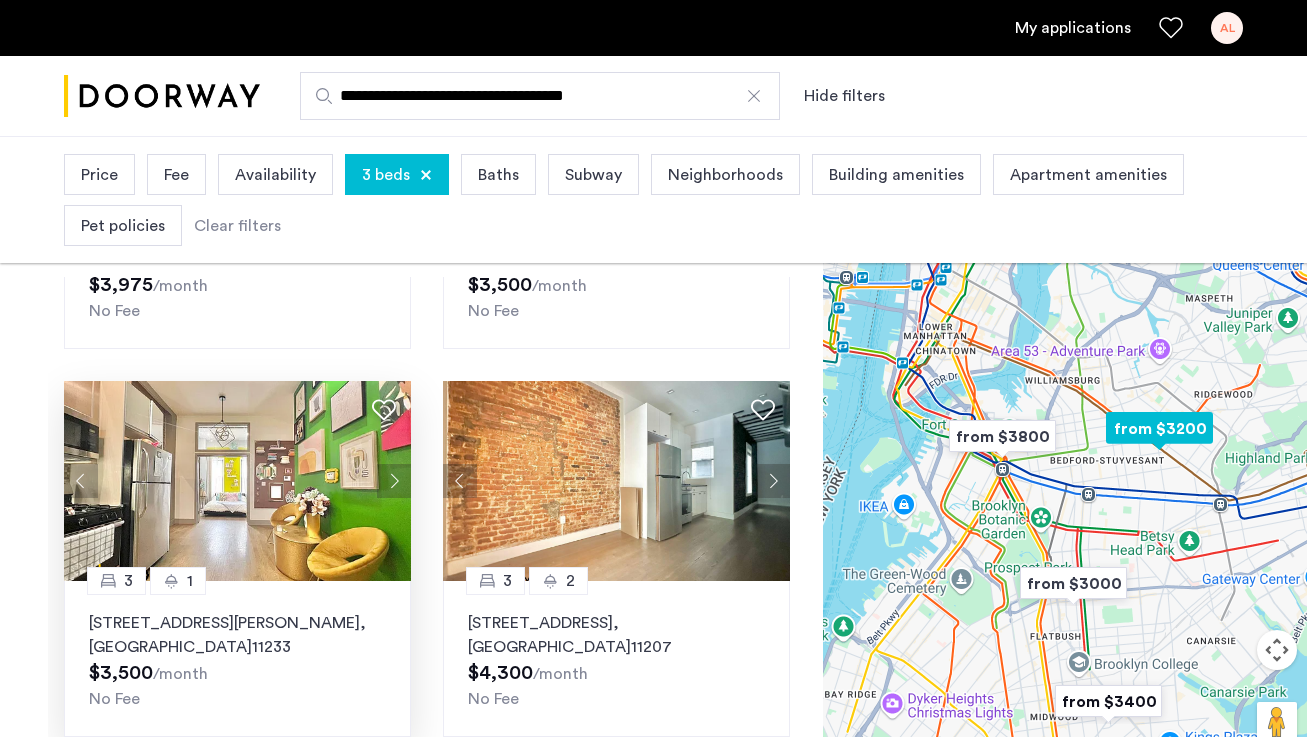 scroll, scrollTop: 1495, scrollLeft: 0, axis: vertical 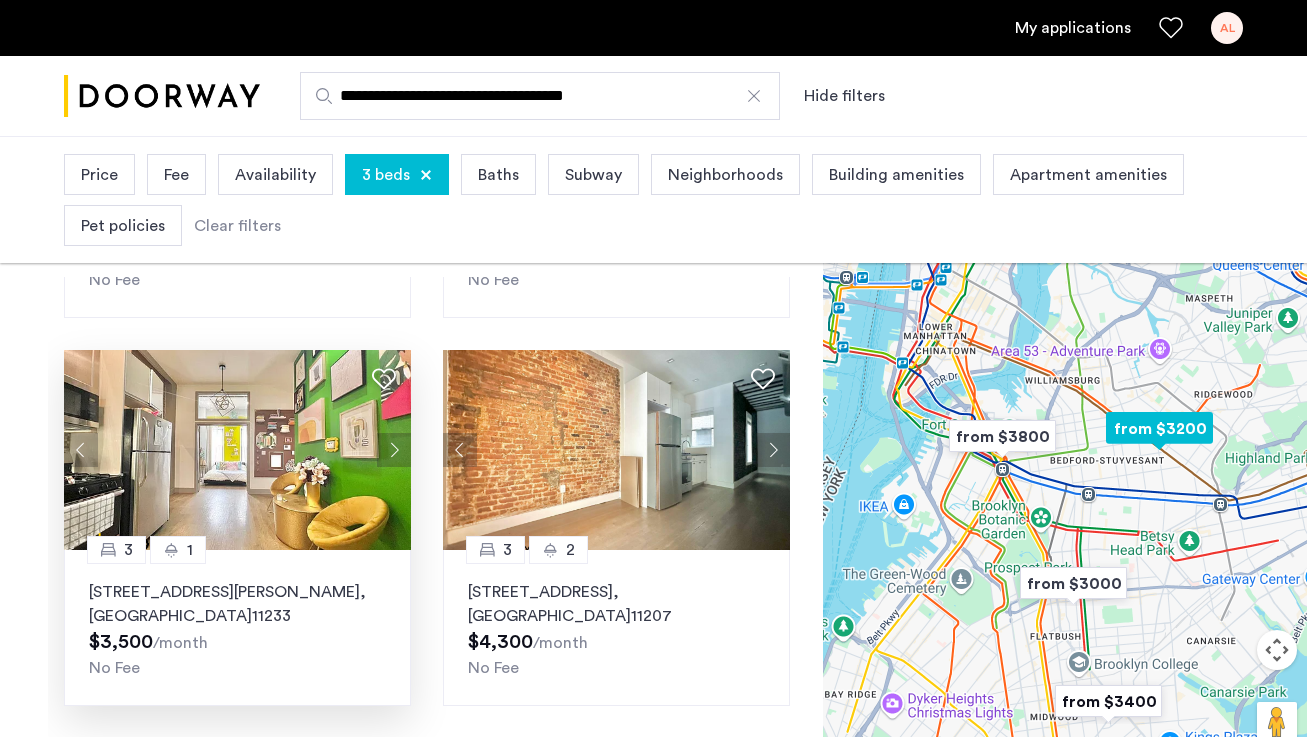click 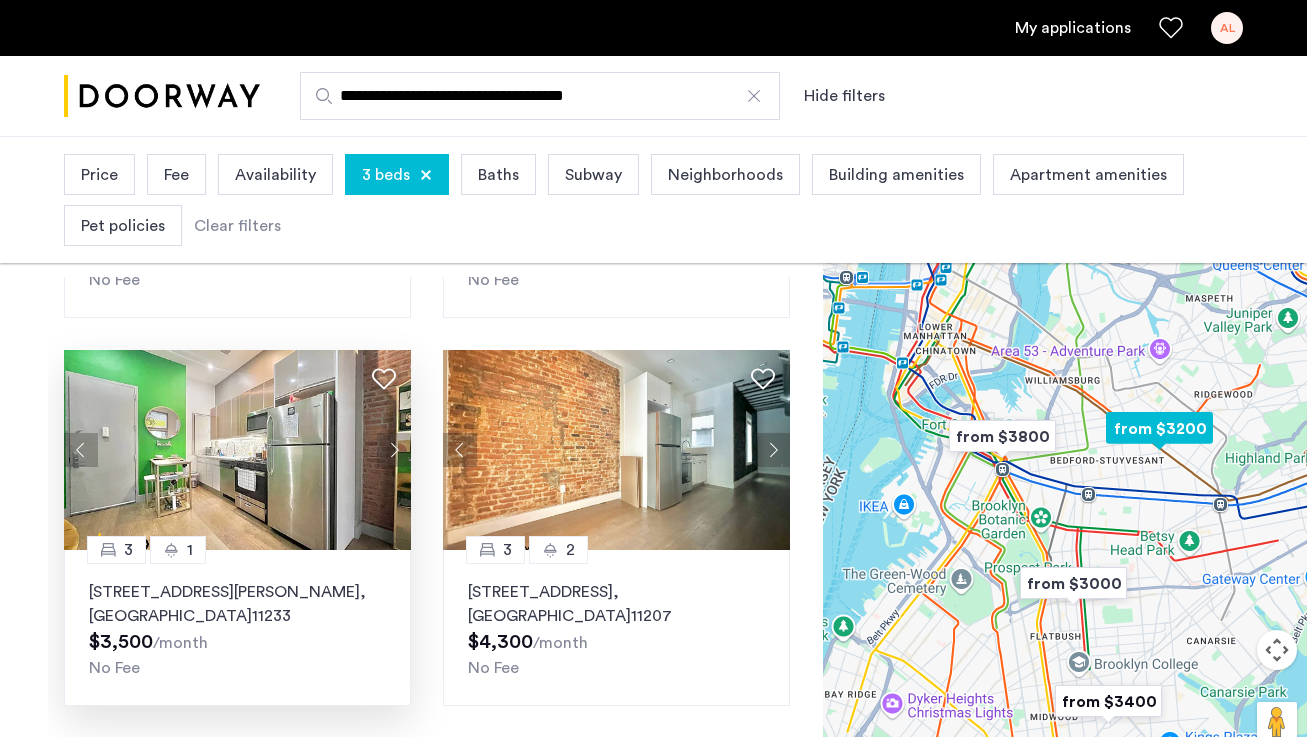 click 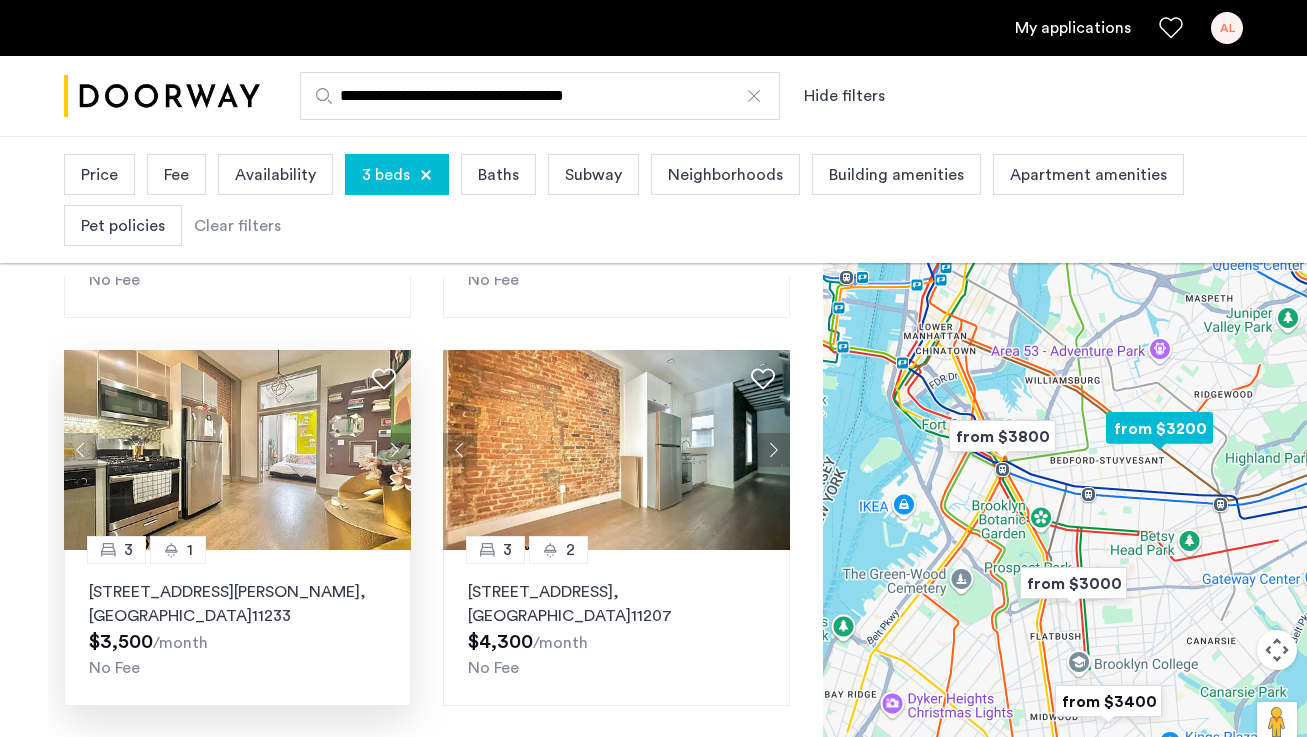 click 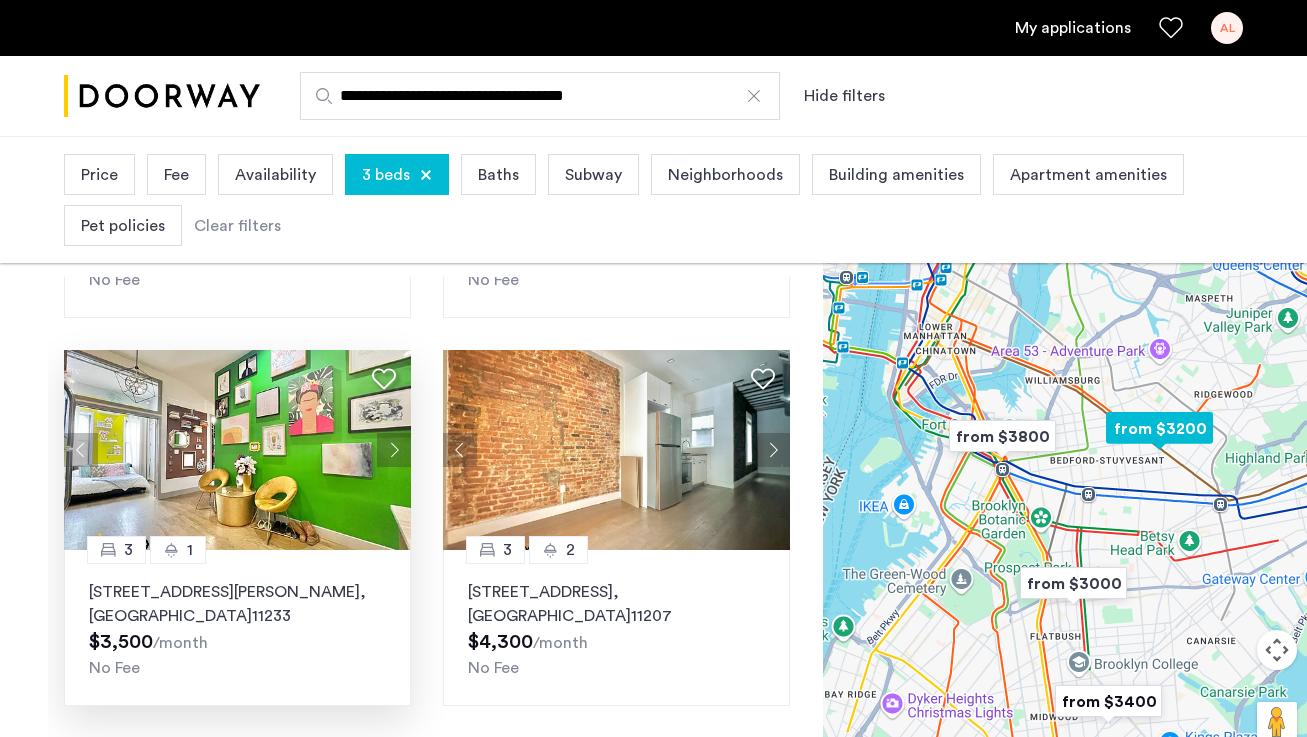 click 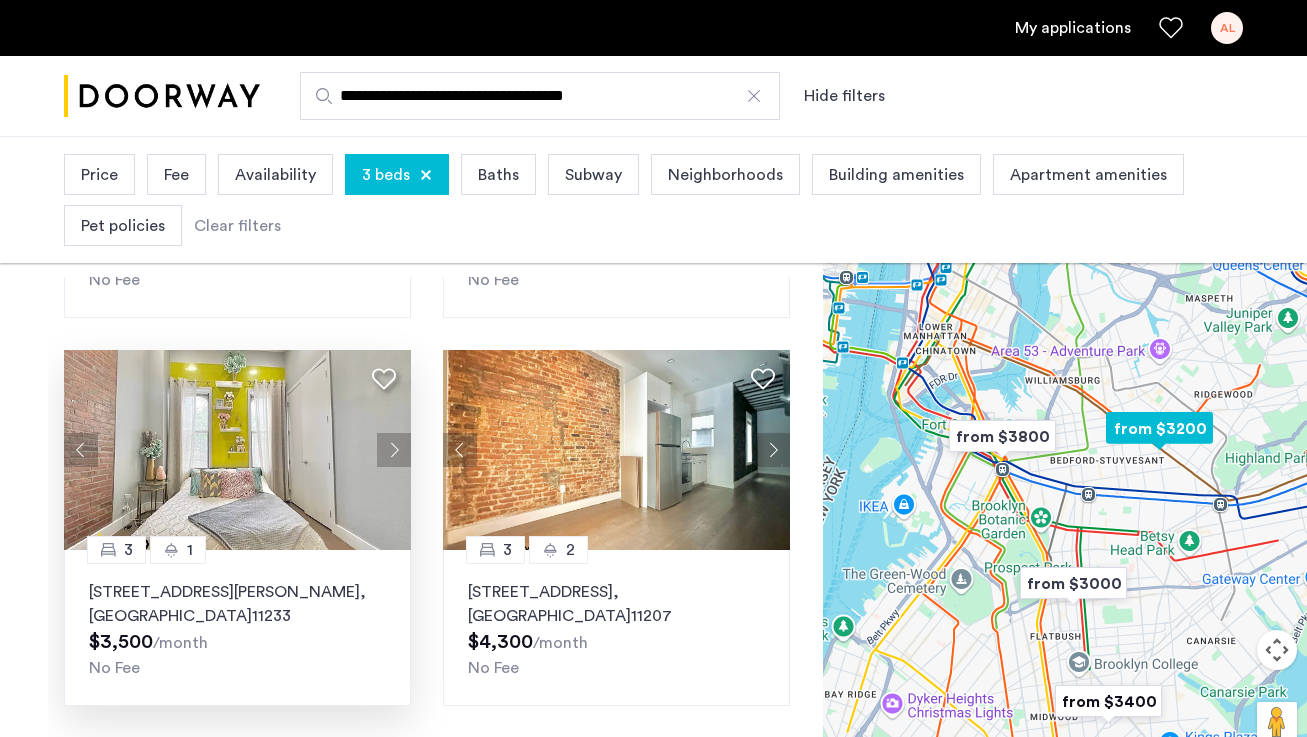 click 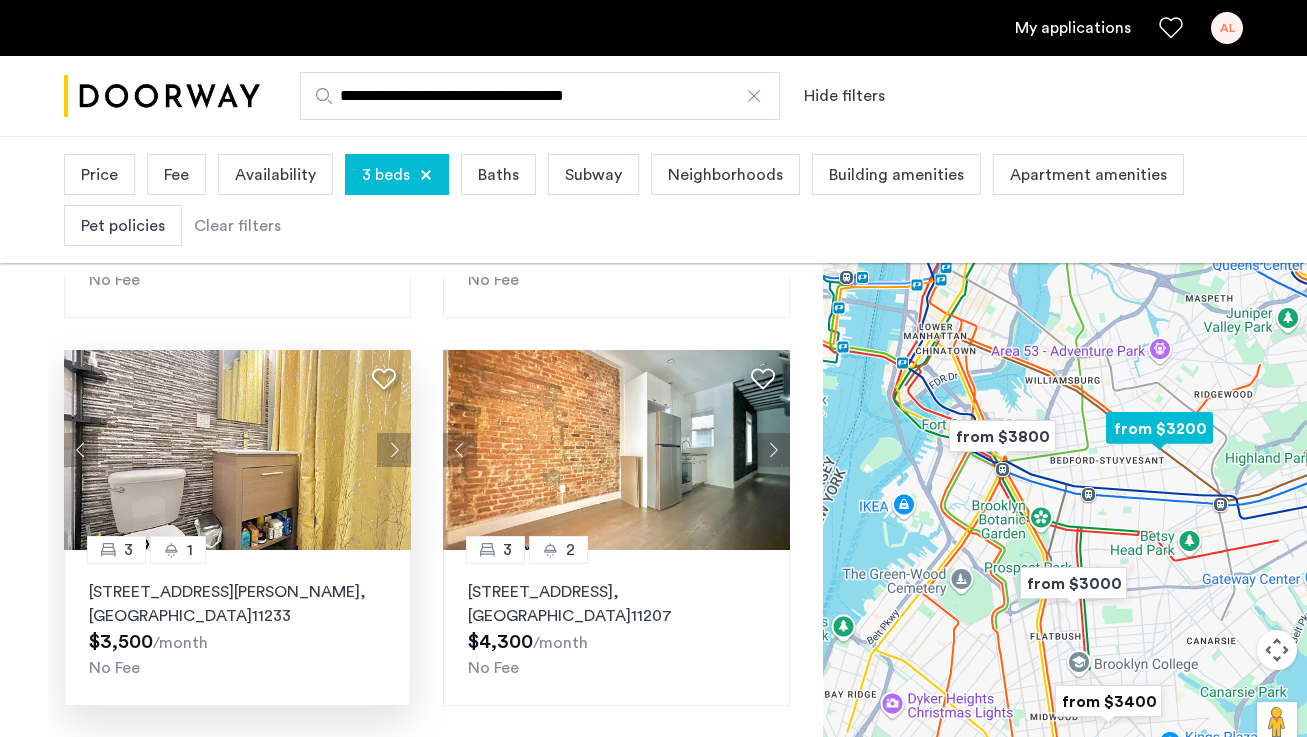 click 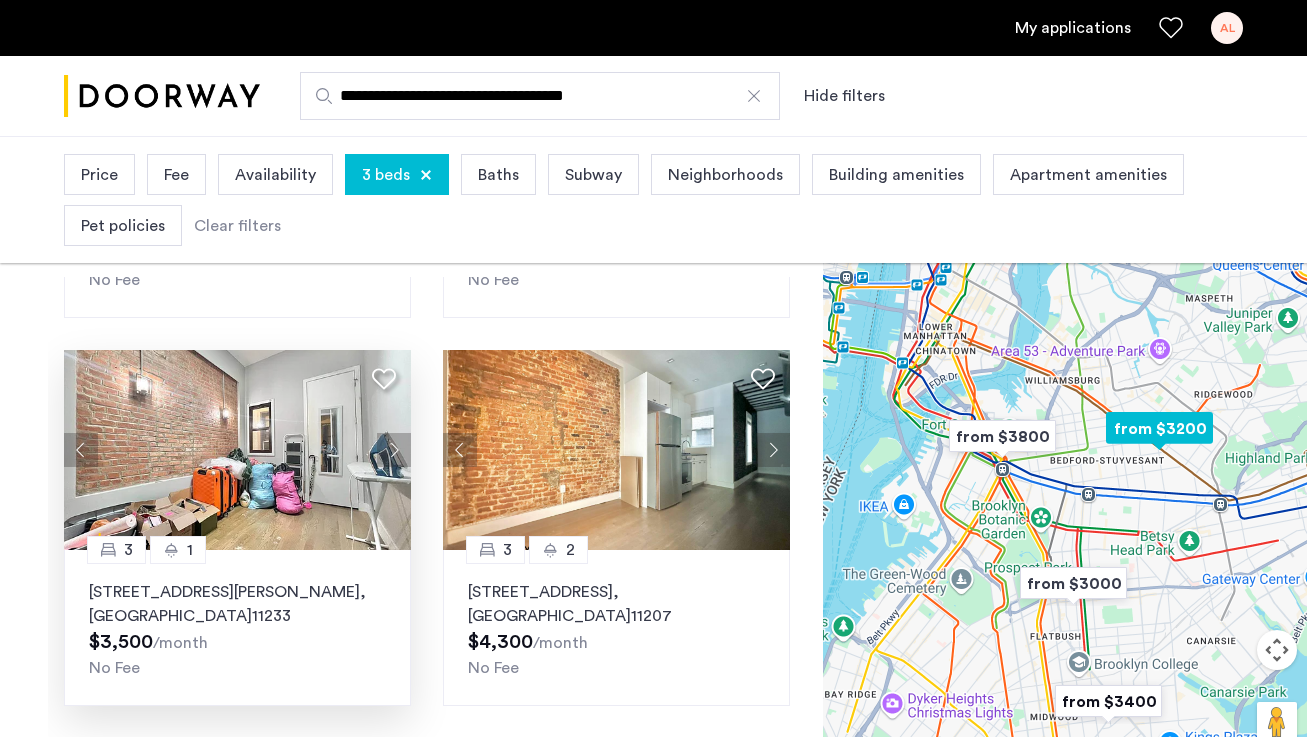 click 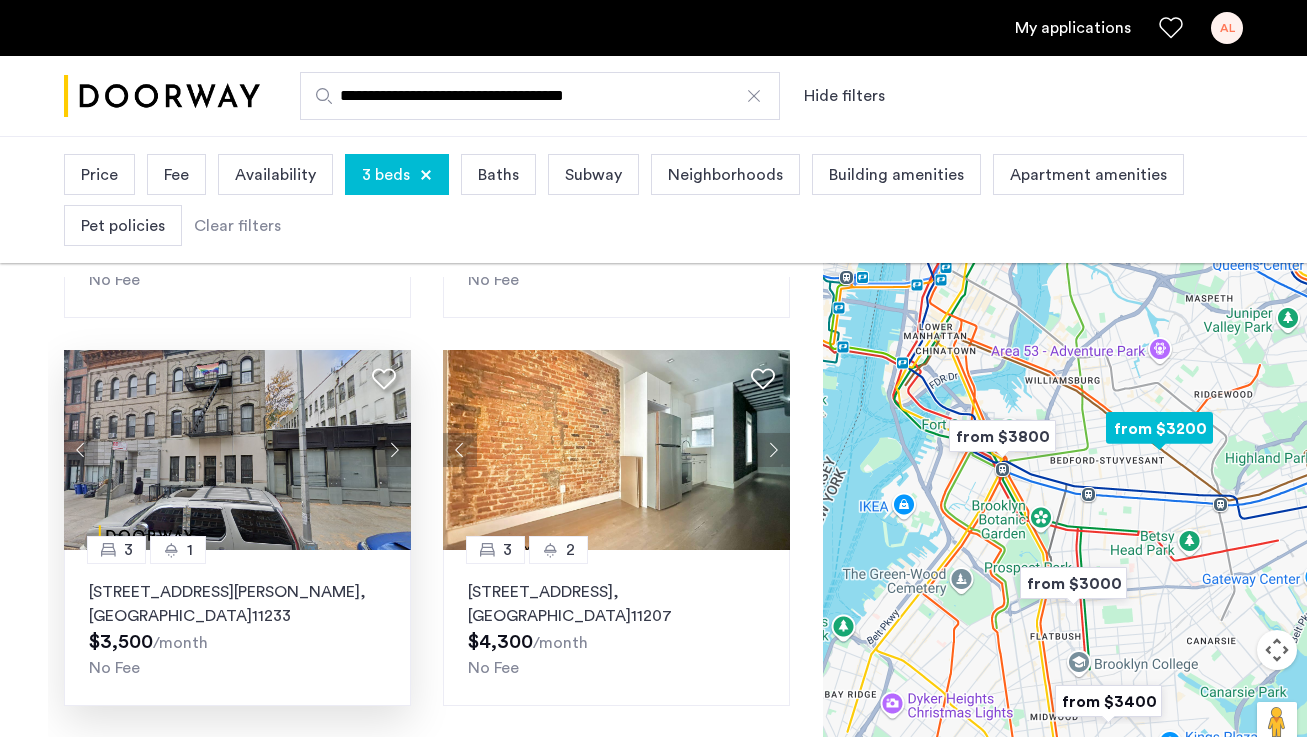 click 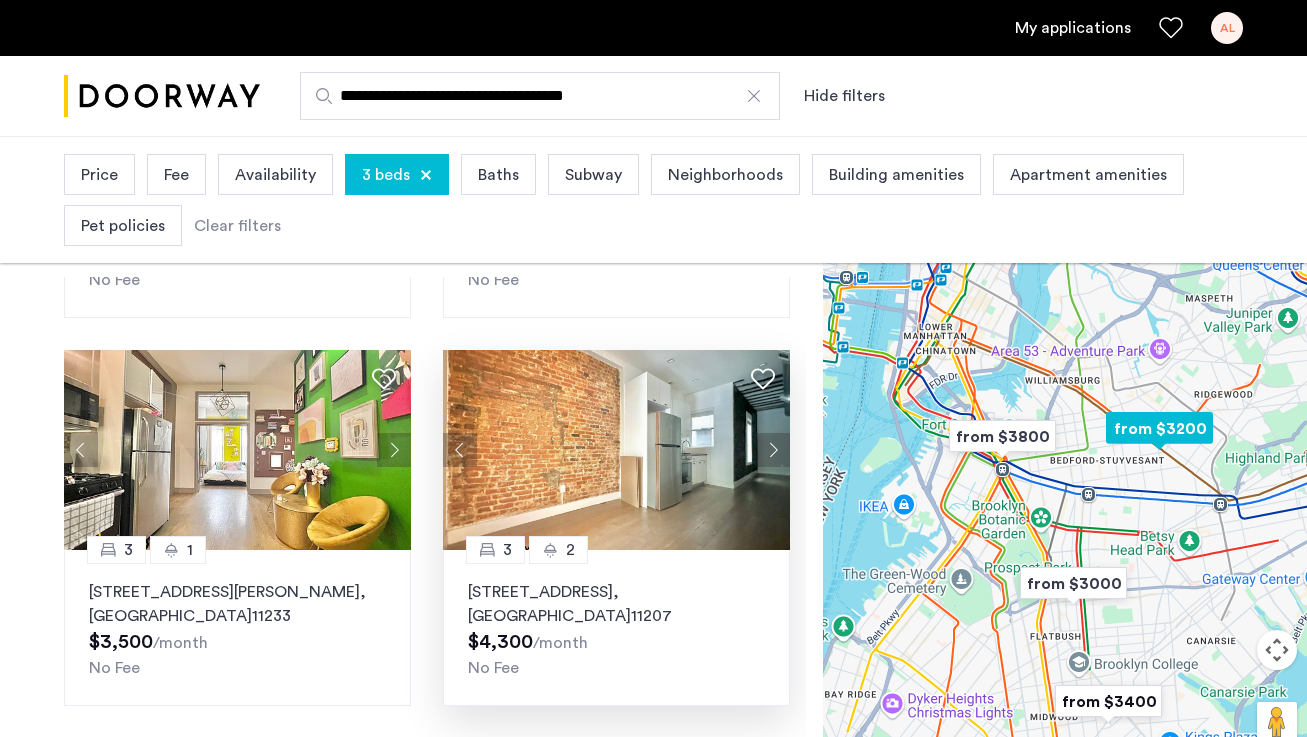 click 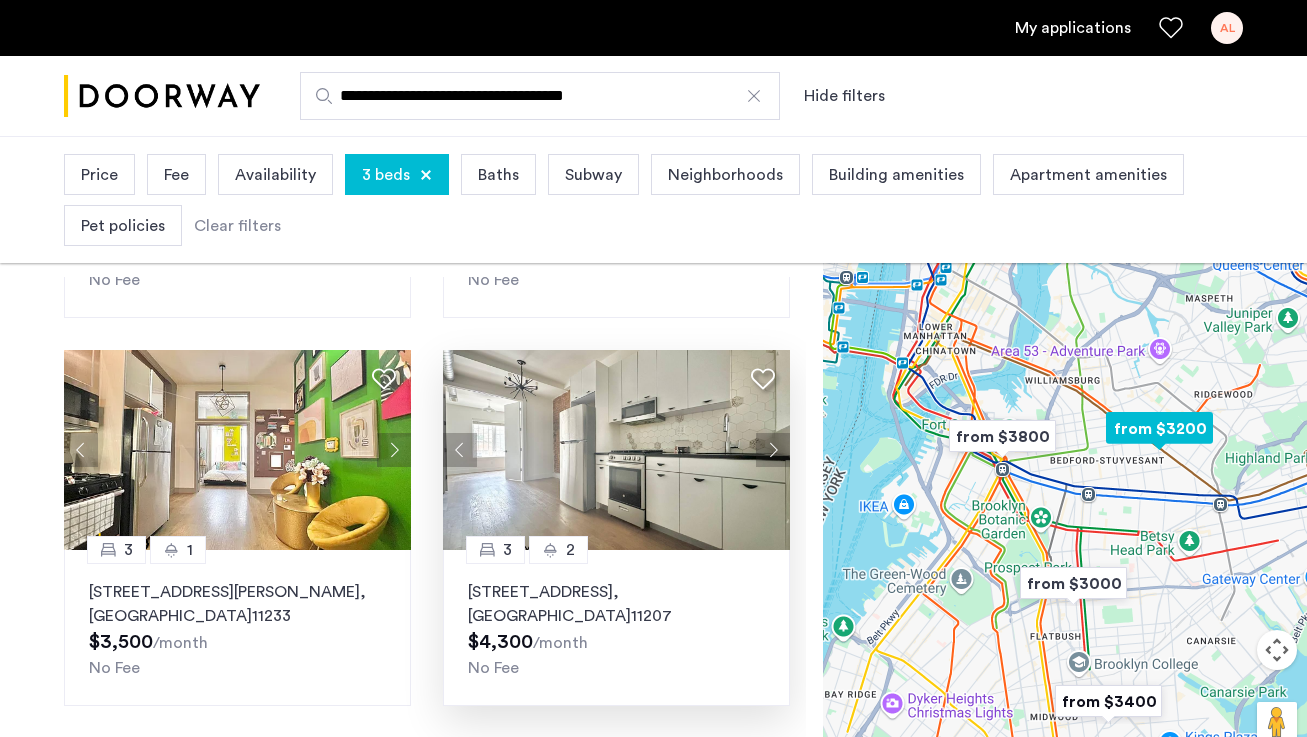 click 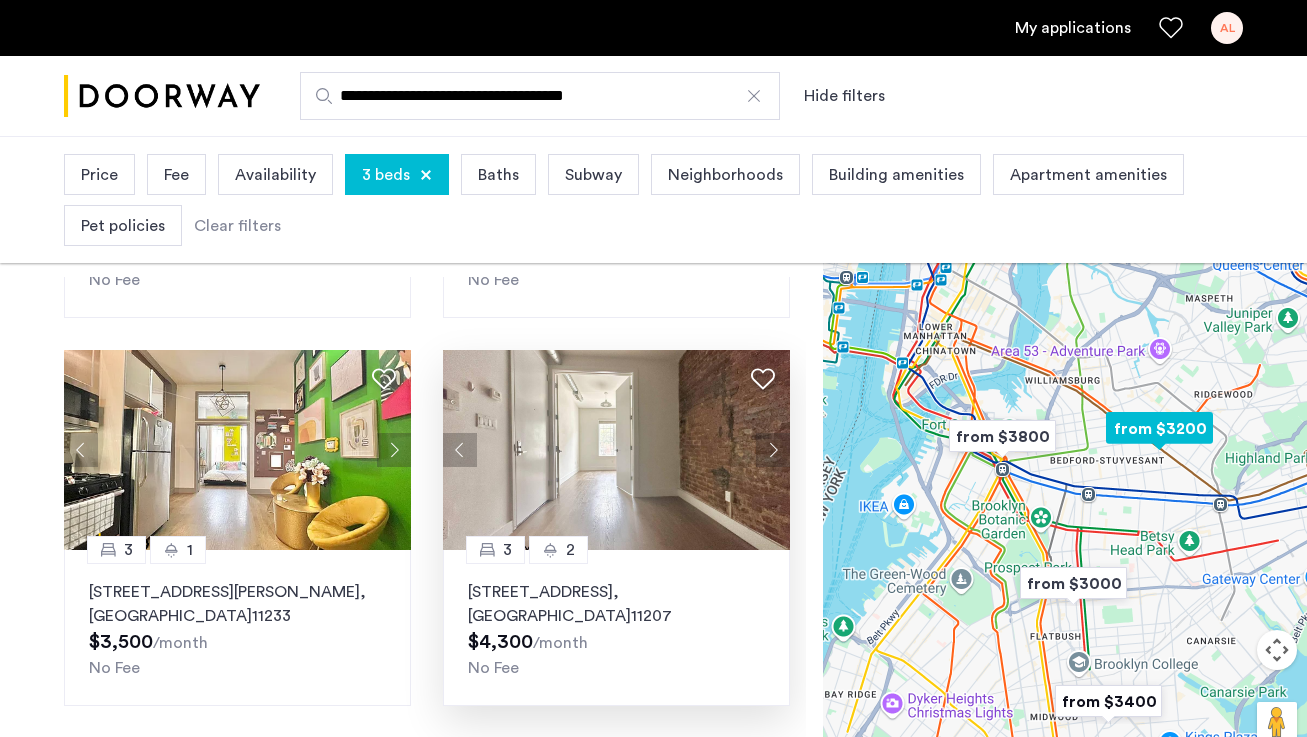 click 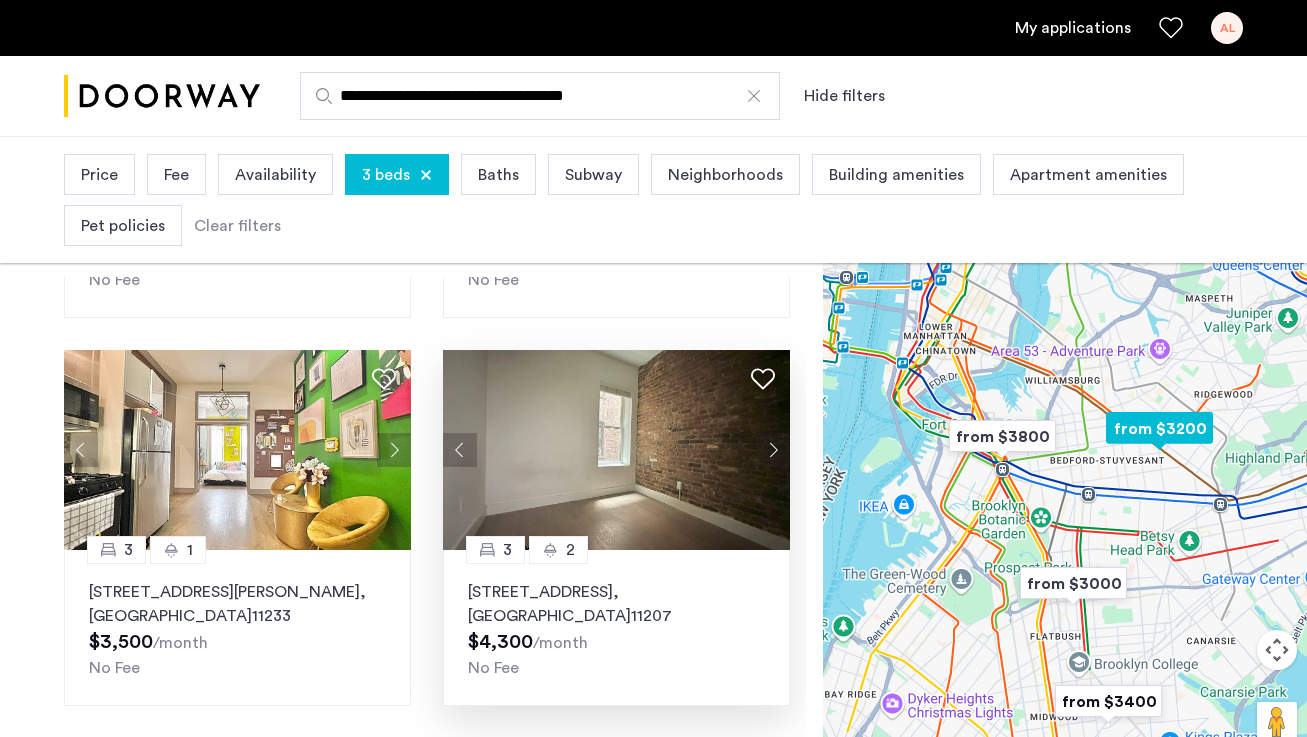 click 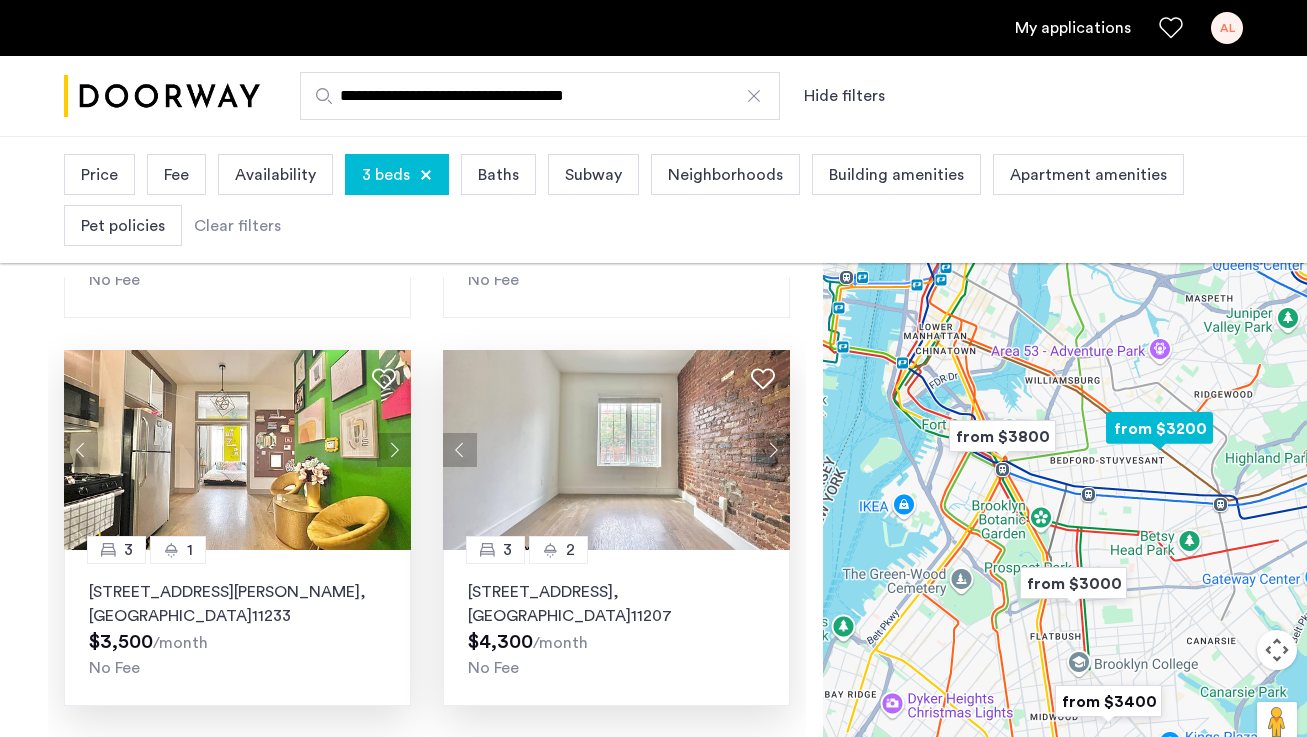 click on "3 1 140 Ralph Avenue, Unit 3A, Brooklyn , NY  11233  $3,500  /month No Fee" 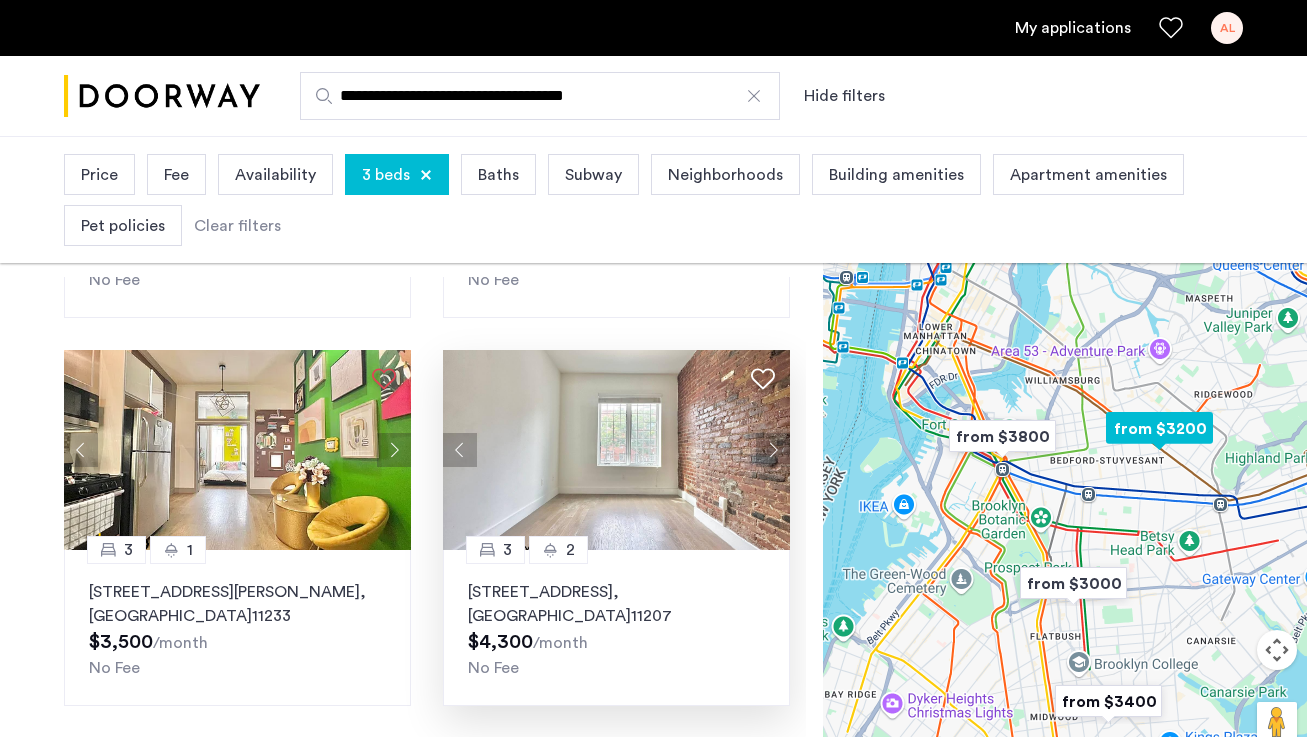 click 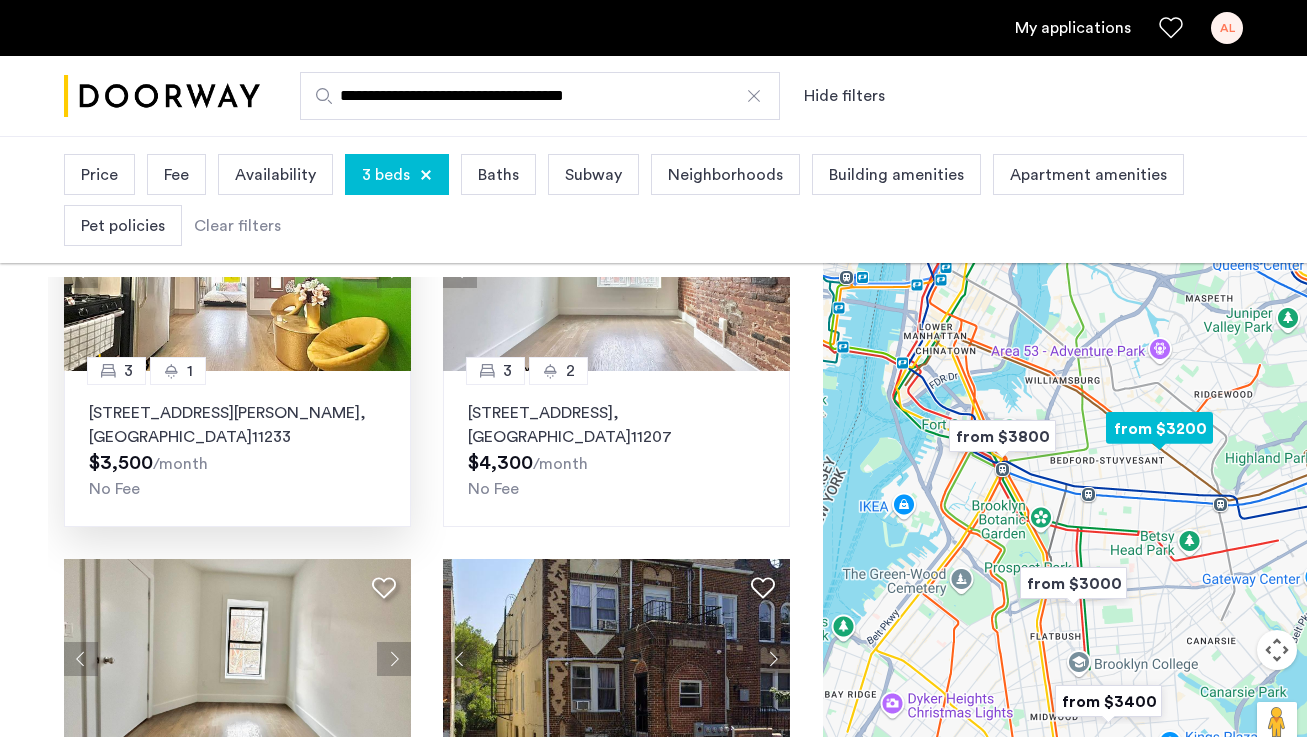 scroll, scrollTop: 1675, scrollLeft: 0, axis: vertical 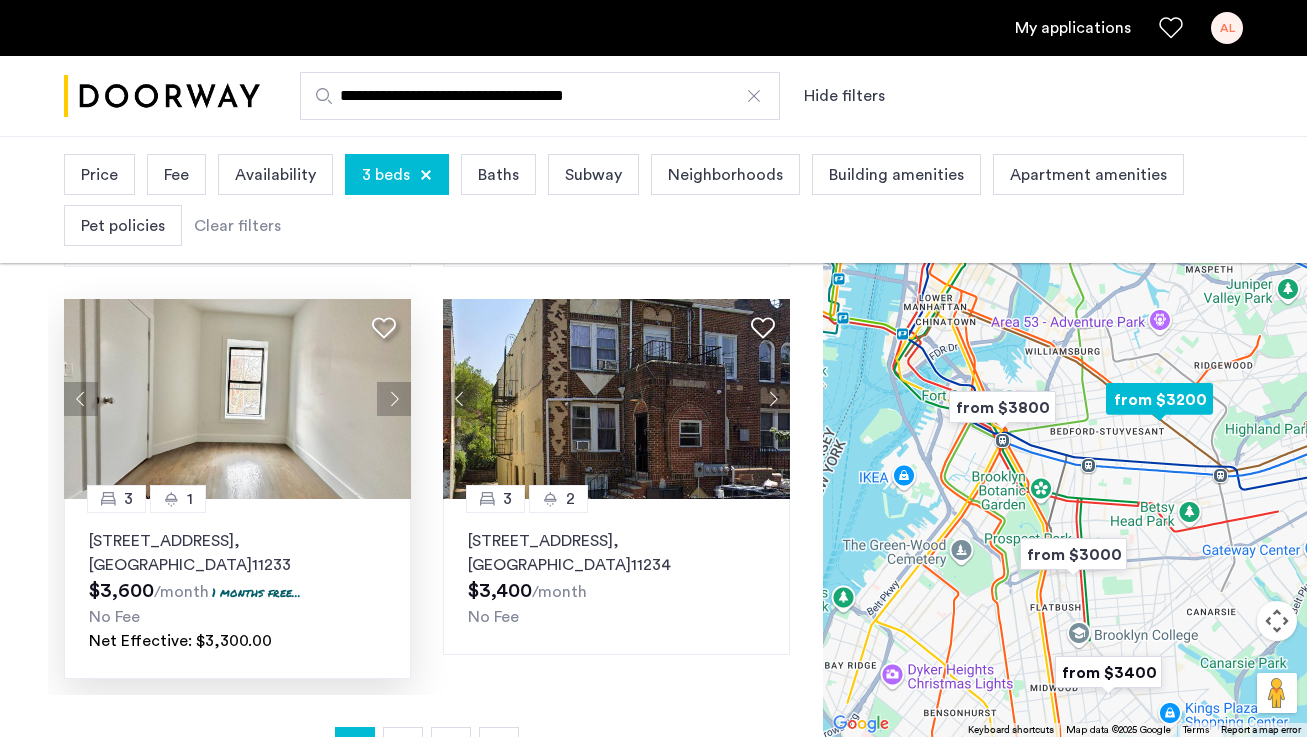 click 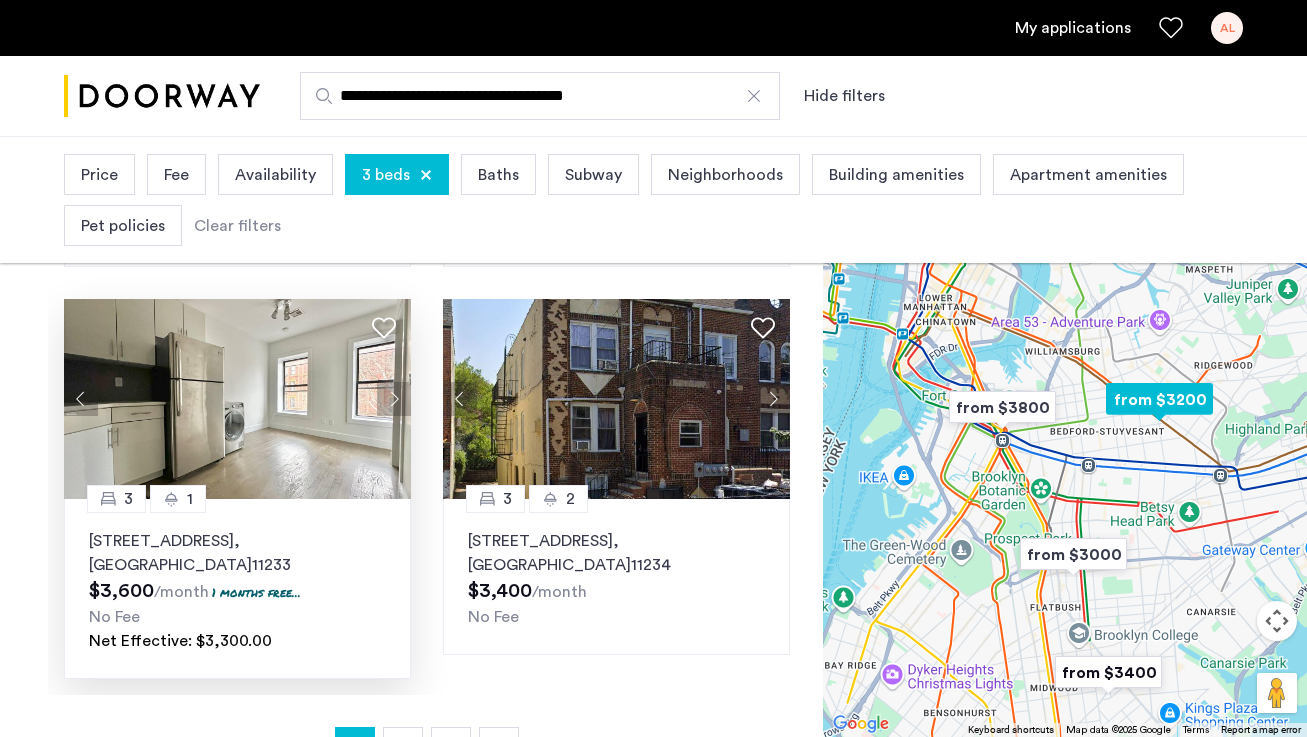 click 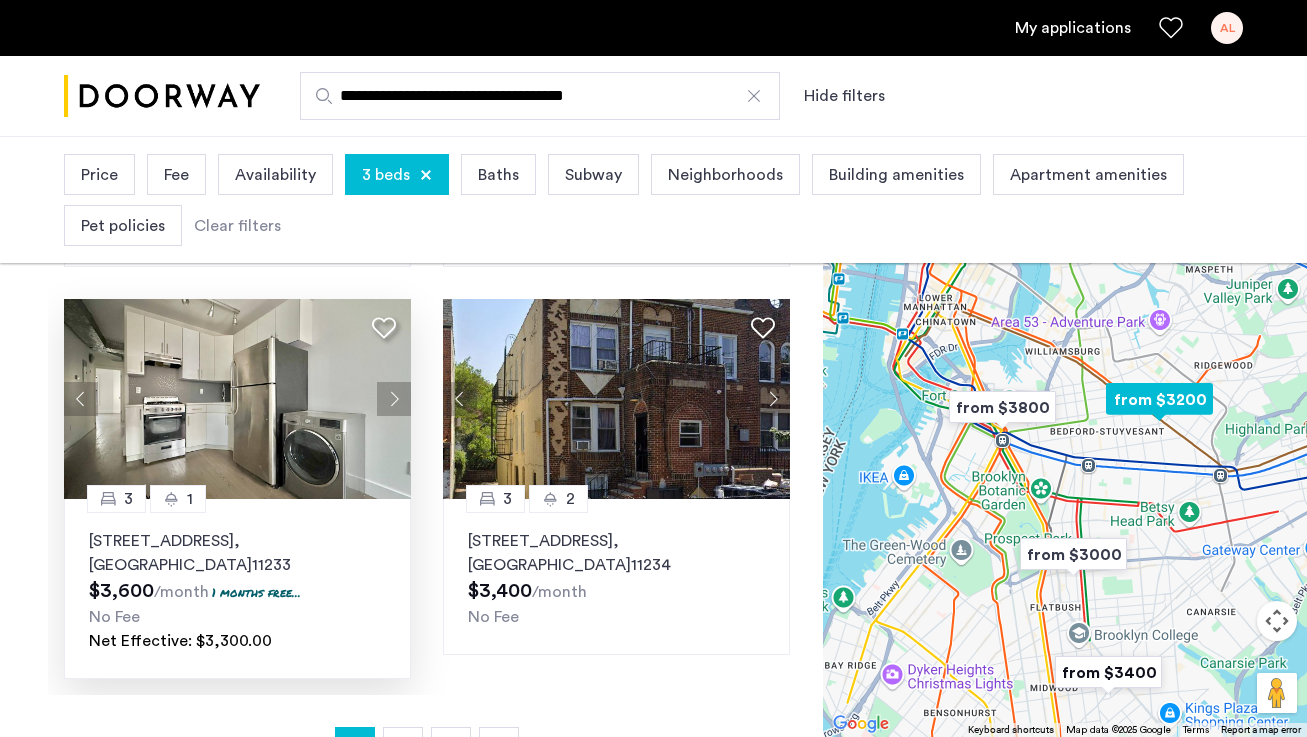 click 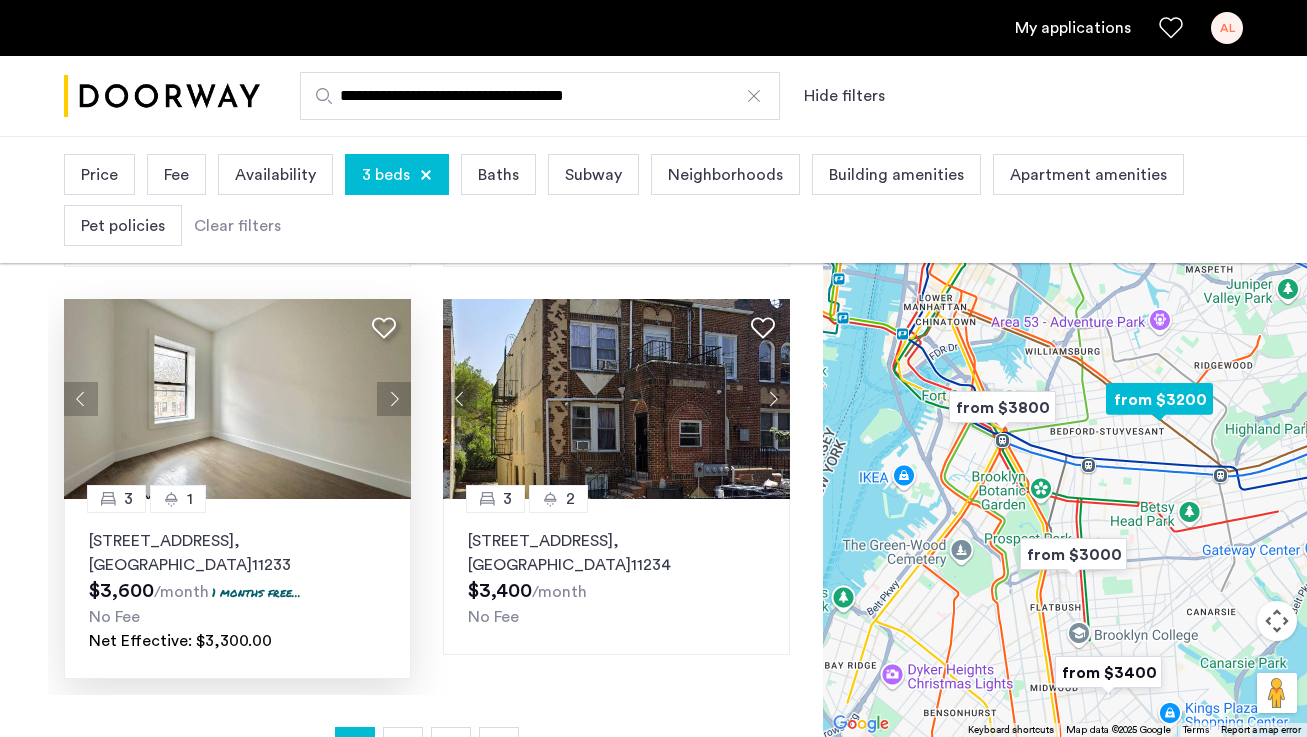 click 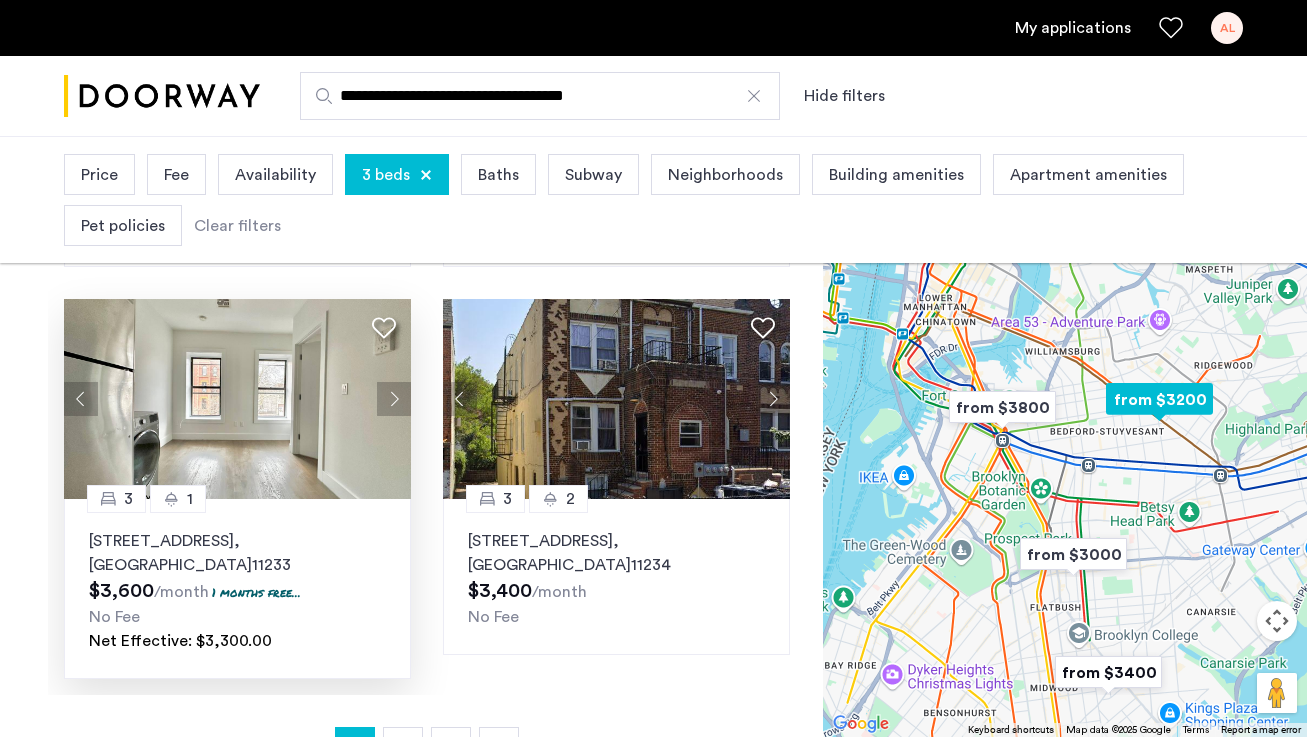 click 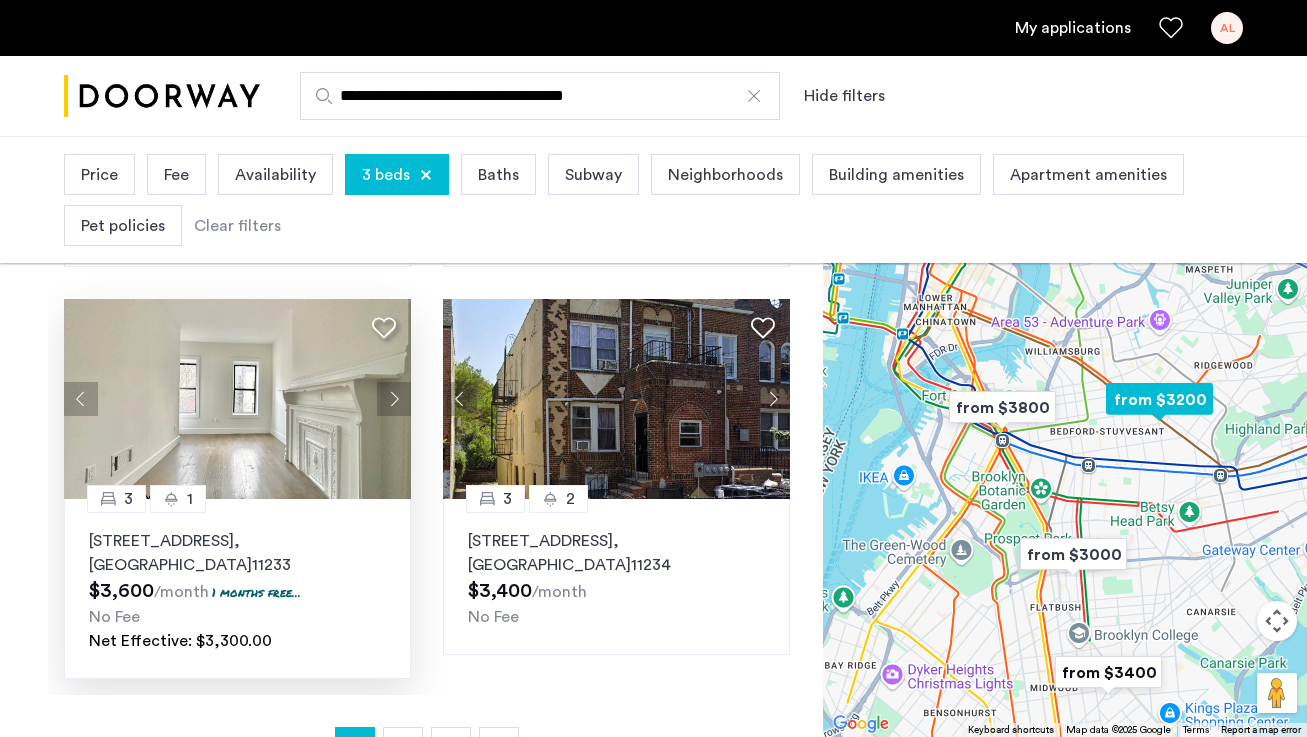 click 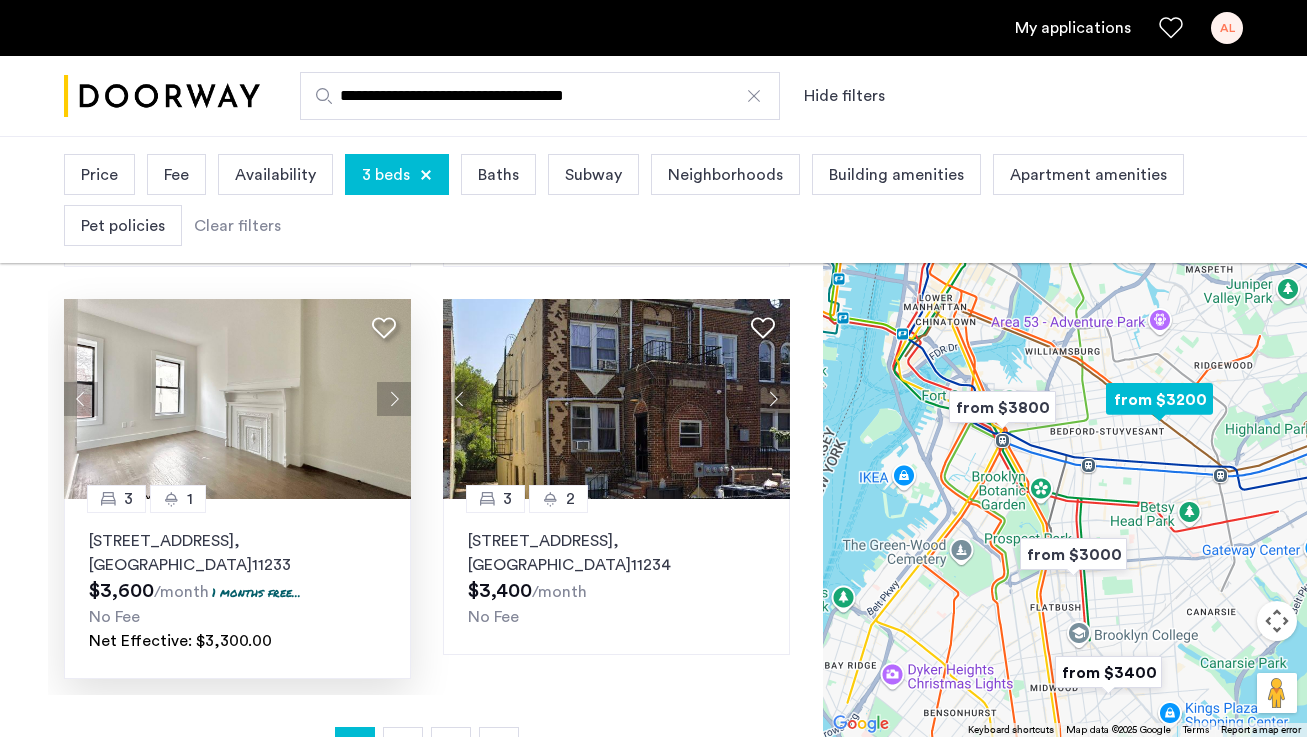 click on "3 1 364 Bainbridge Street, Unit 4, Brooklyn , NY  11233  $3,600  /month  1 months free...  No Fee Net Effective: $3,300.00" 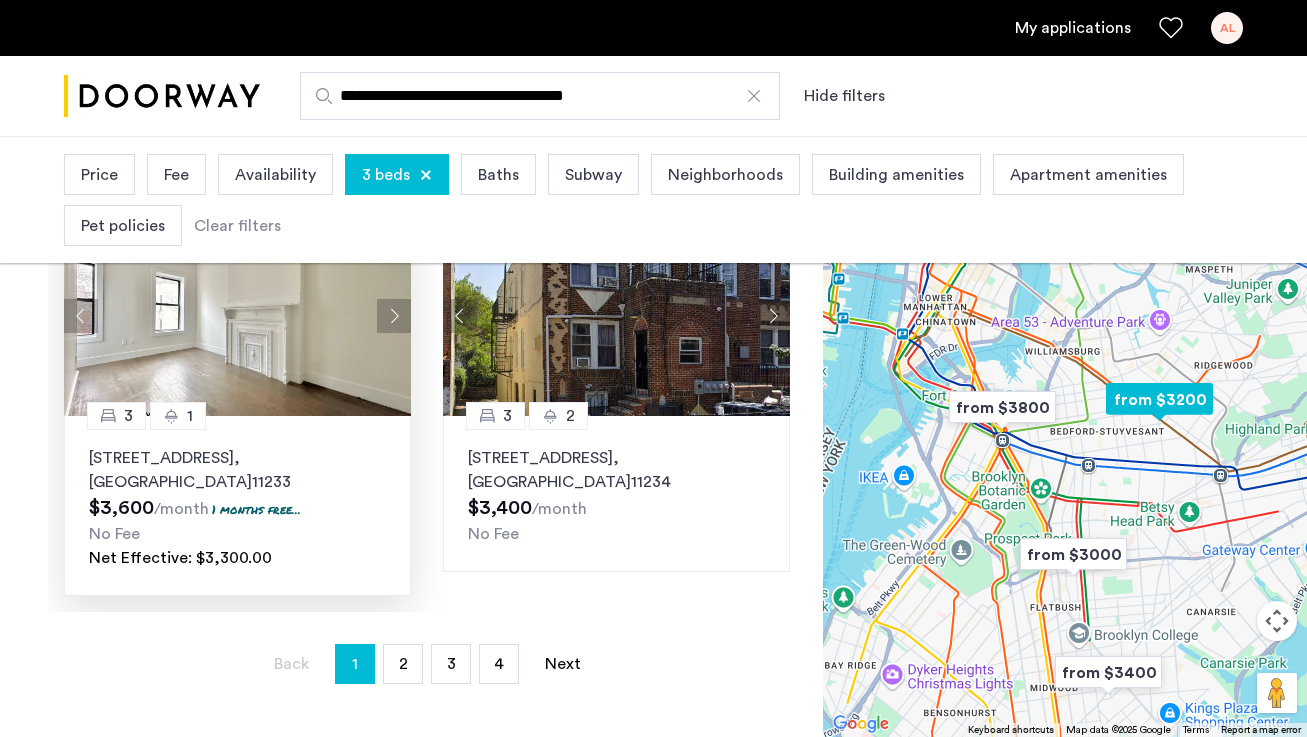 scroll, scrollTop: 444, scrollLeft: 0, axis: vertical 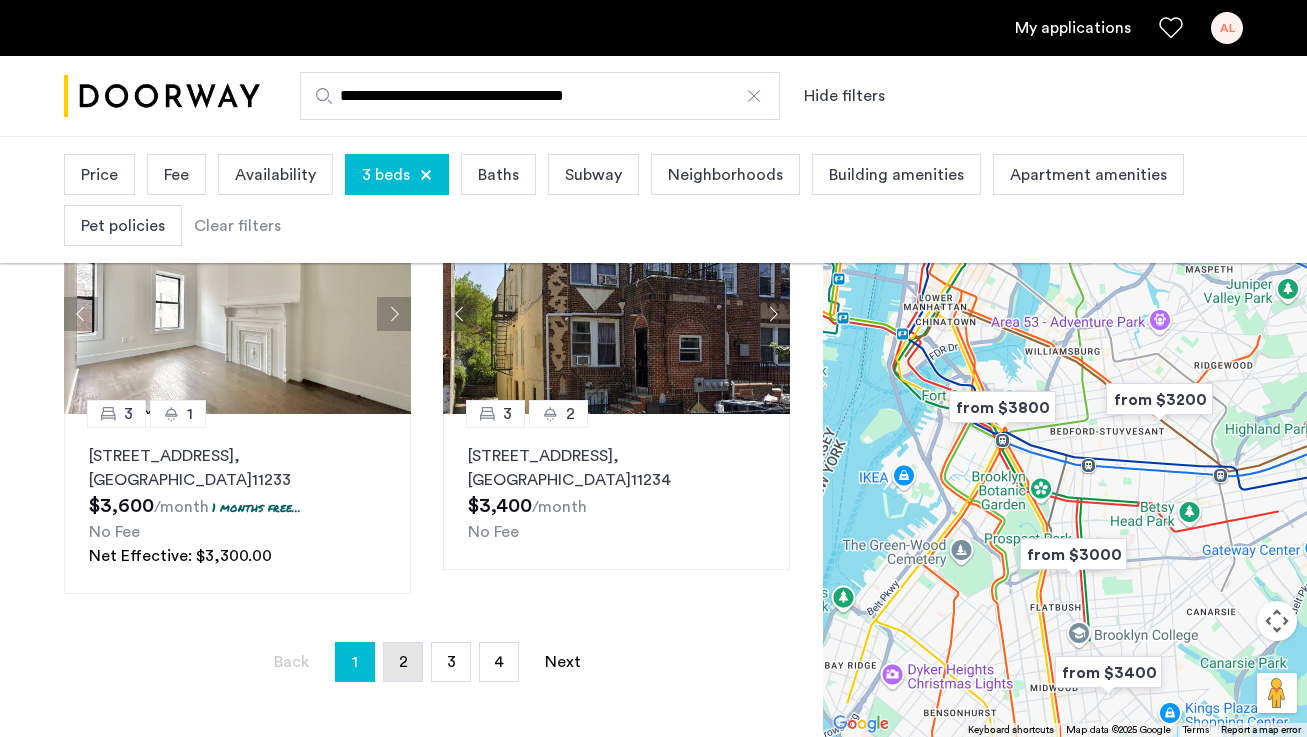 click on "page  2" at bounding box center [403, 662] 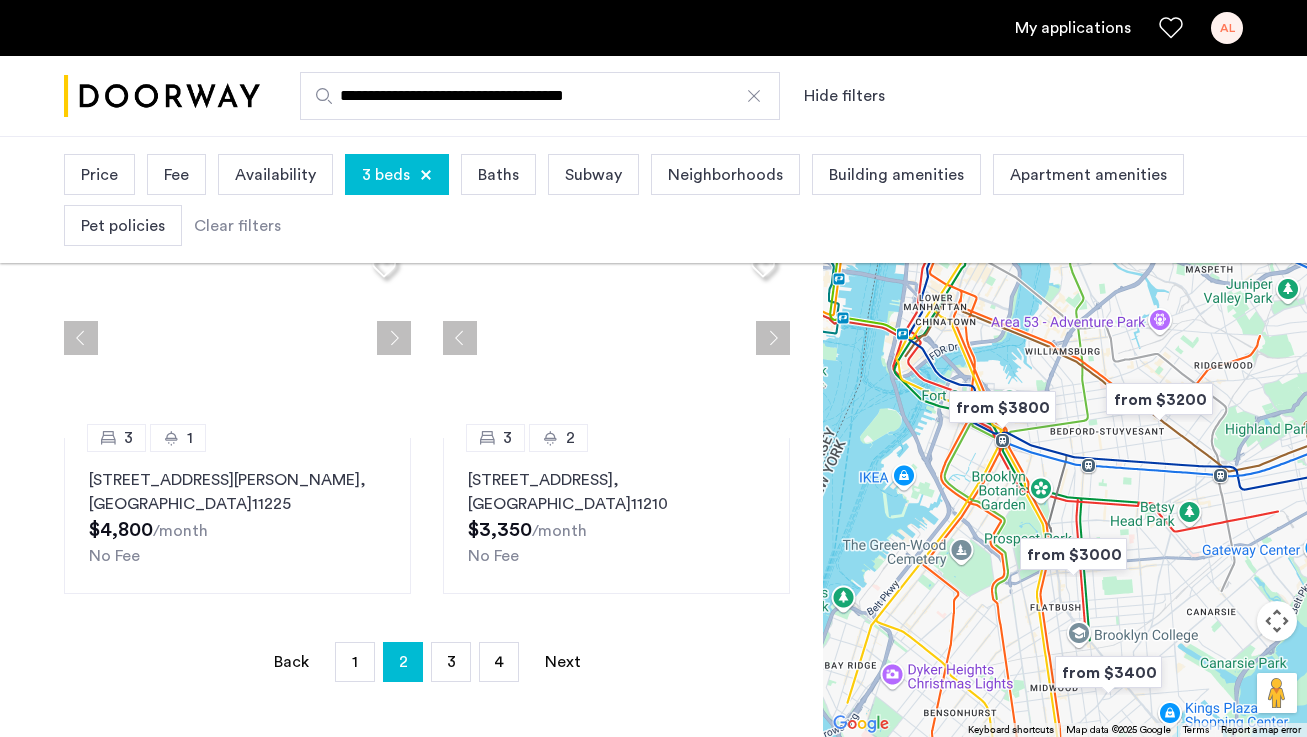 scroll, scrollTop: 0, scrollLeft: 0, axis: both 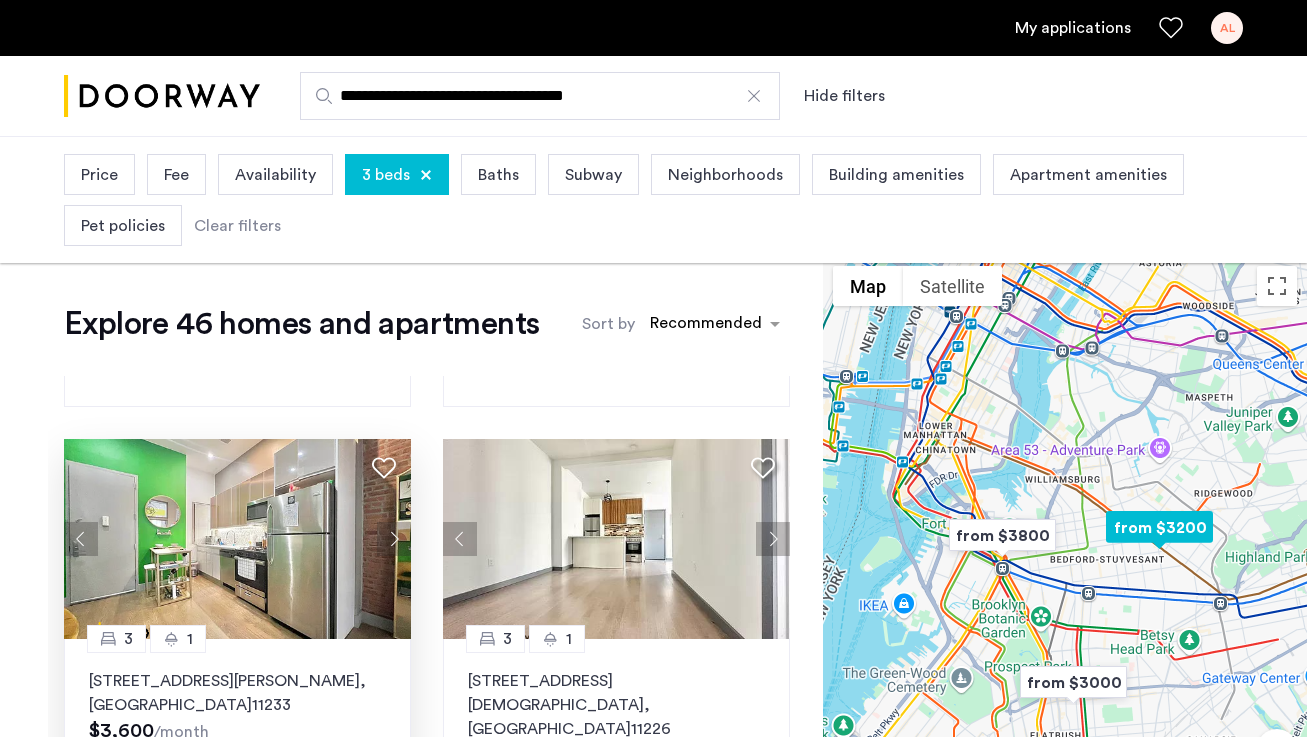 click 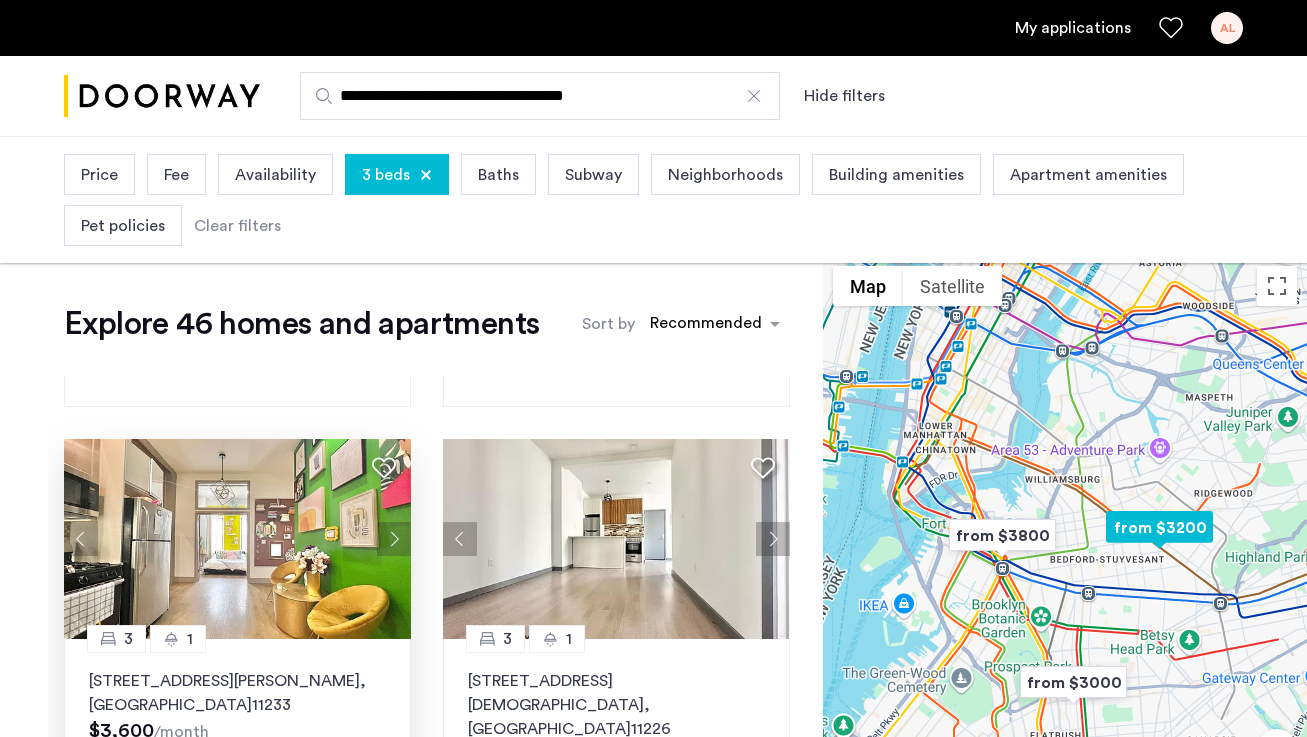 click 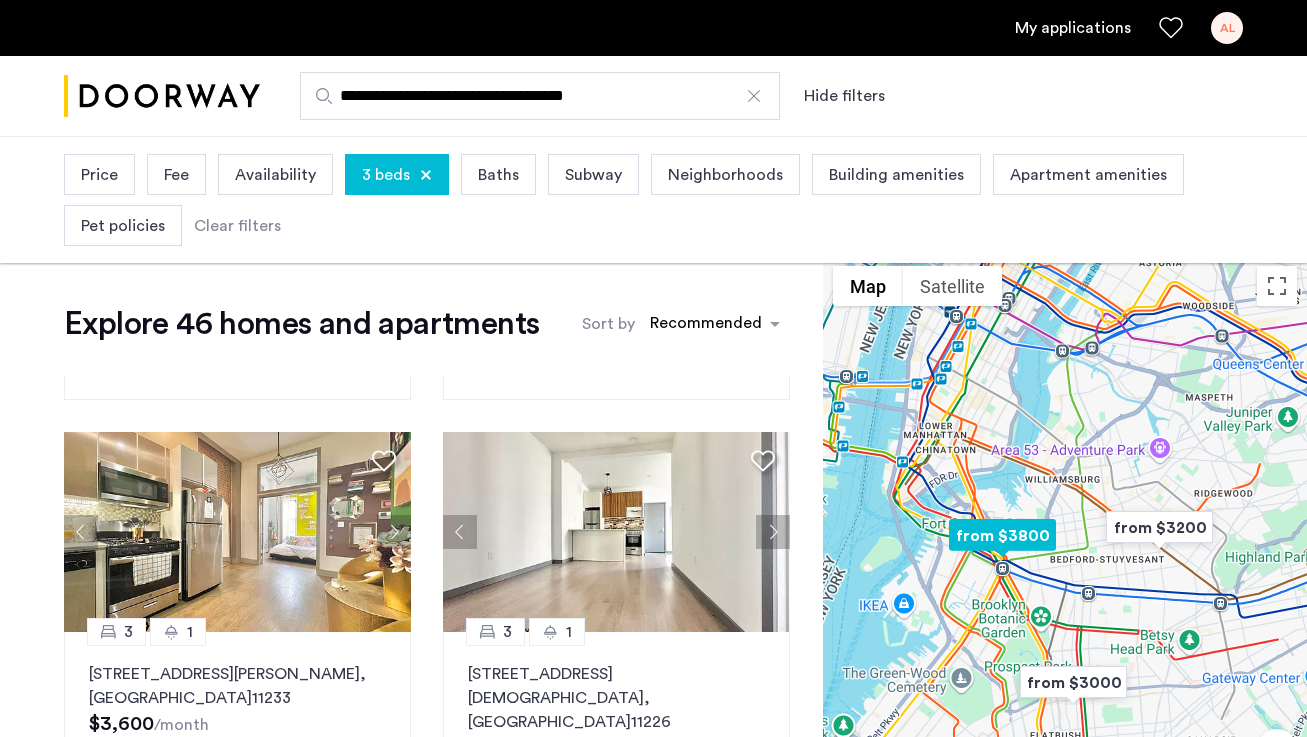 scroll, scrollTop: 340, scrollLeft: 0, axis: vertical 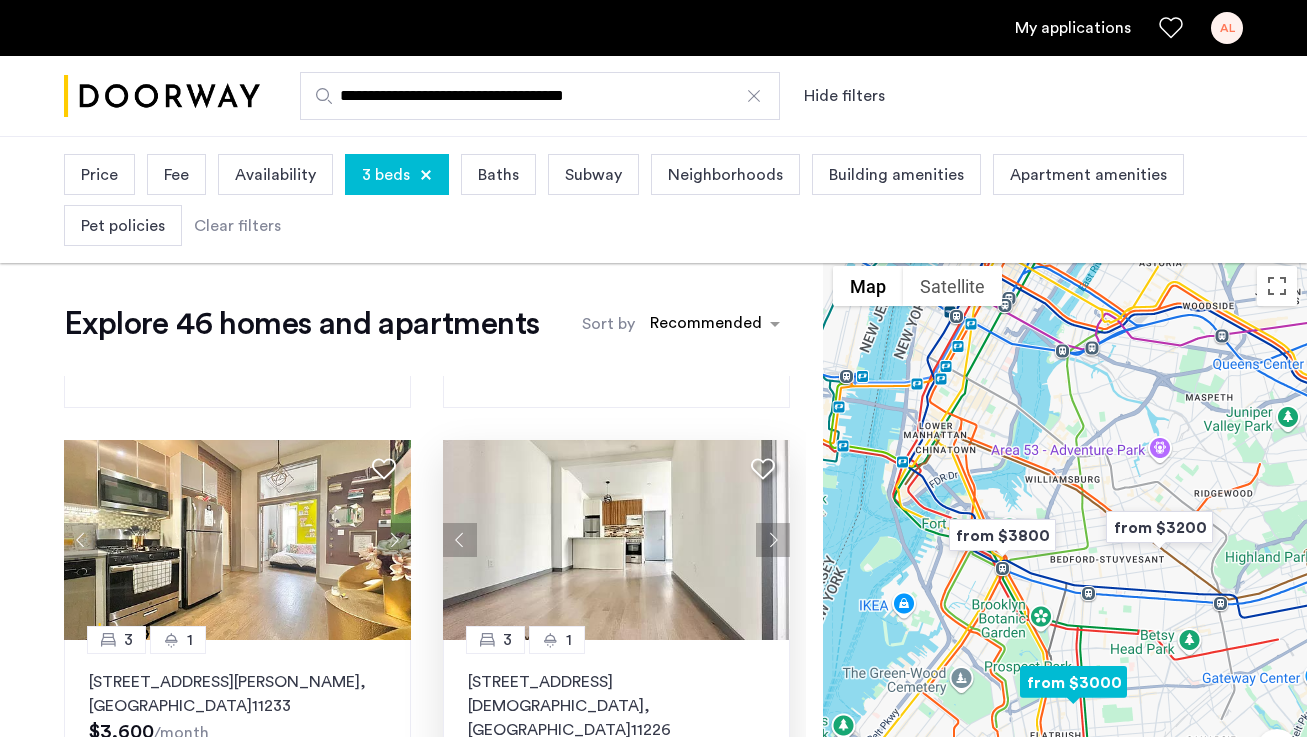 click 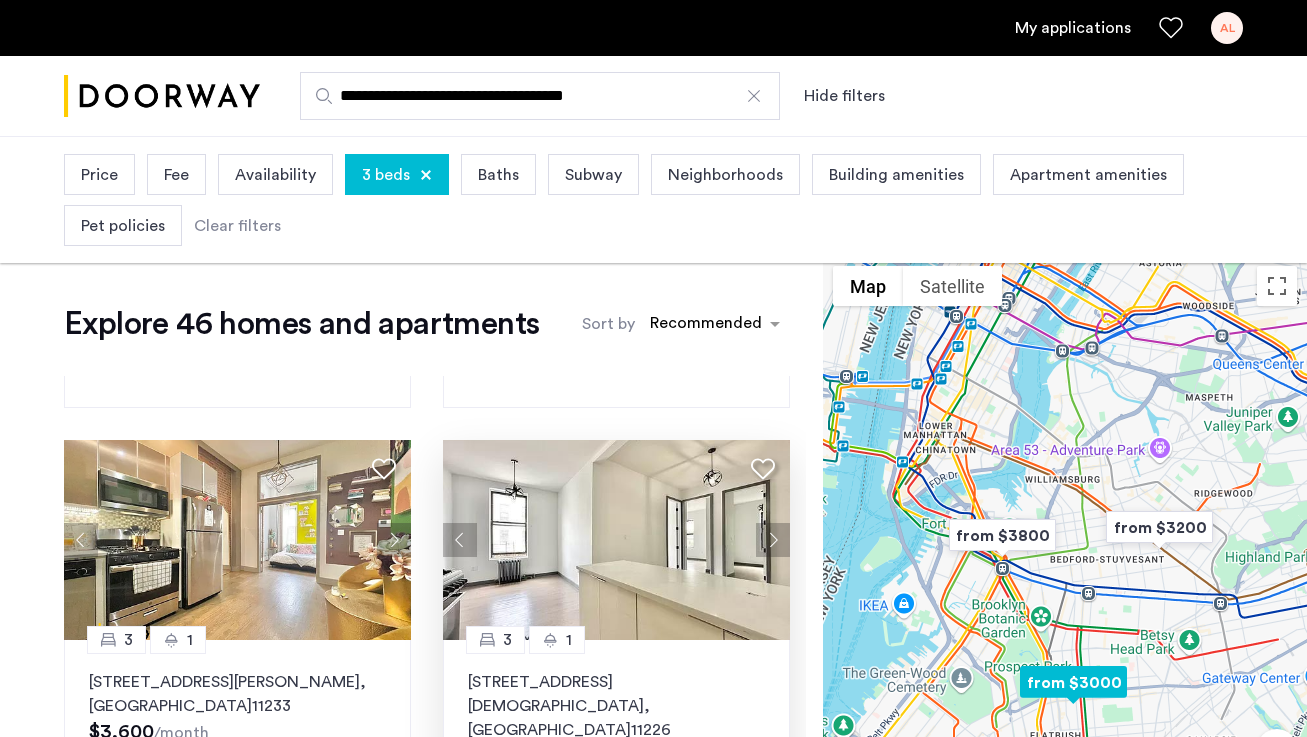 click 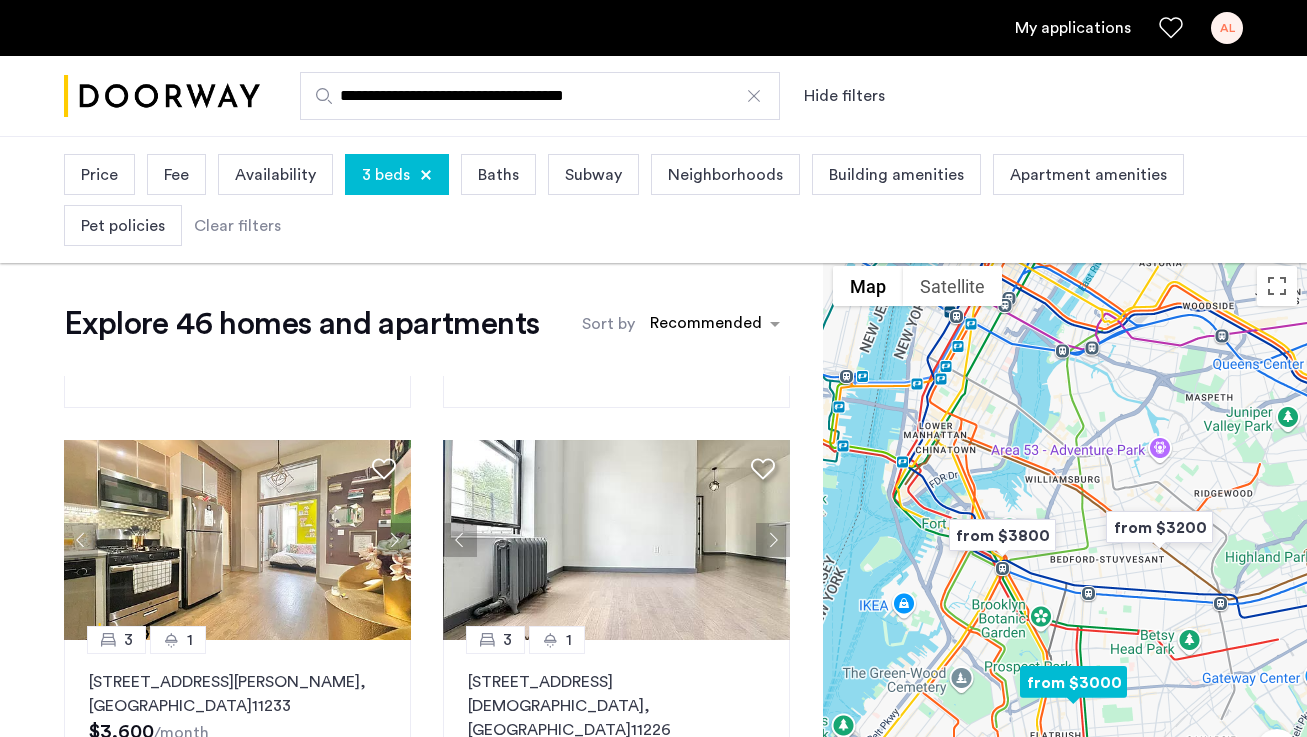 click 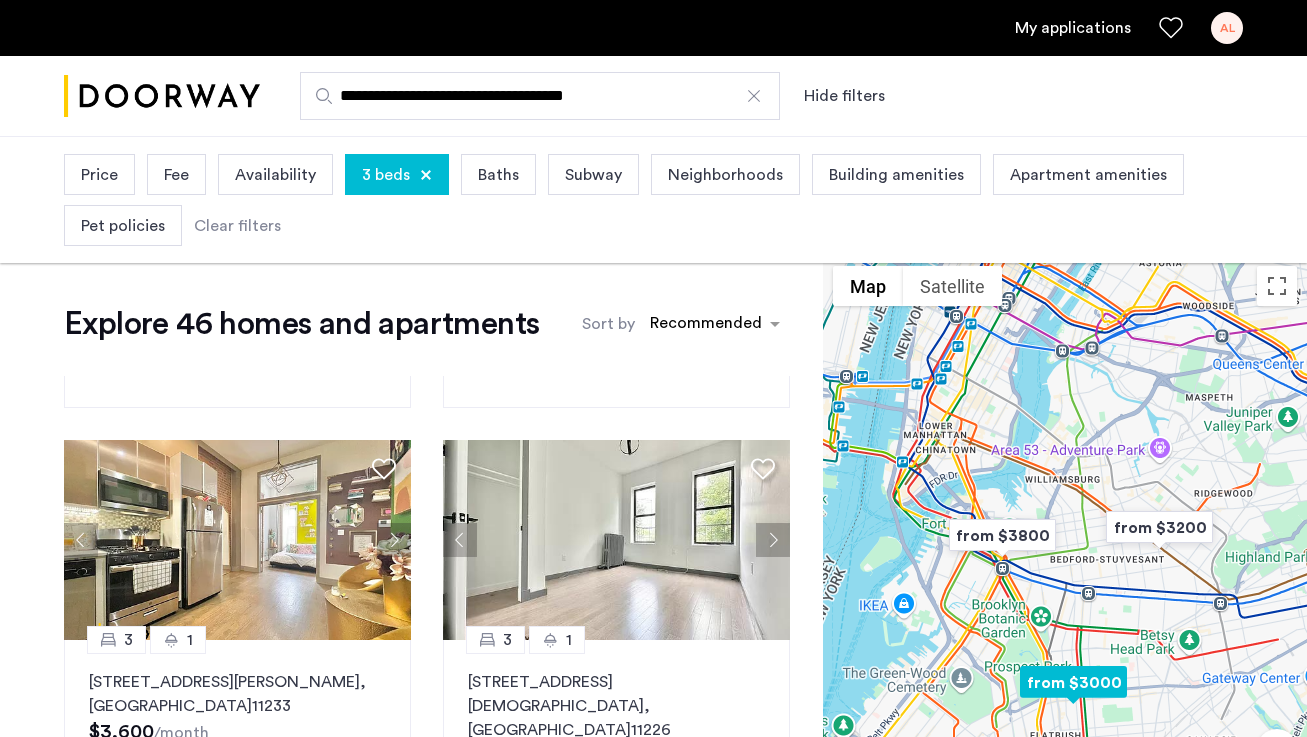 click 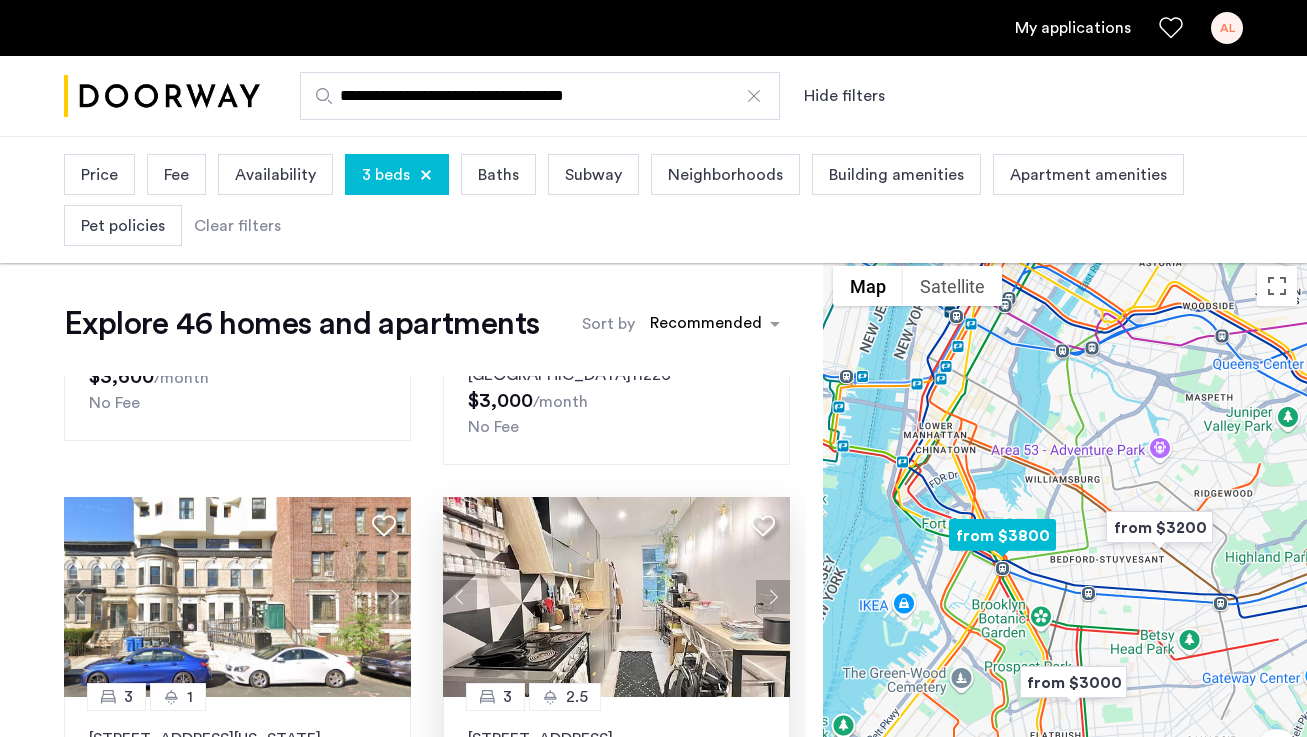 scroll, scrollTop: 757, scrollLeft: 0, axis: vertical 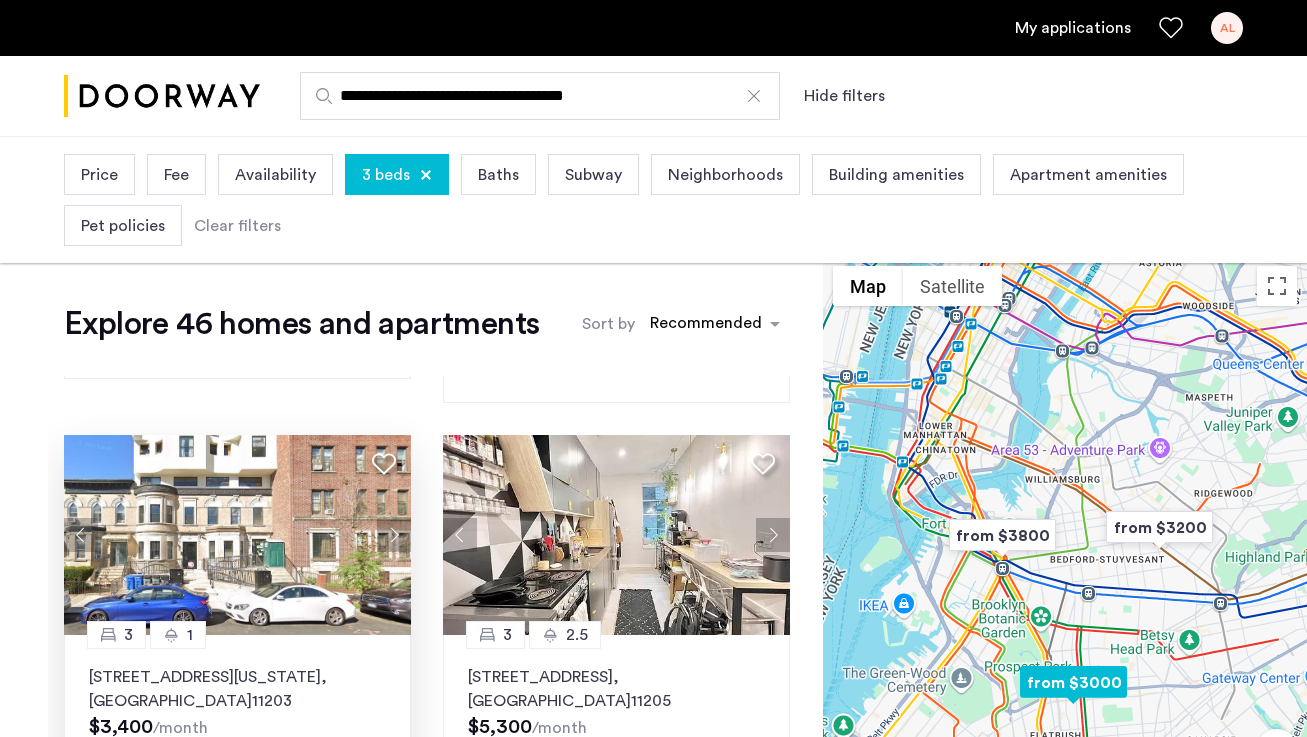 click 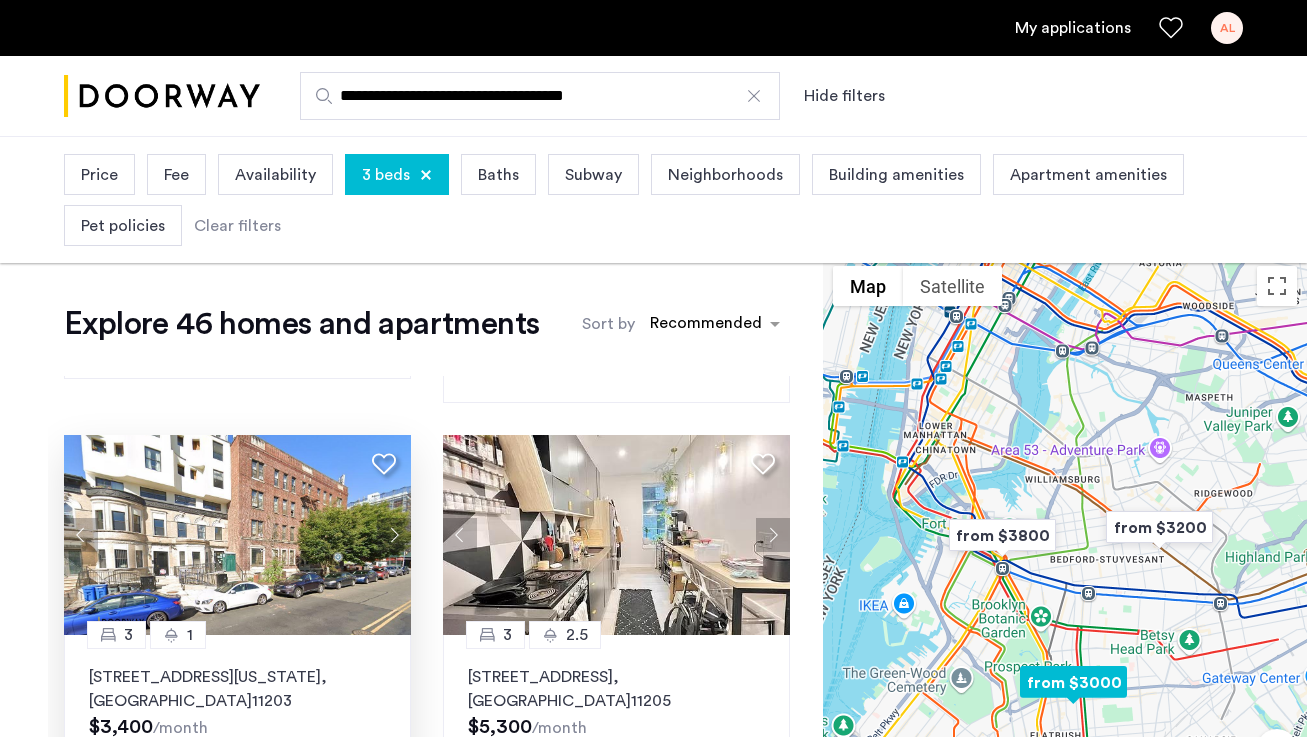 click 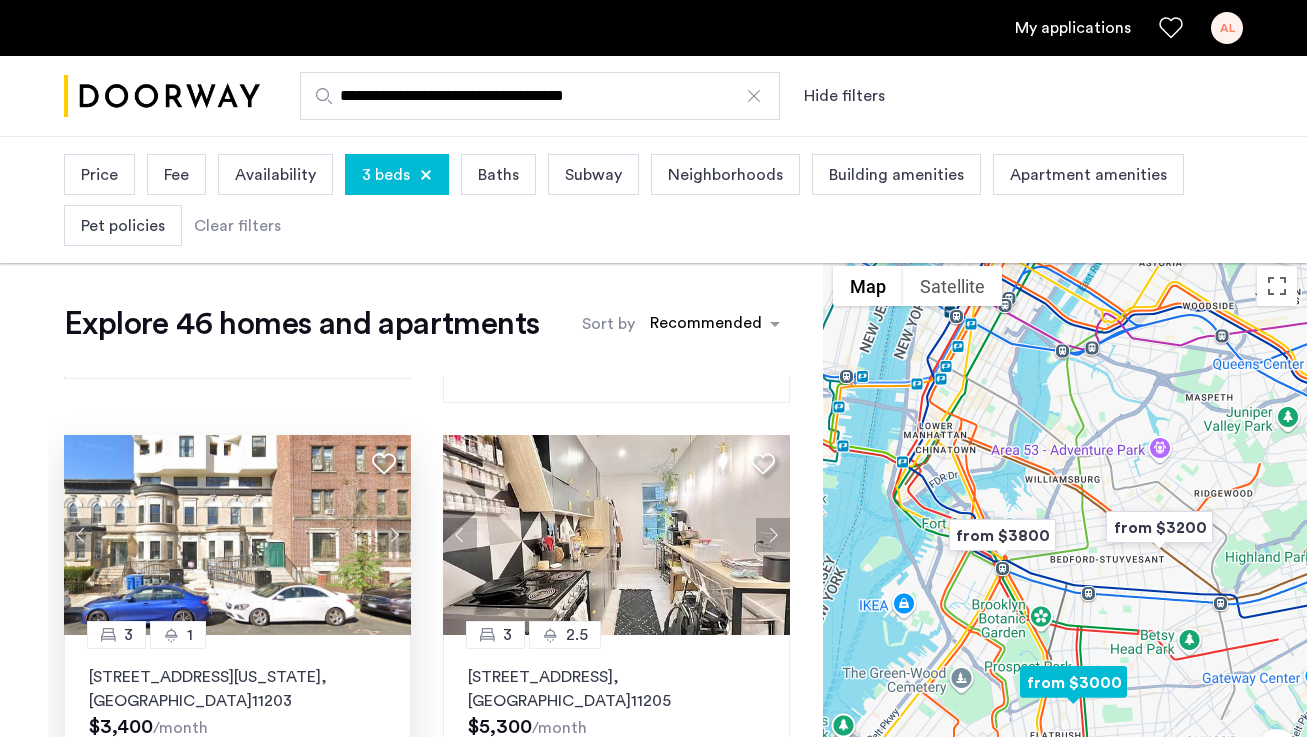 click 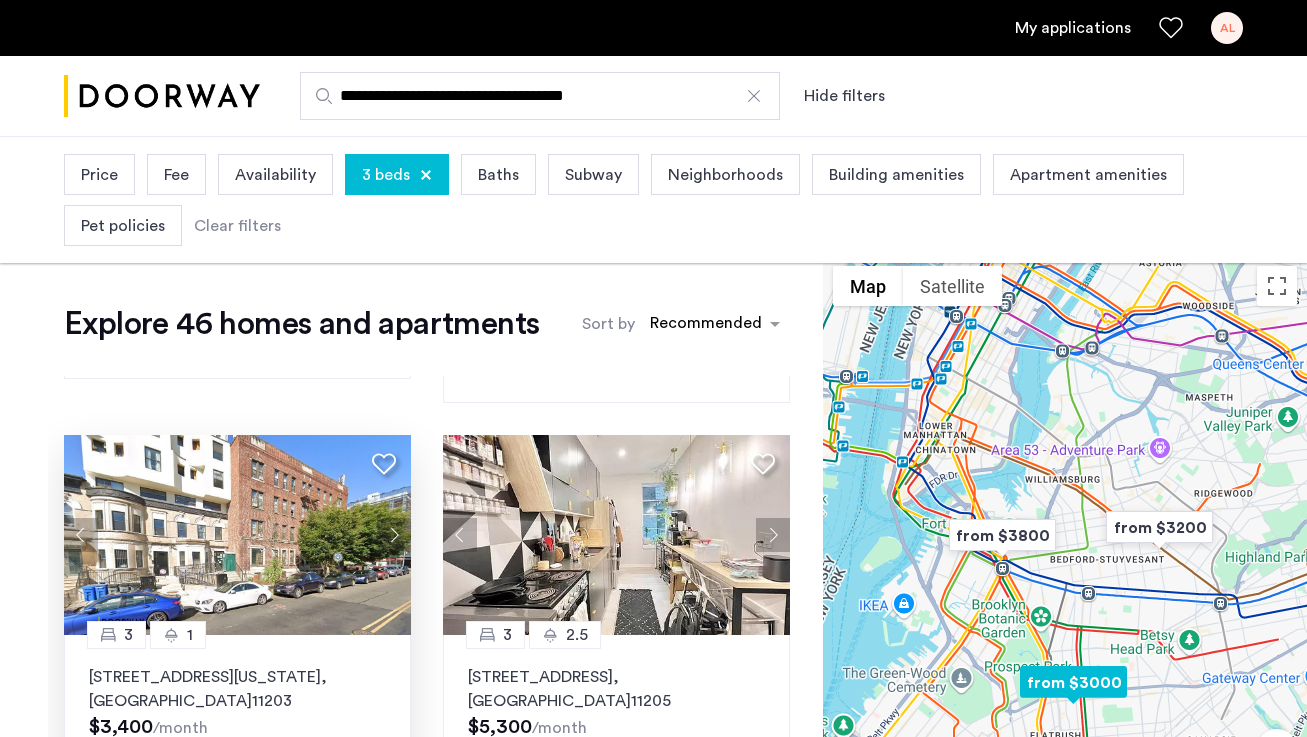 click 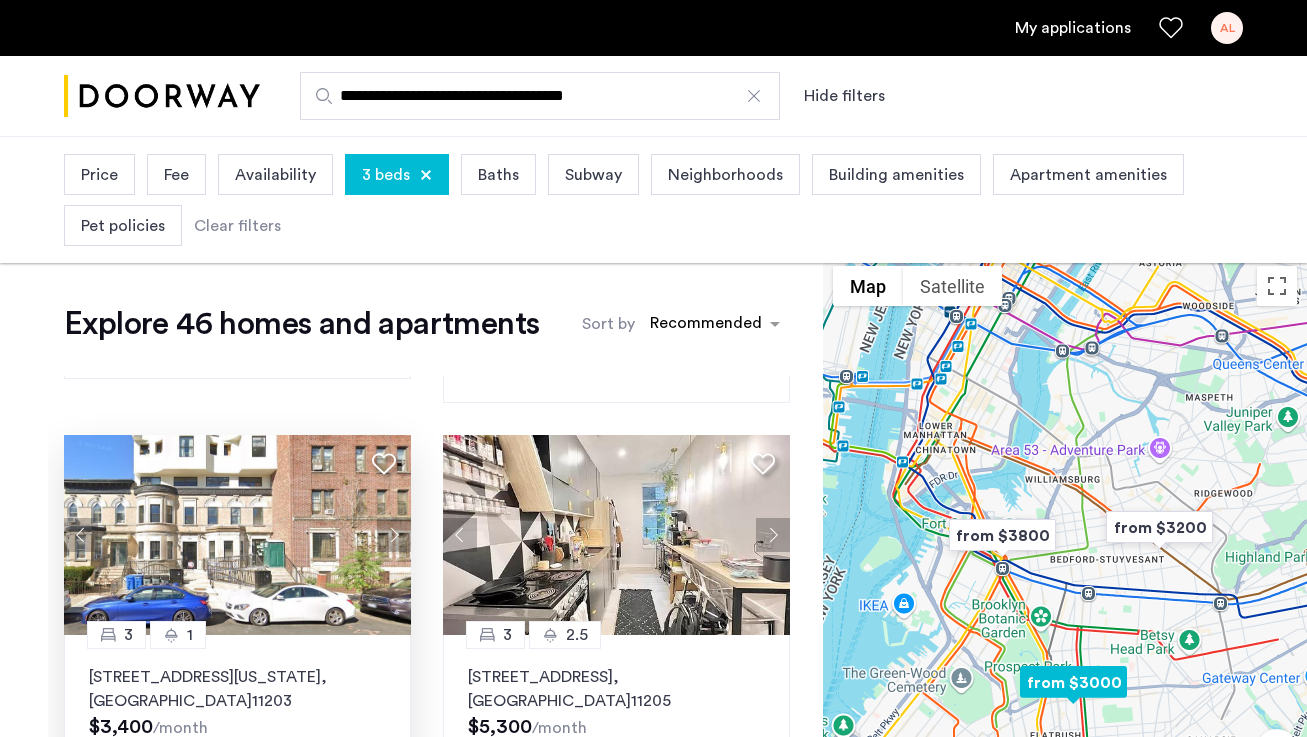 click 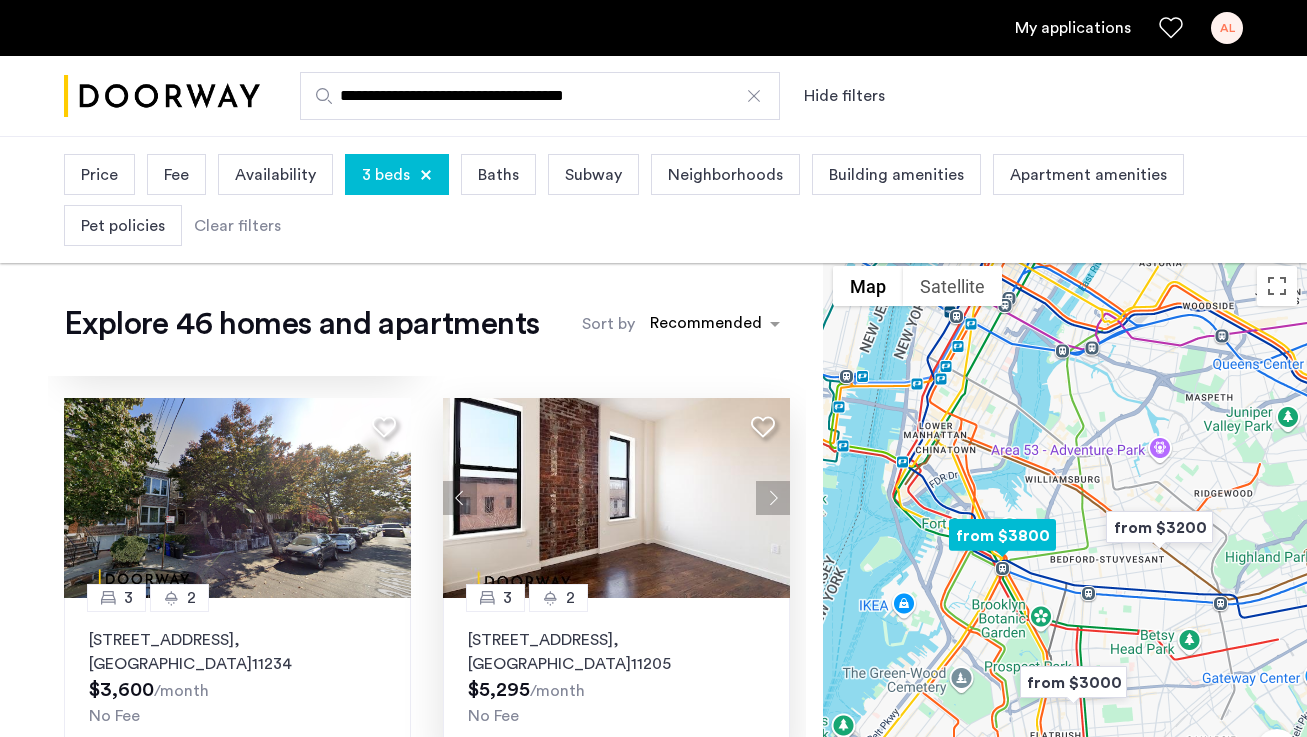 scroll, scrollTop: 1186, scrollLeft: 0, axis: vertical 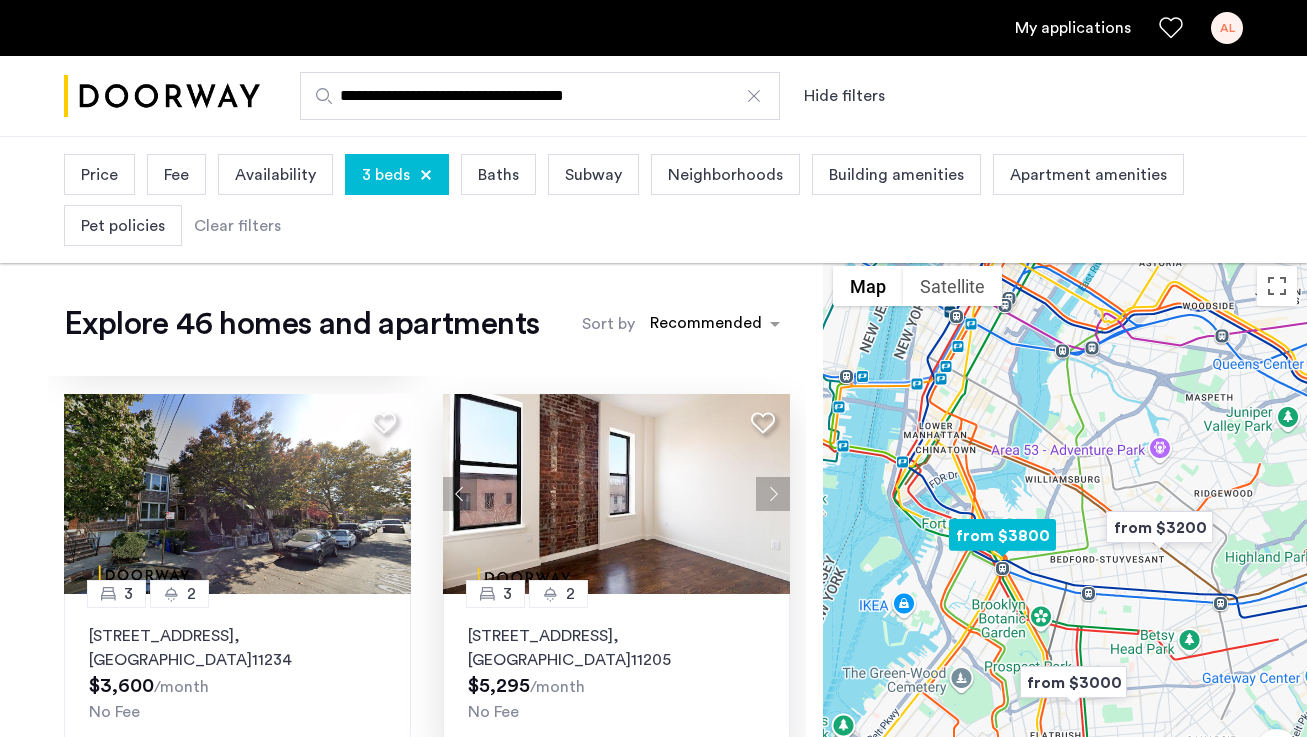 click 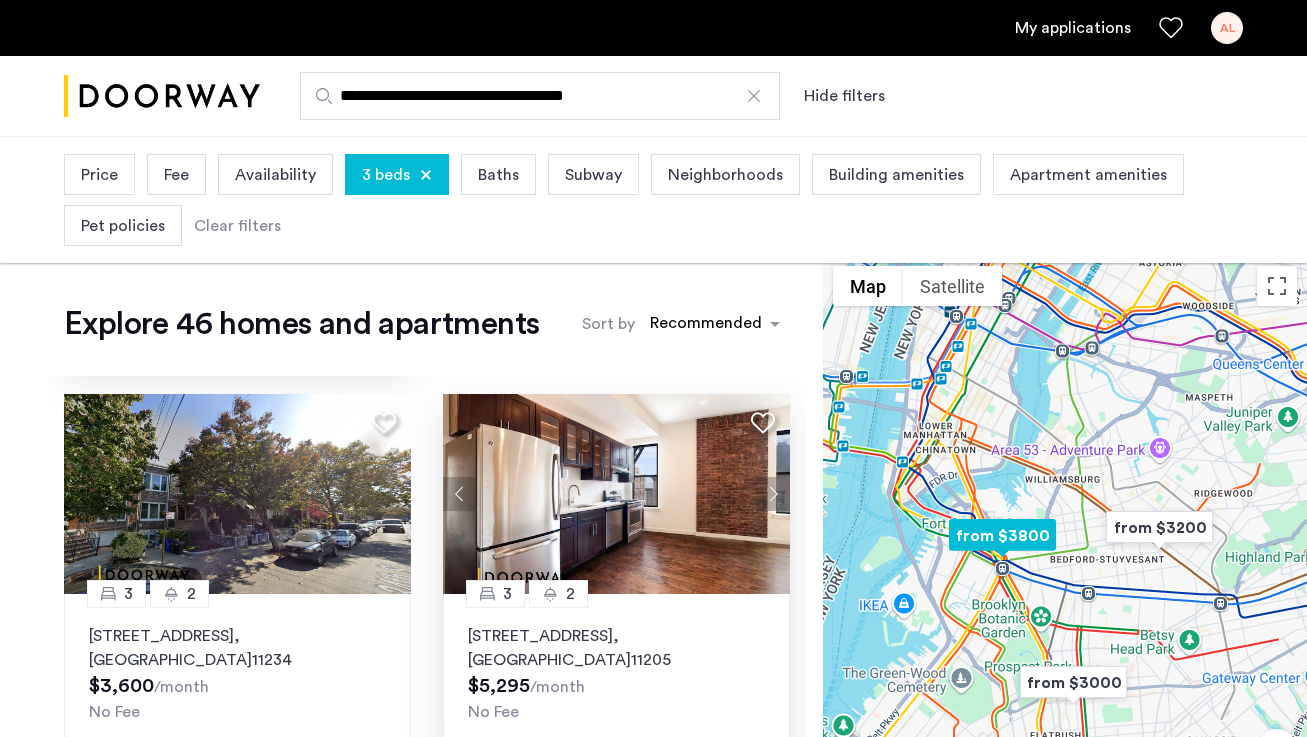 click 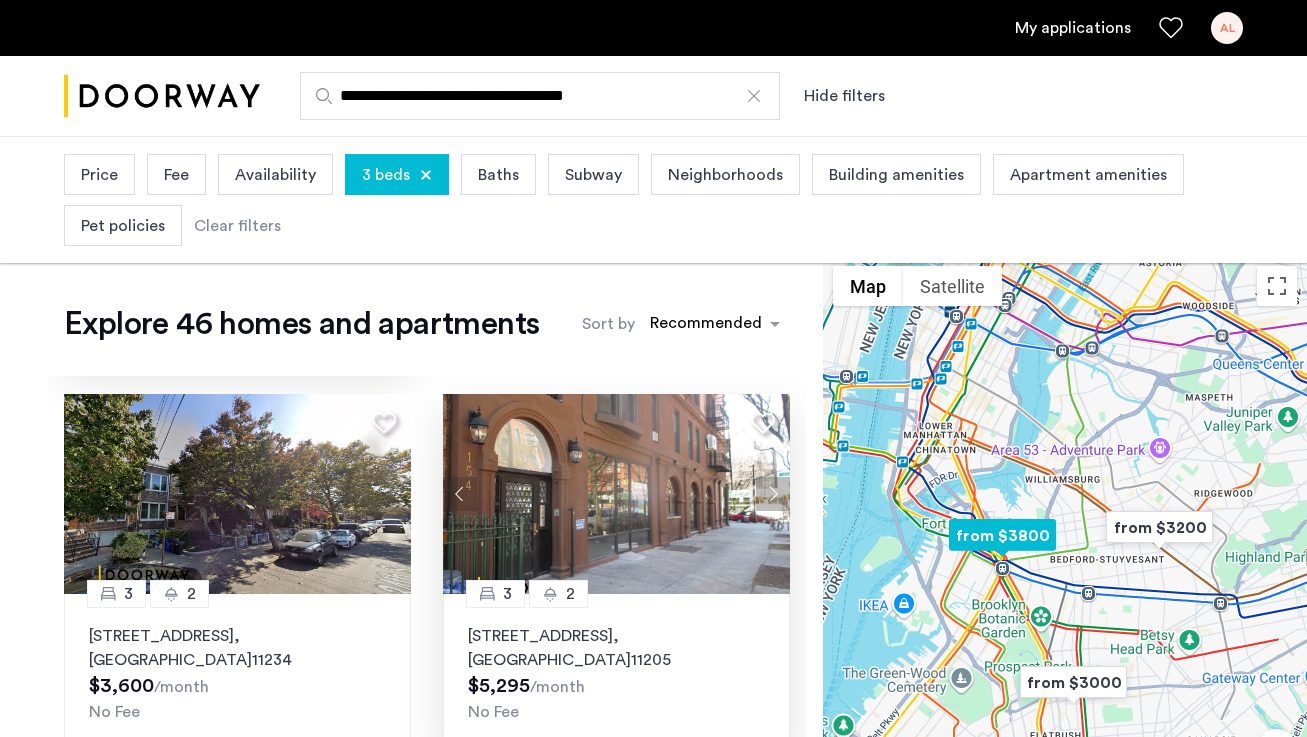 click 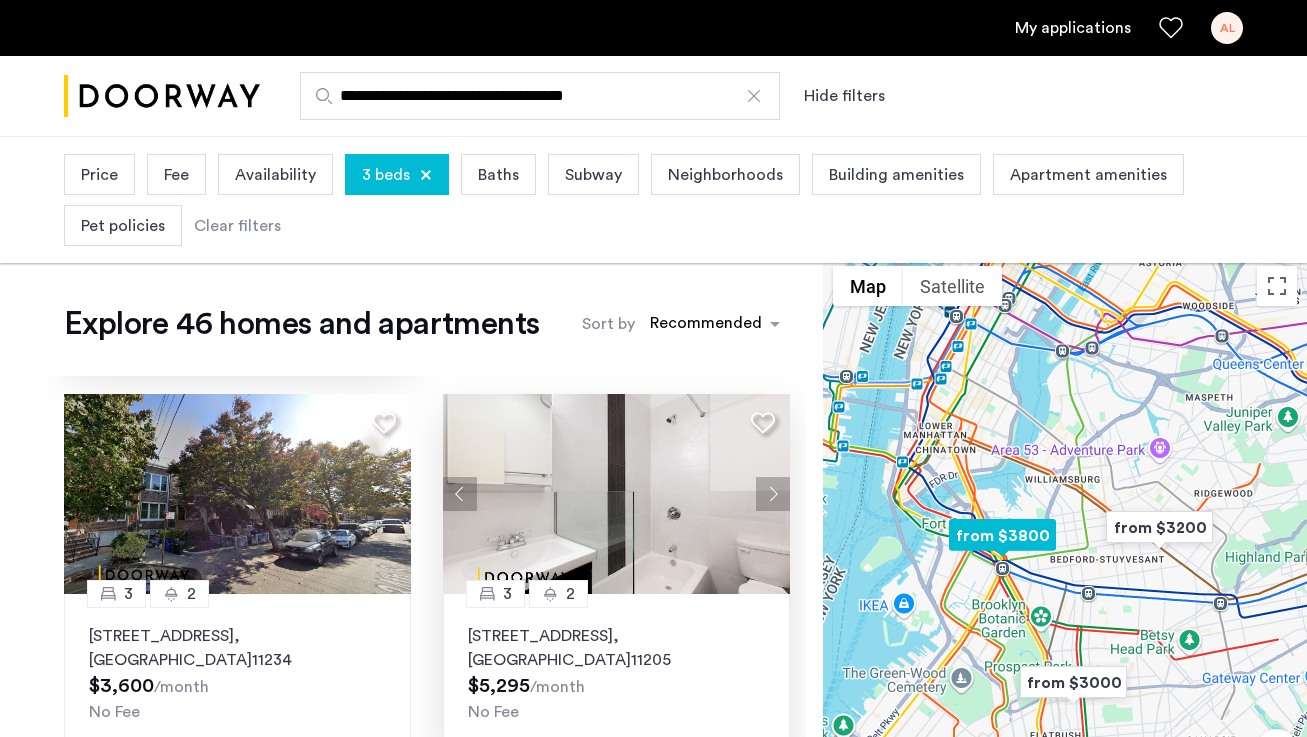 click 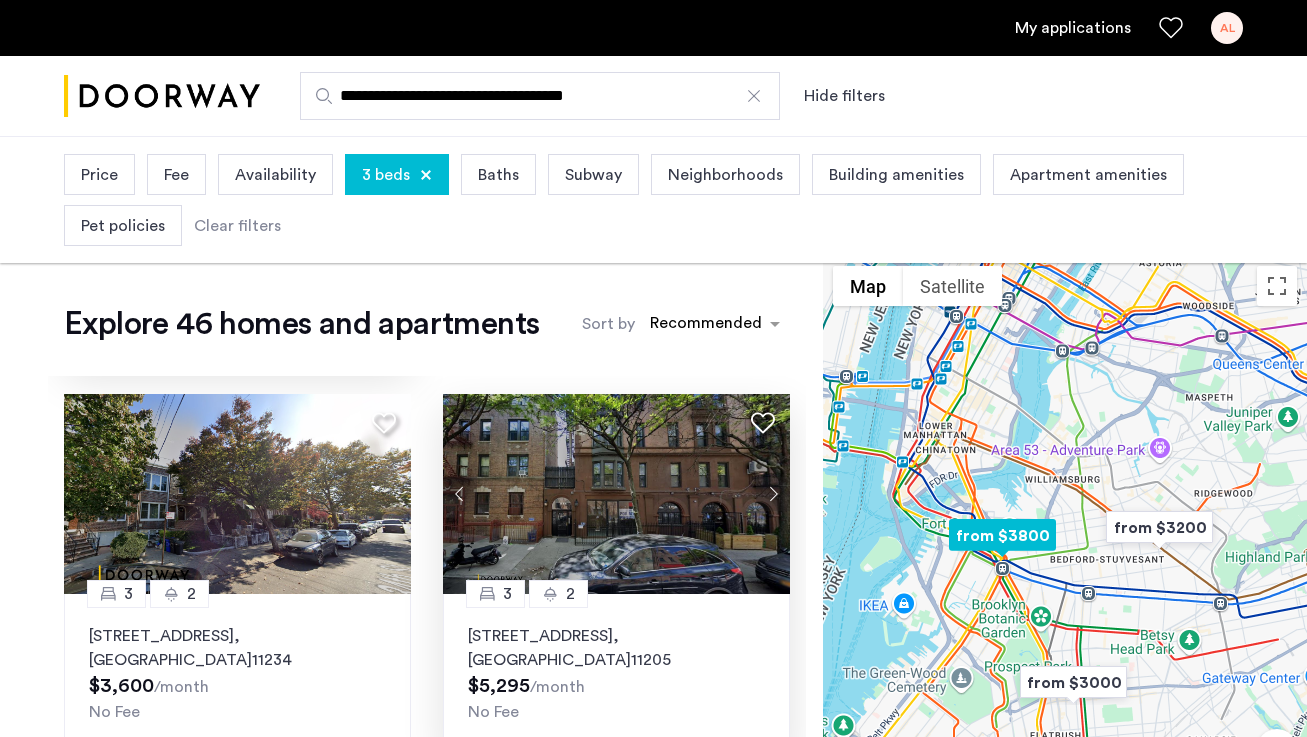 click 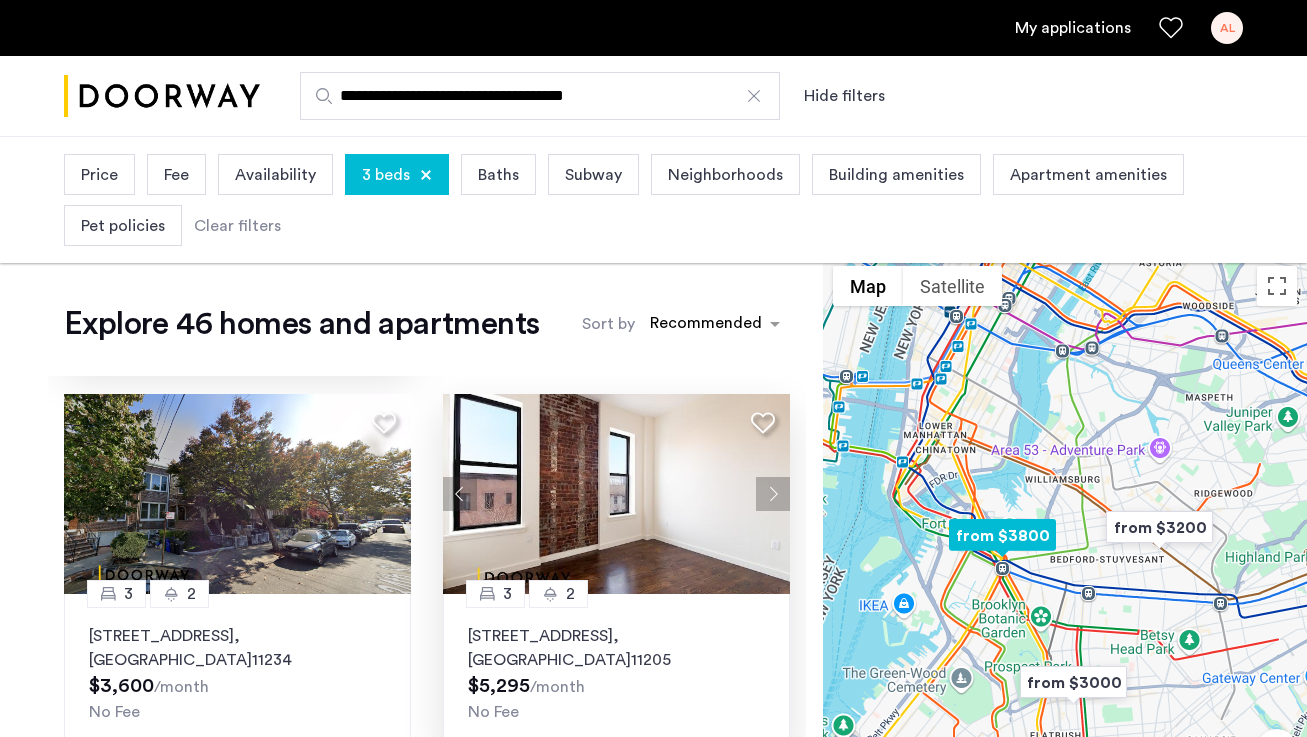click 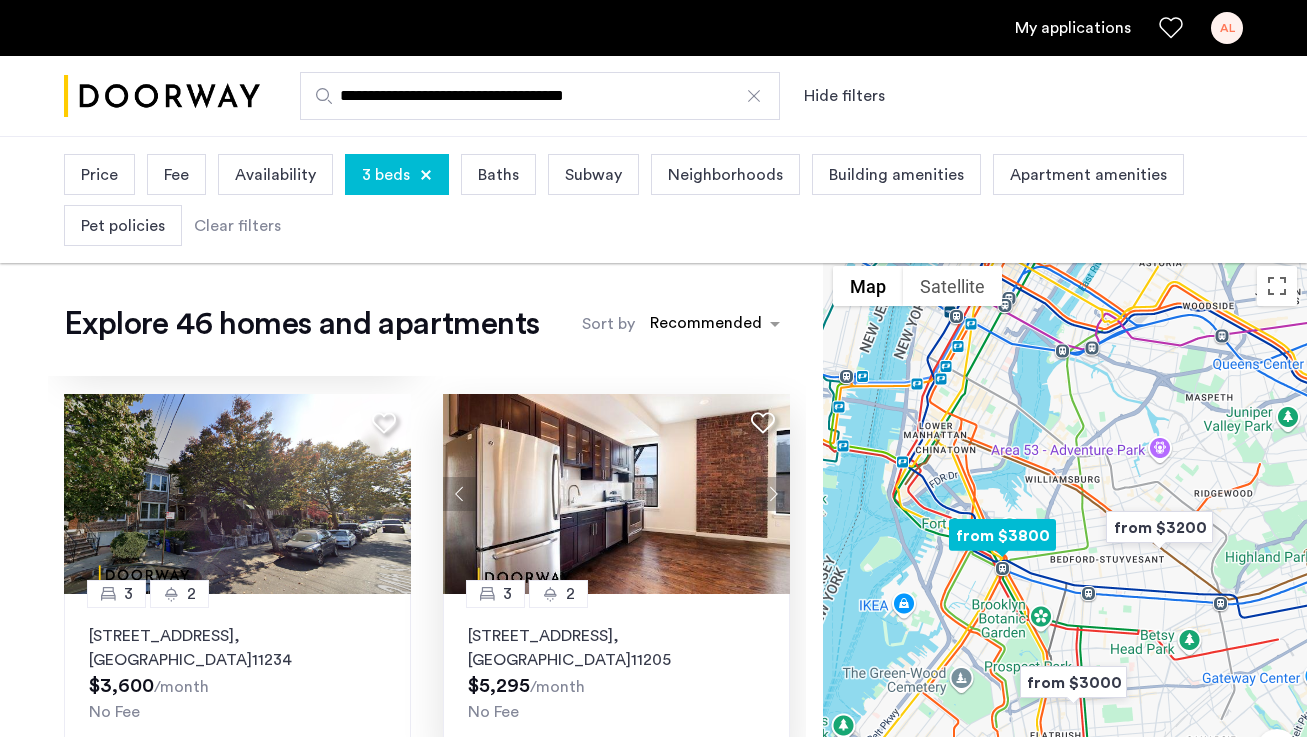 click 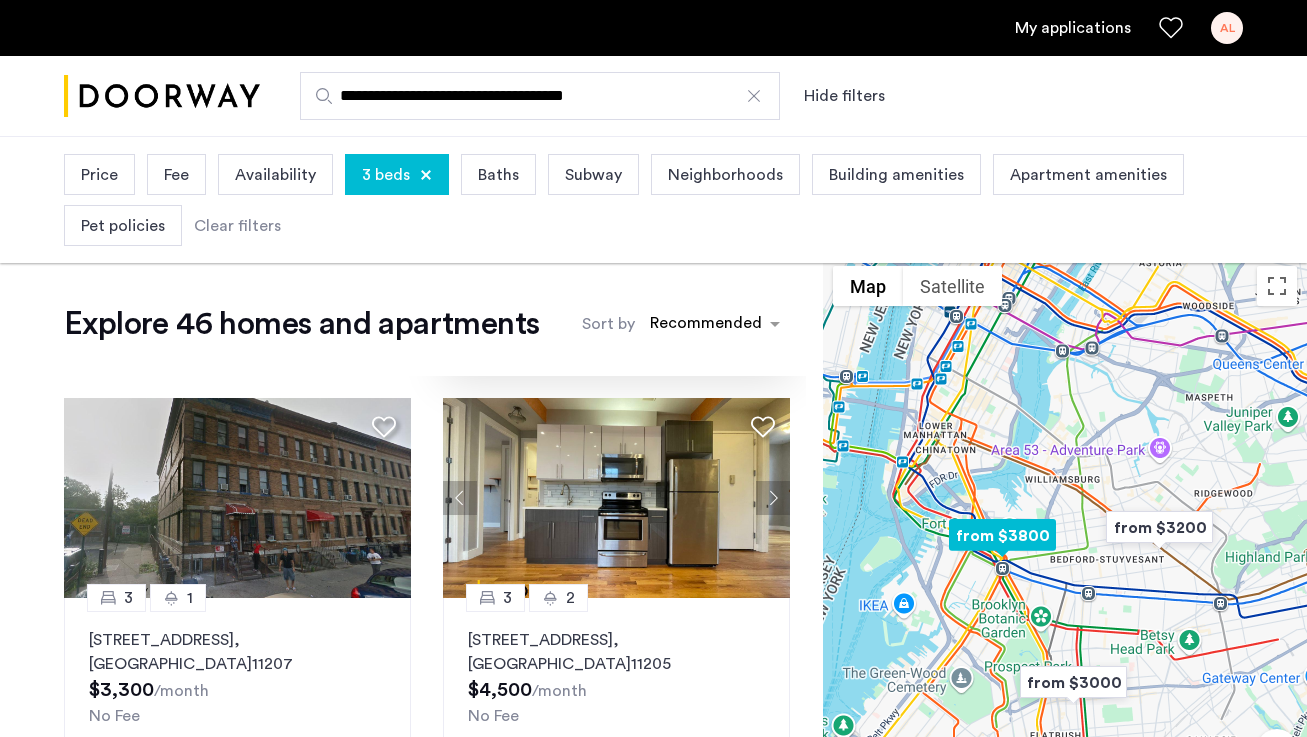 scroll, scrollTop: 1578, scrollLeft: 0, axis: vertical 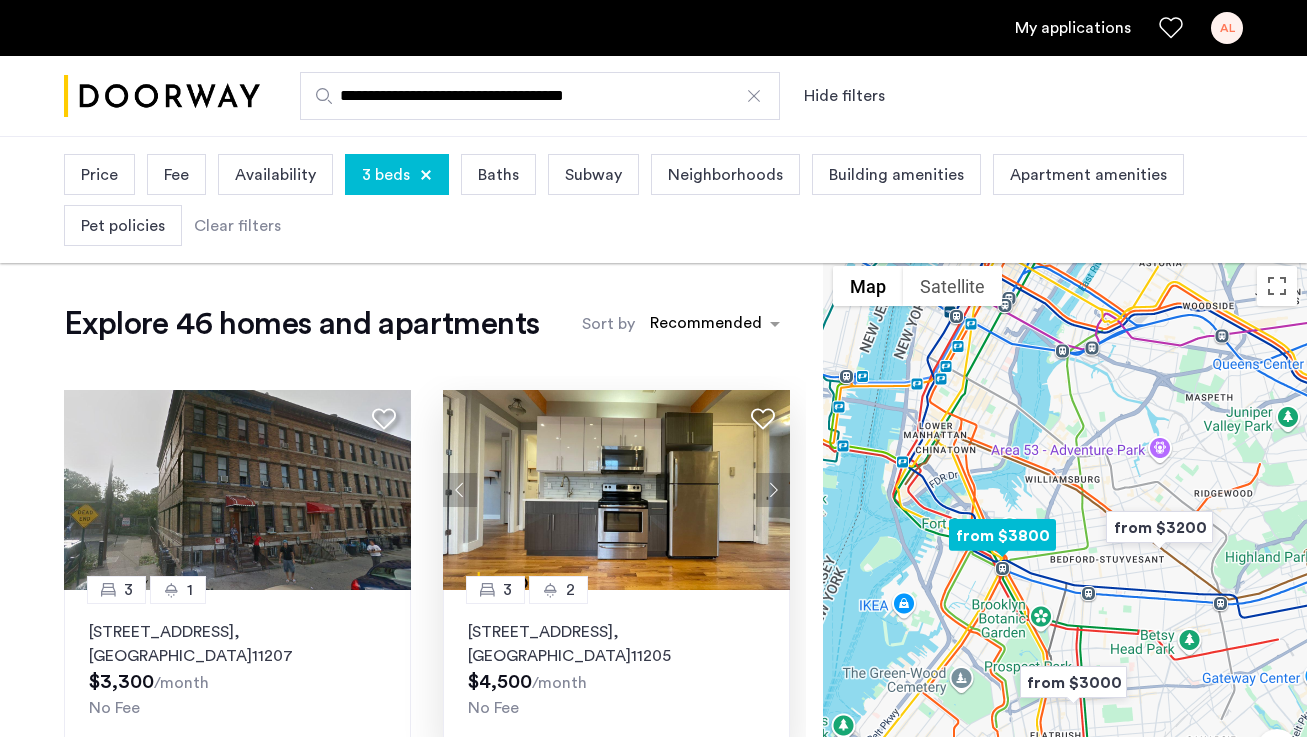 click 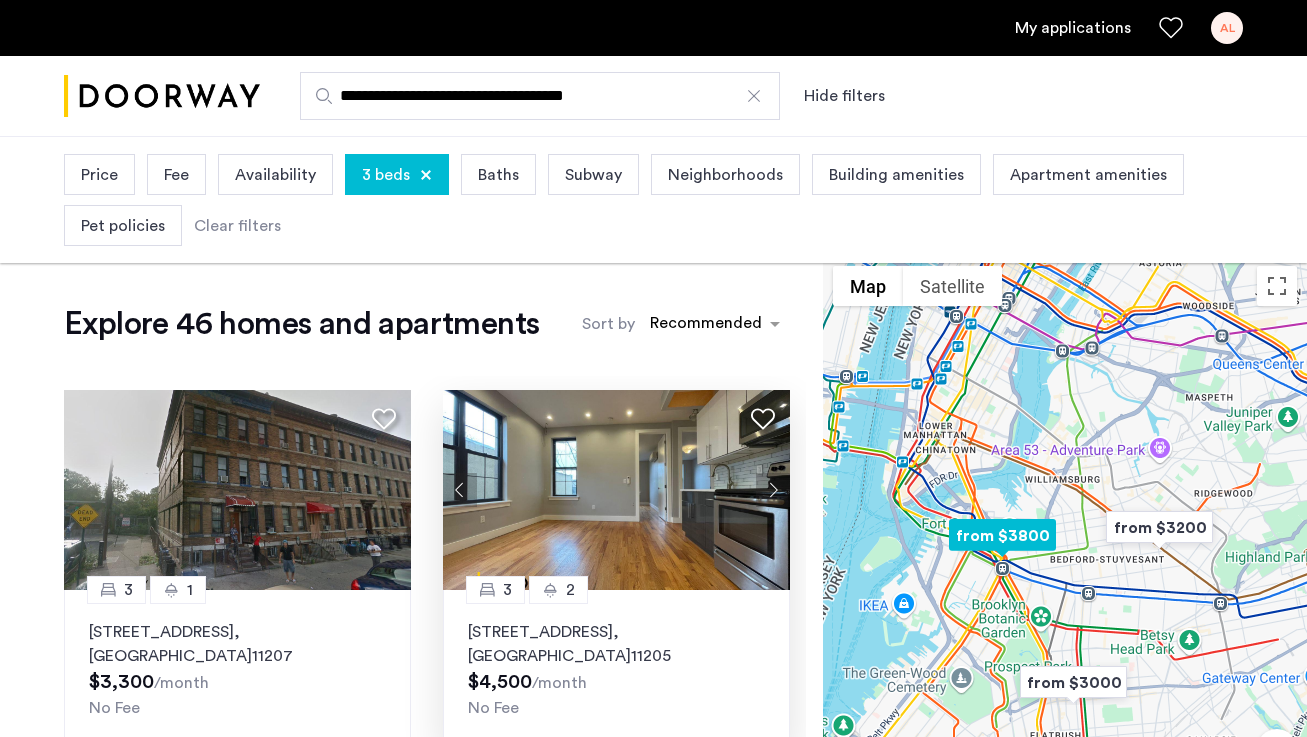 click 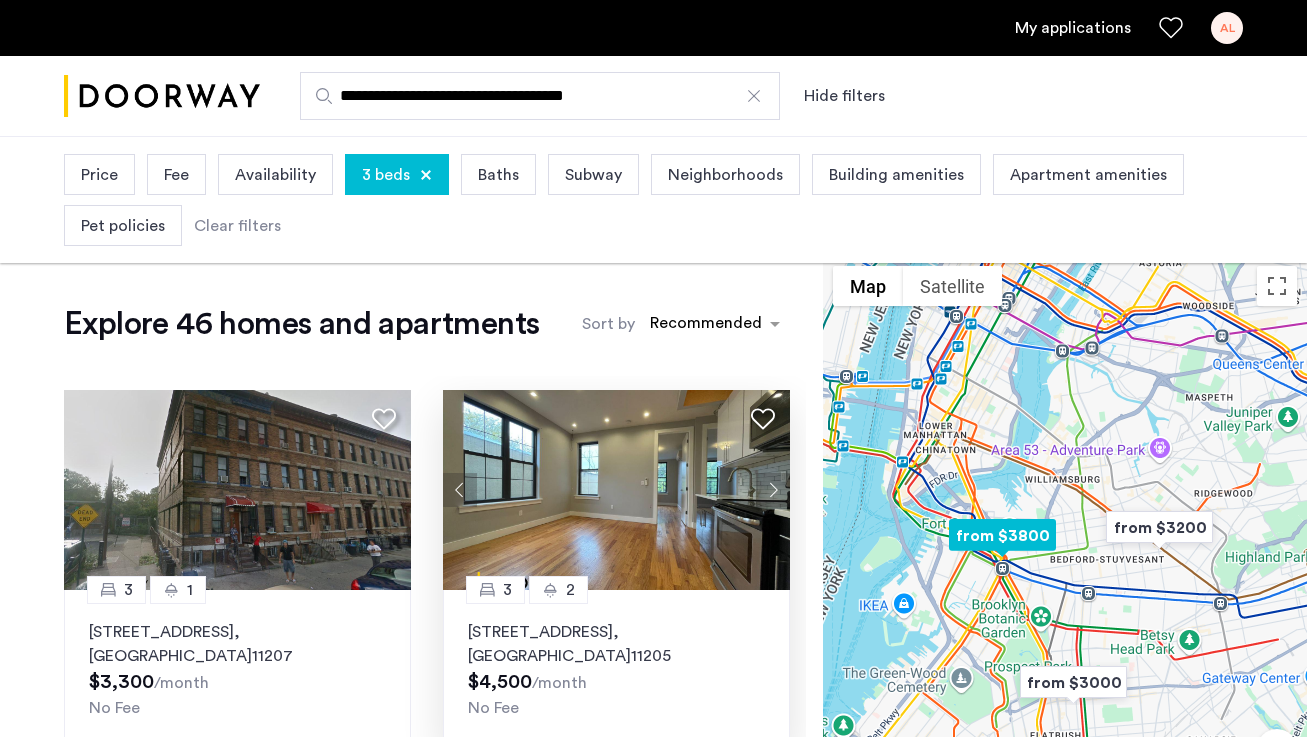 click 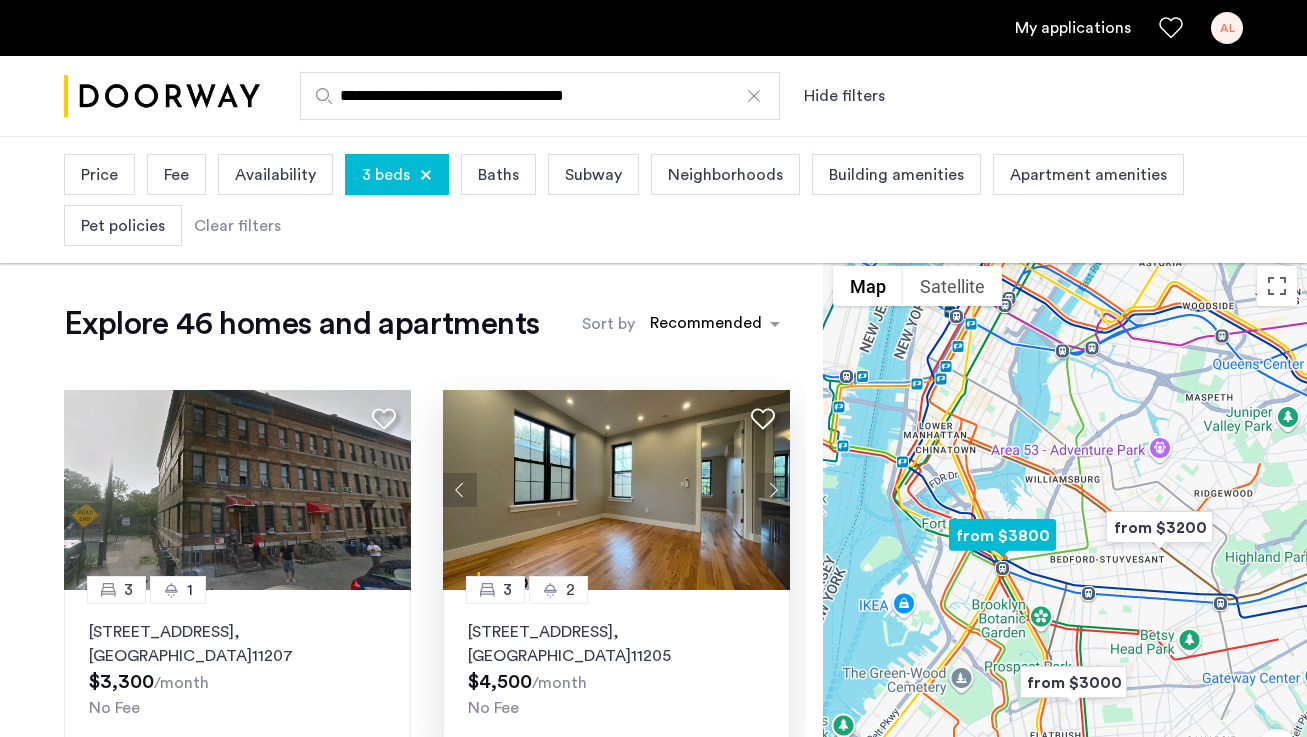 click 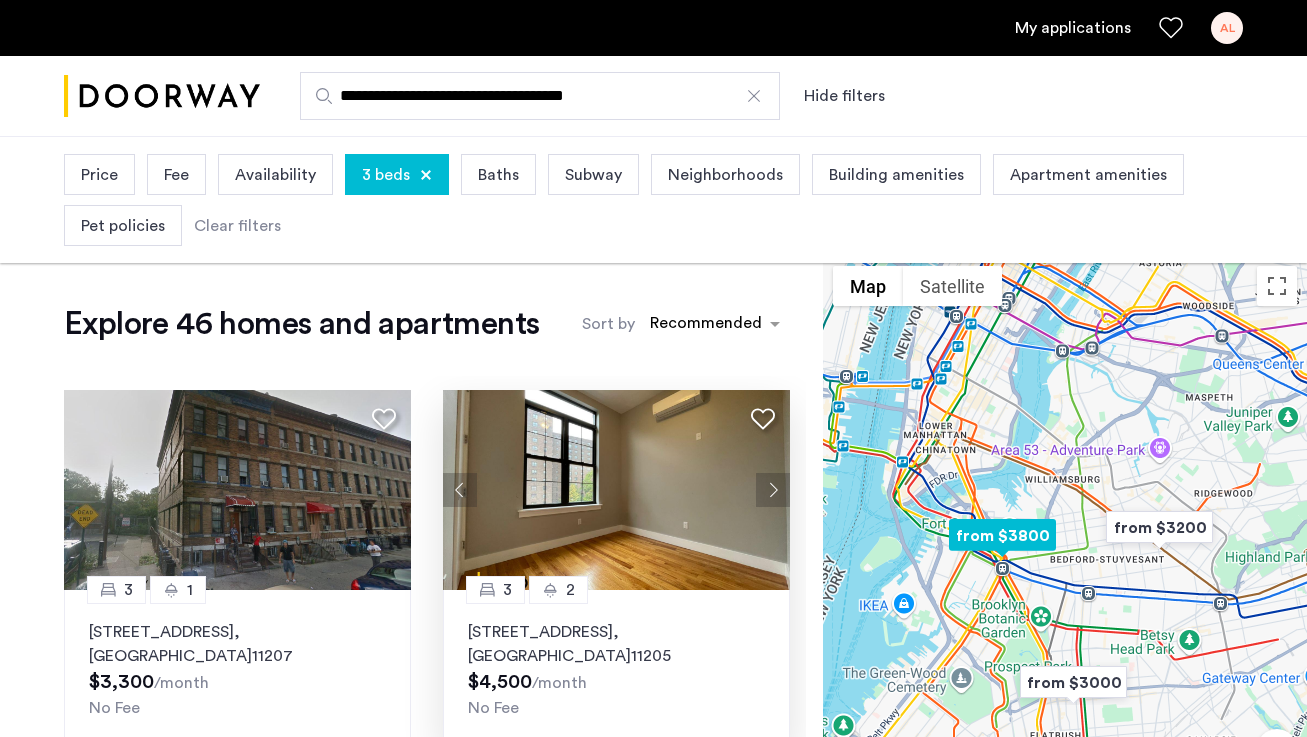 click 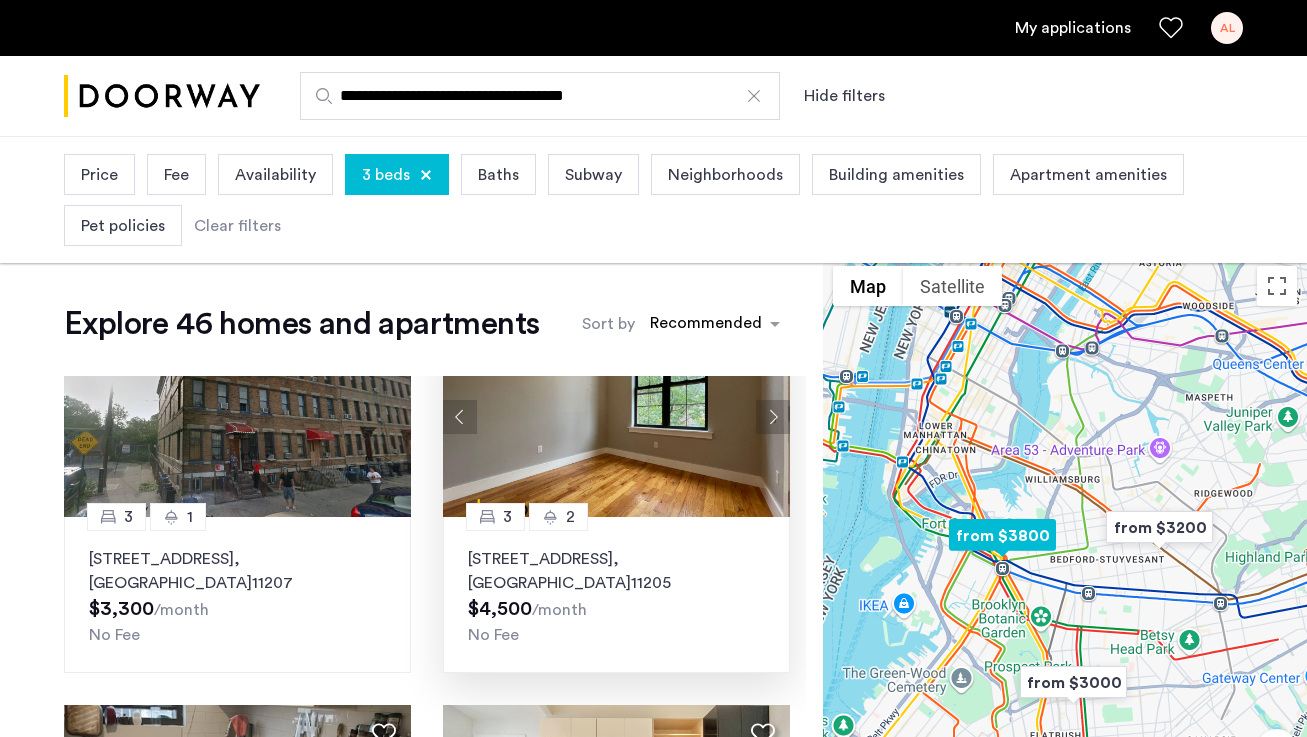 scroll, scrollTop: 1650, scrollLeft: 0, axis: vertical 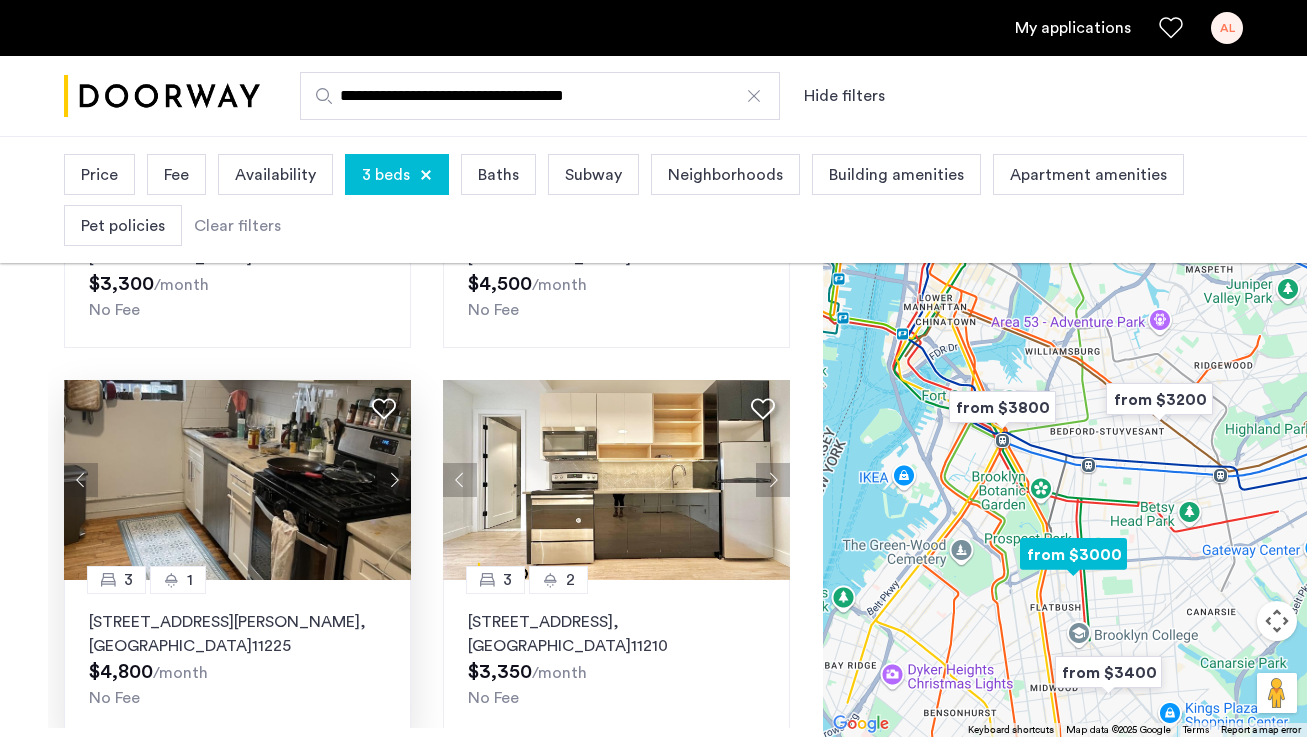 click 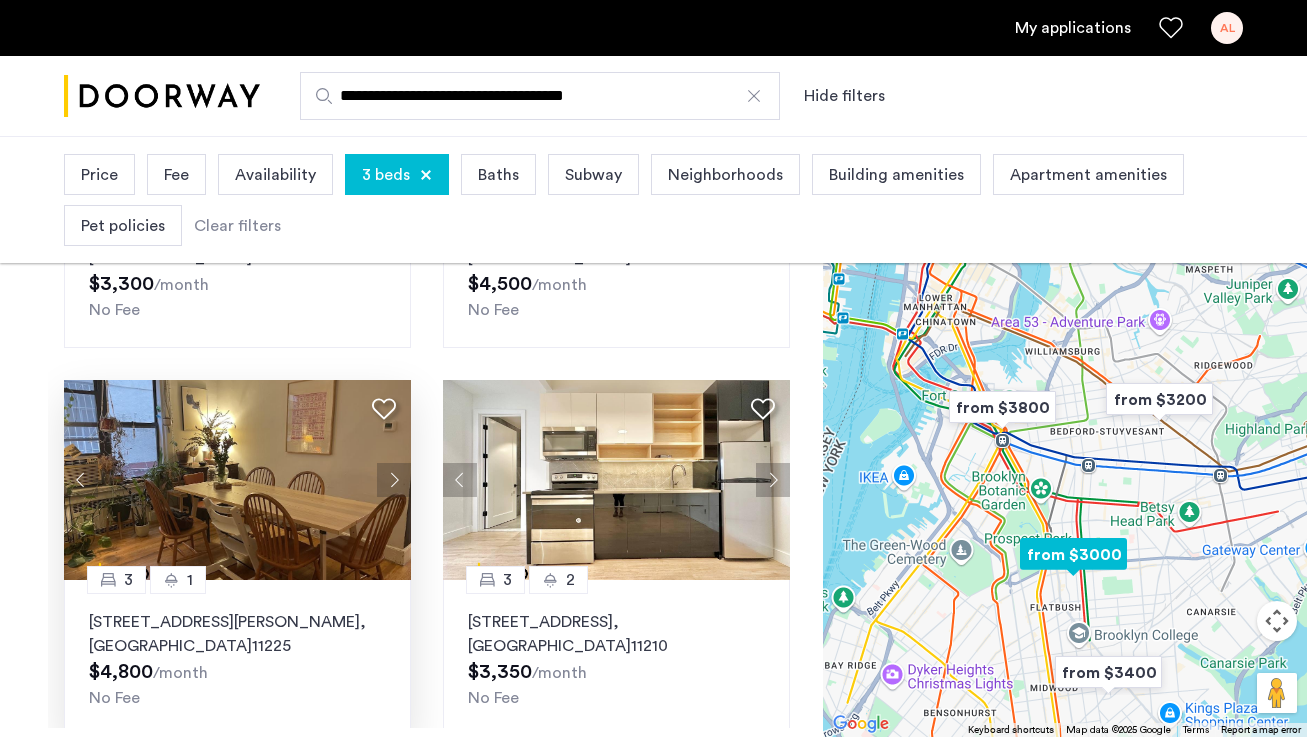 click 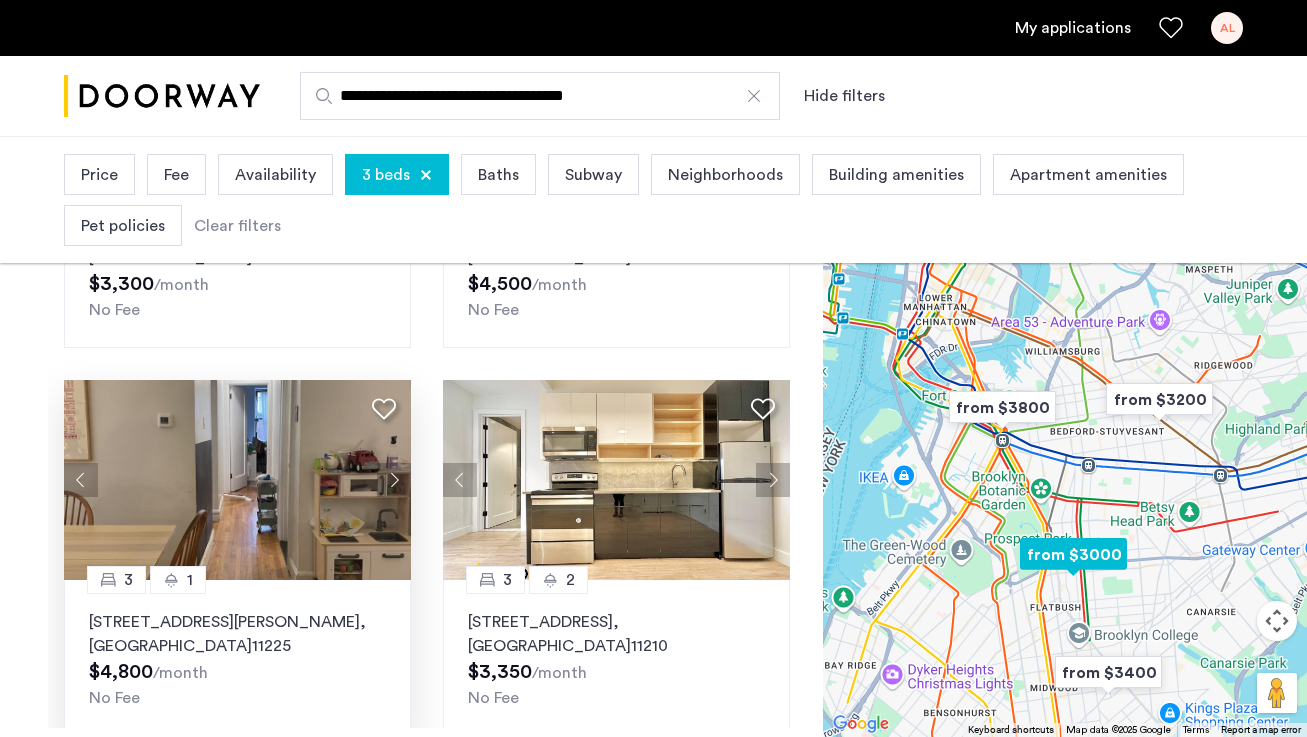 click 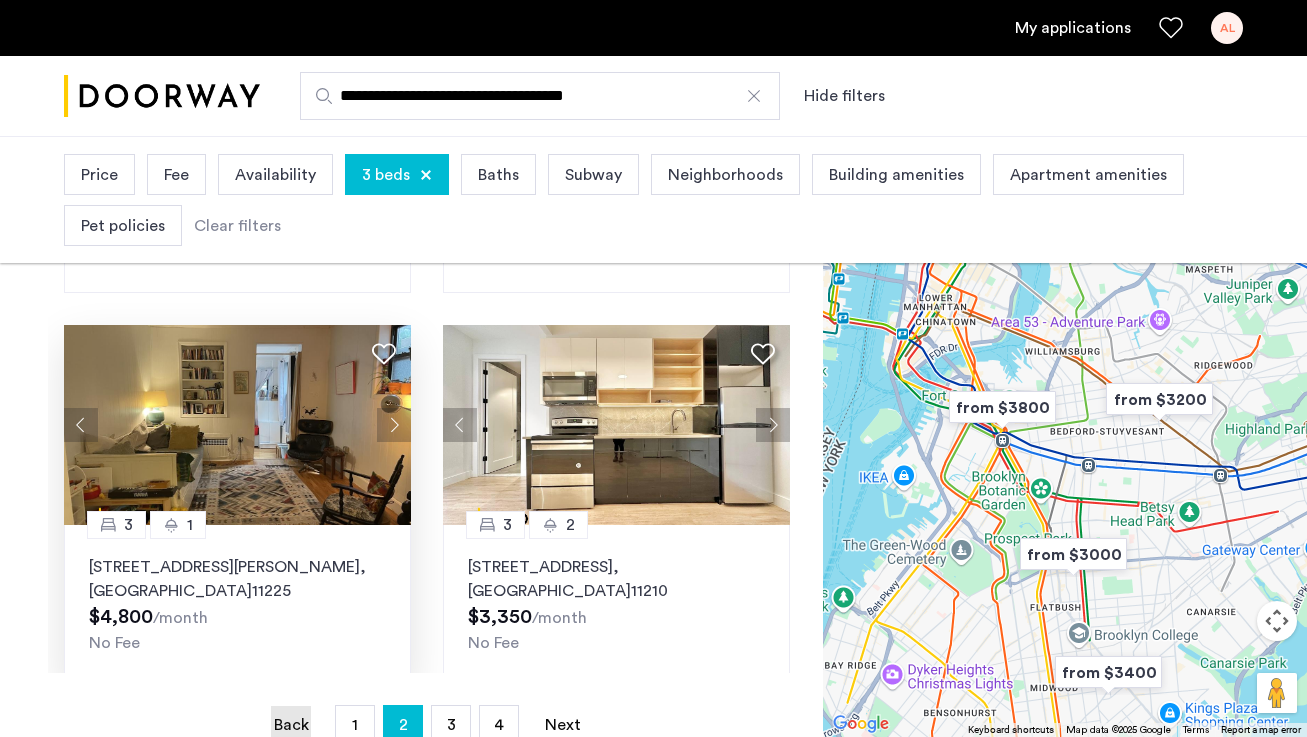 scroll, scrollTop: 381, scrollLeft: 0, axis: vertical 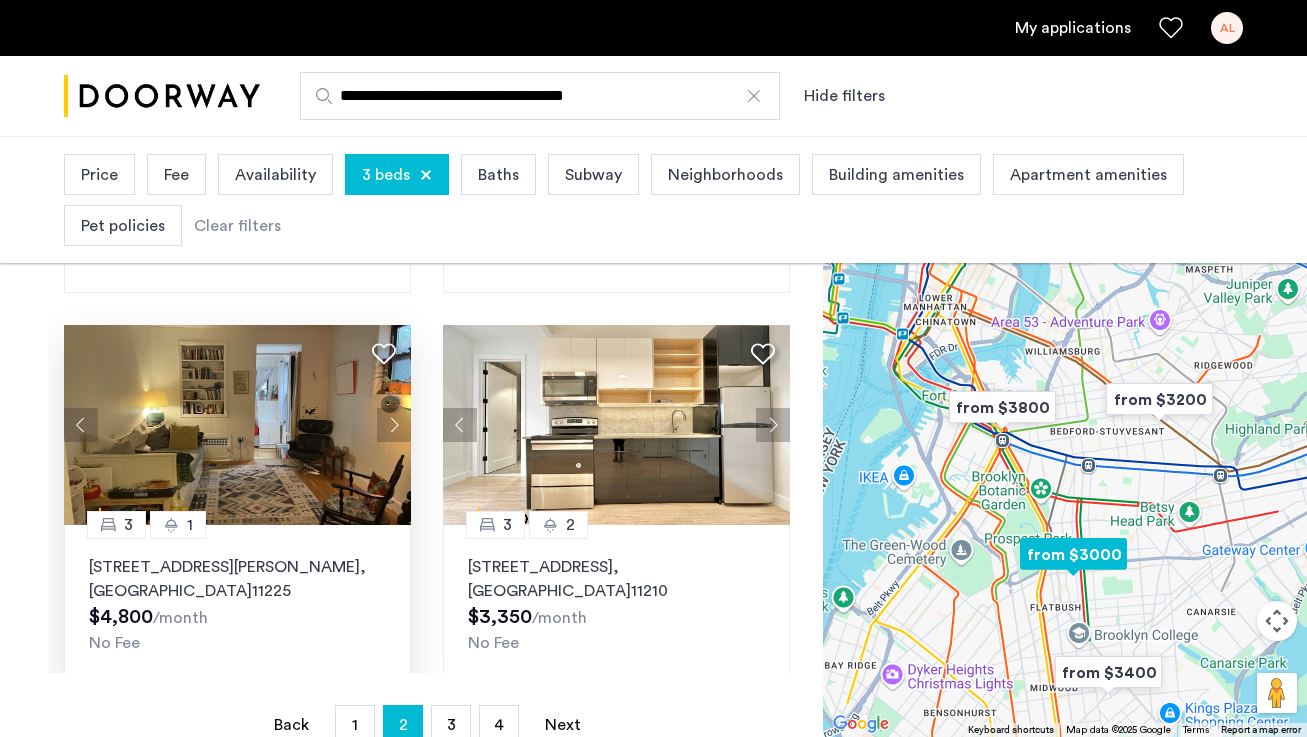 click 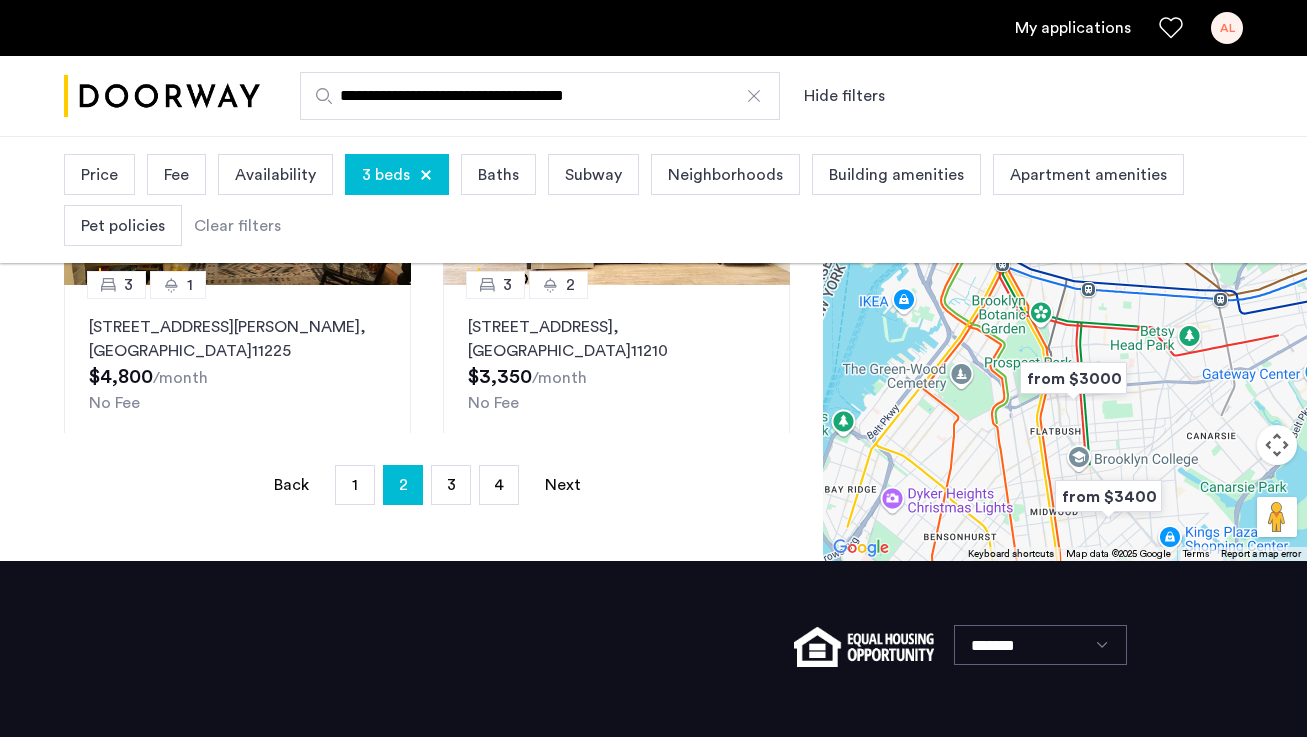 scroll, scrollTop: 536, scrollLeft: 0, axis: vertical 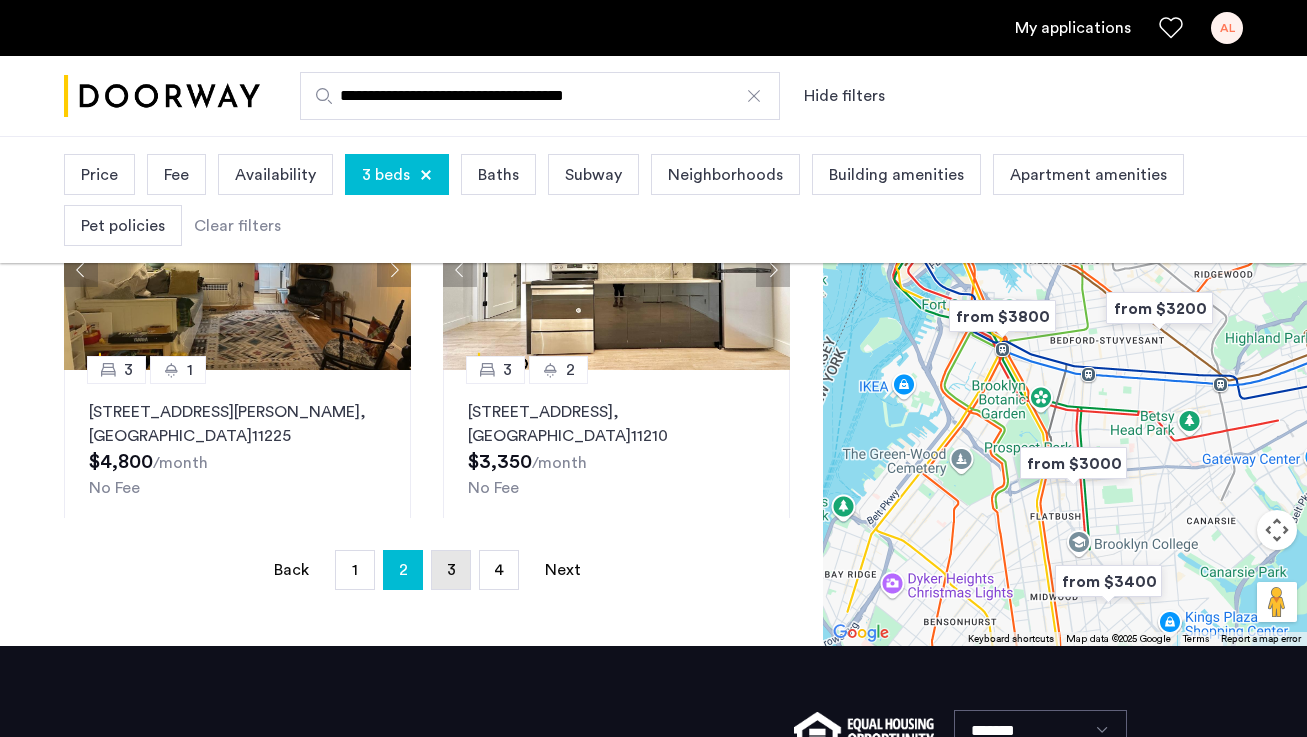 click on "page  3" at bounding box center (451, 570) 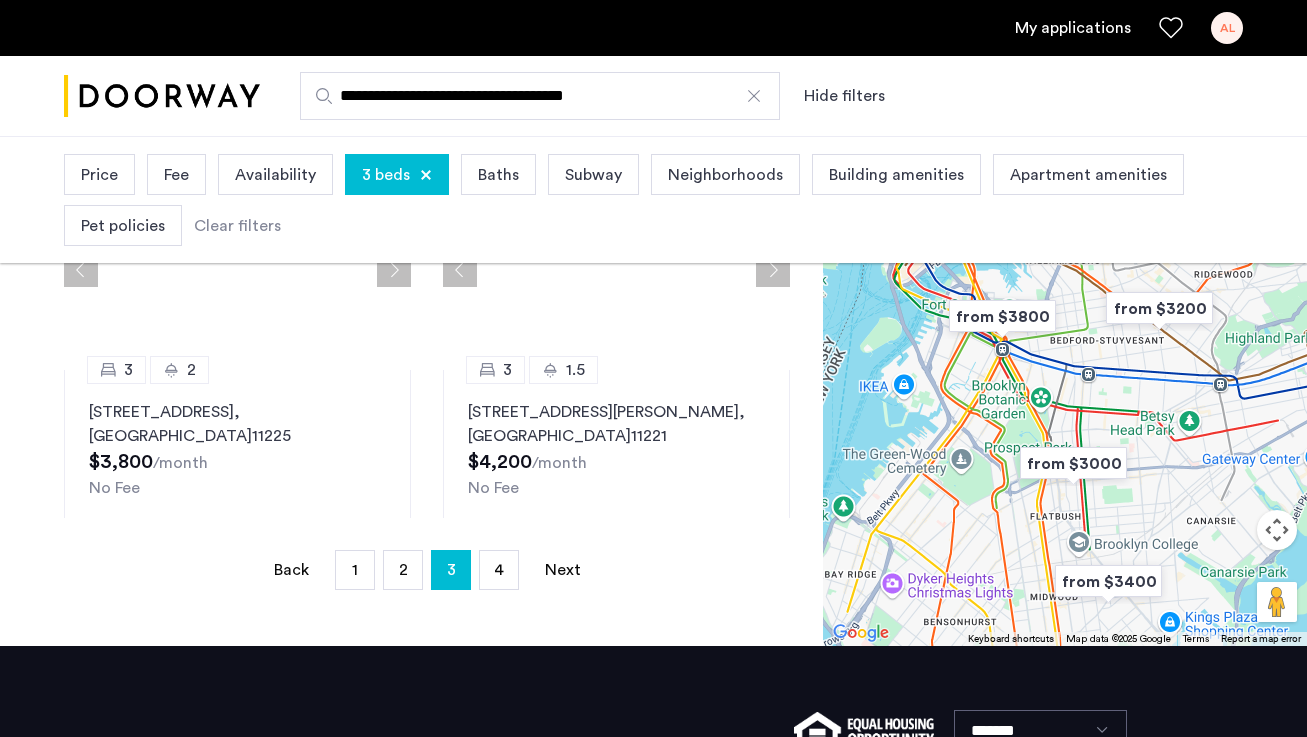 scroll, scrollTop: 0, scrollLeft: 0, axis: both 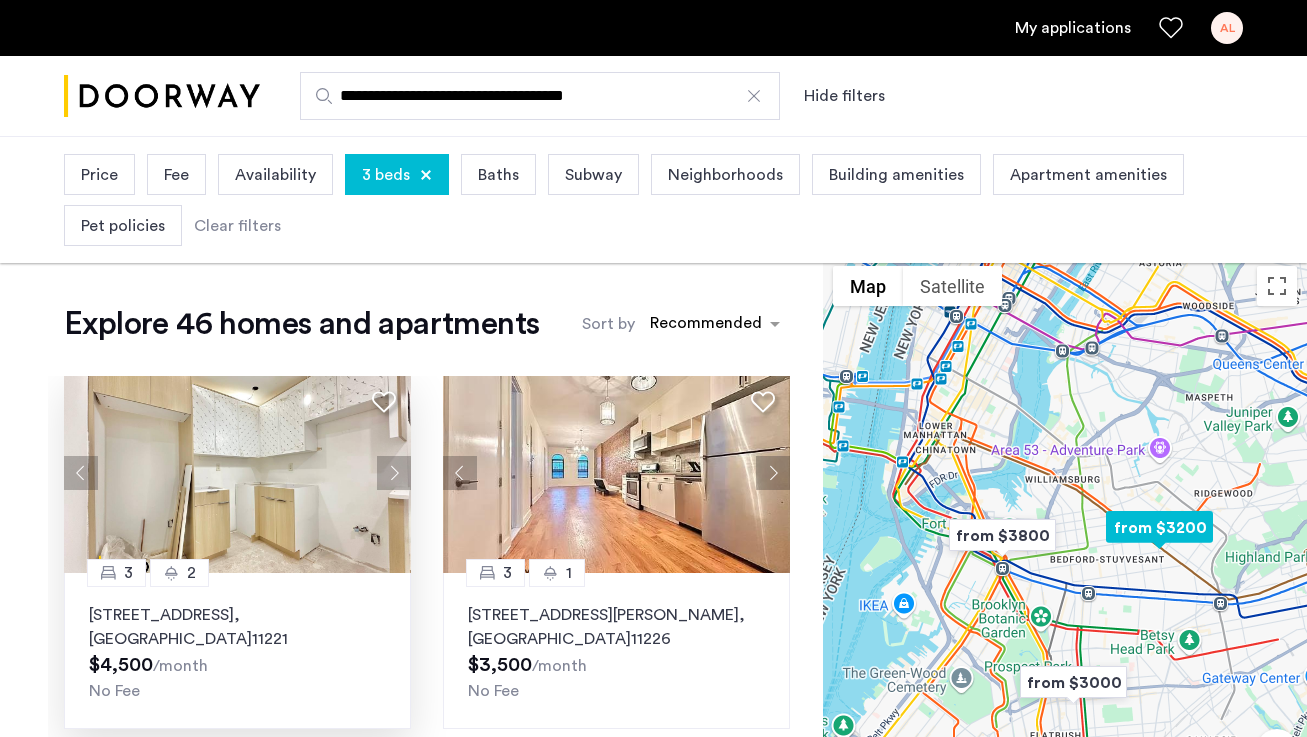 click 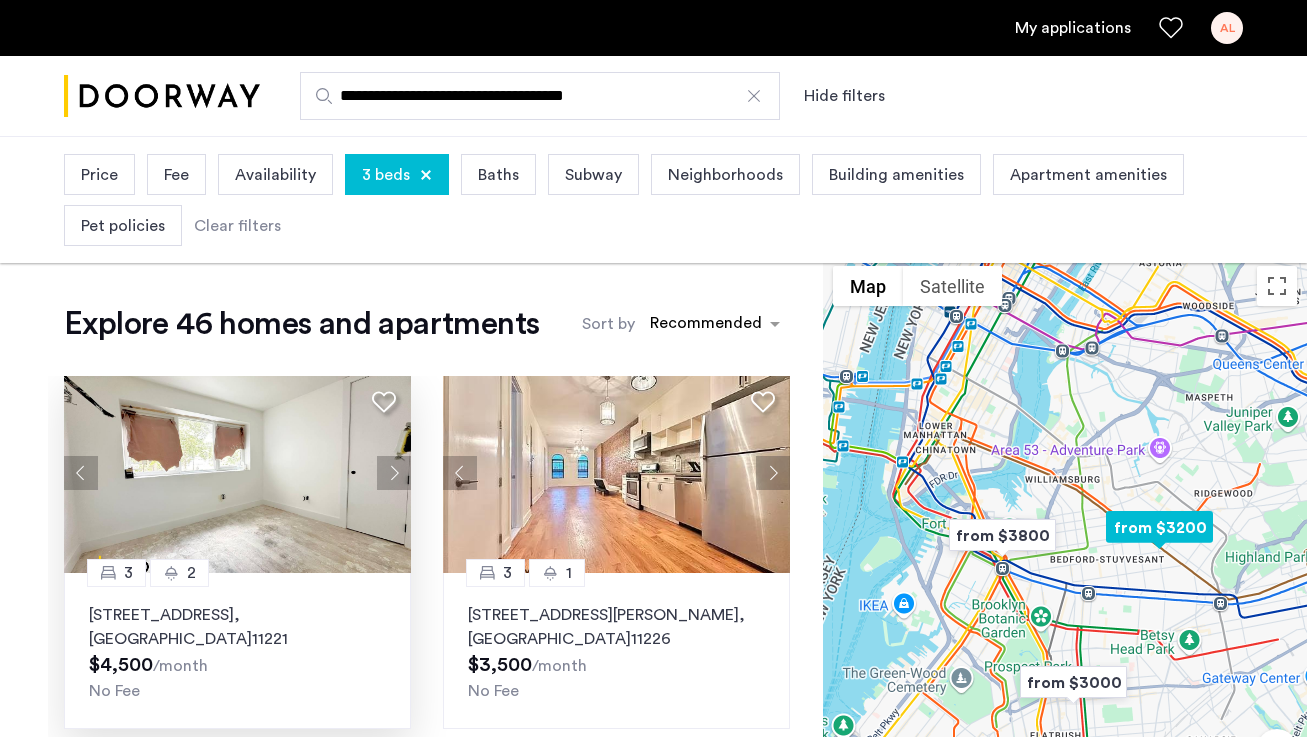 click 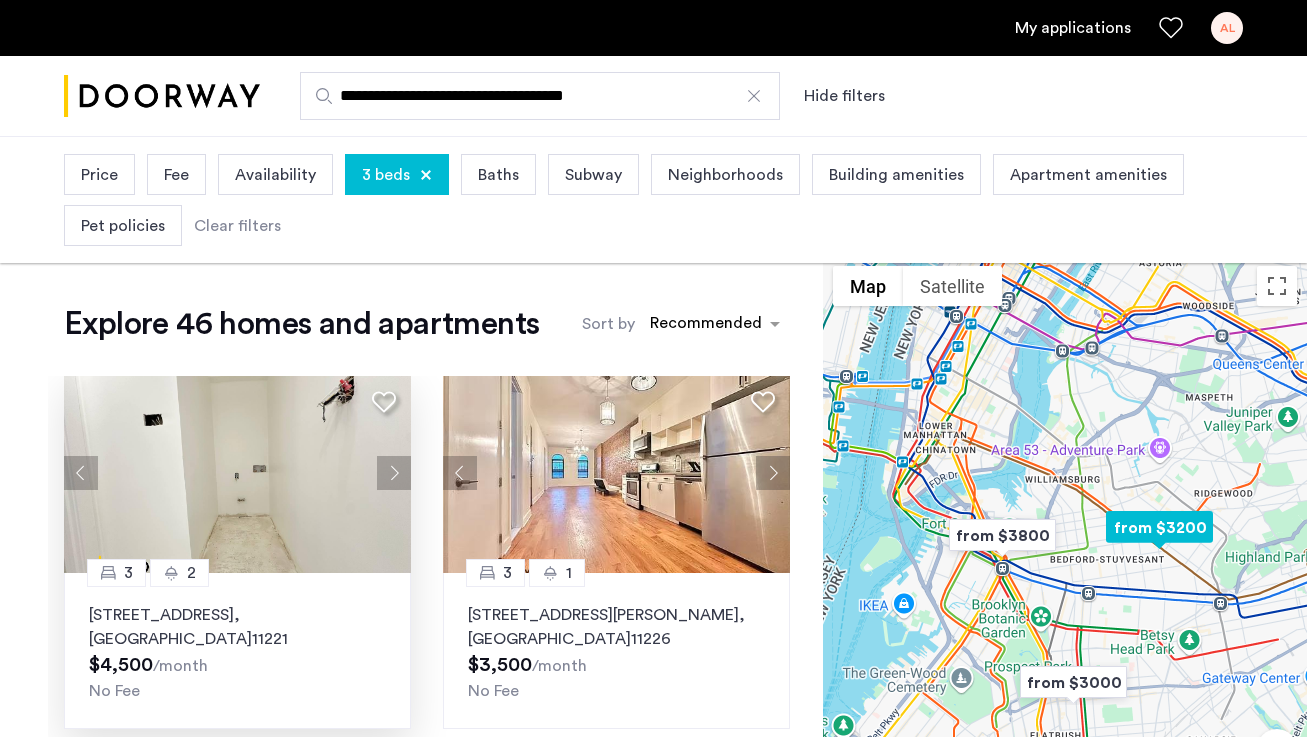 click 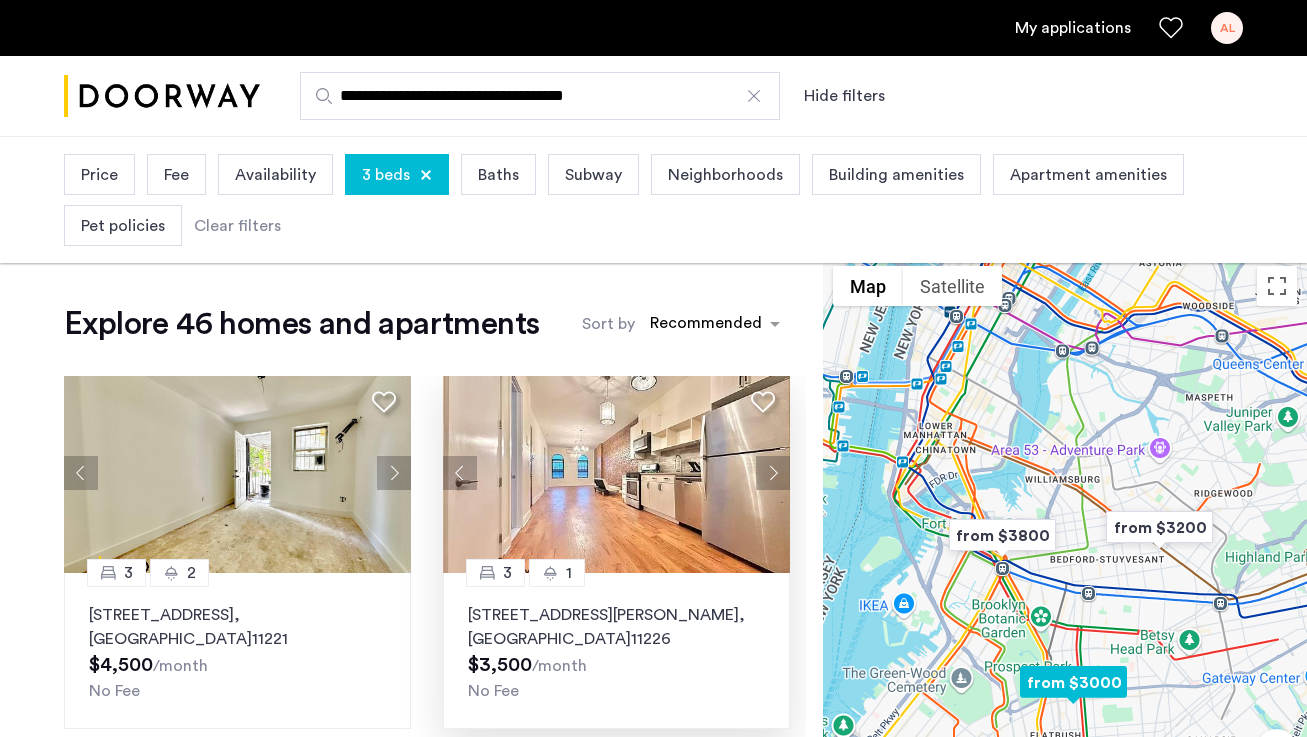 click 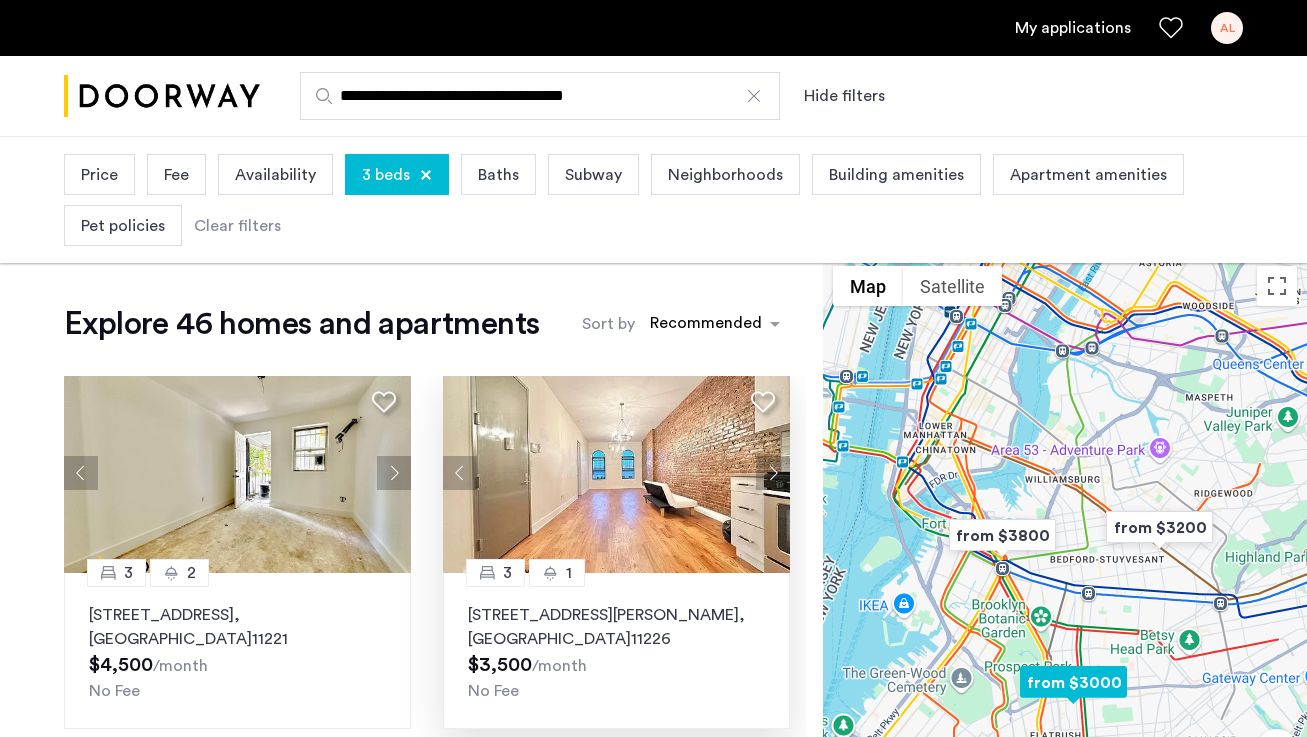 click 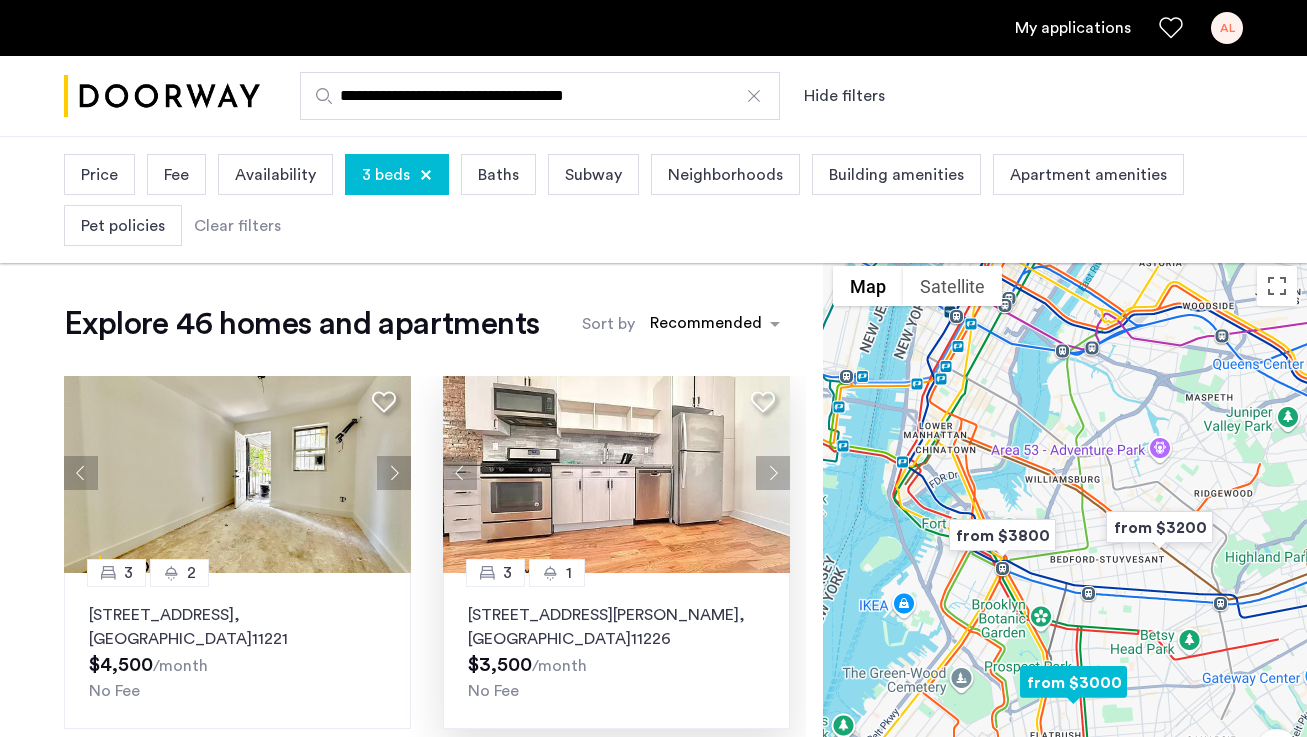 click 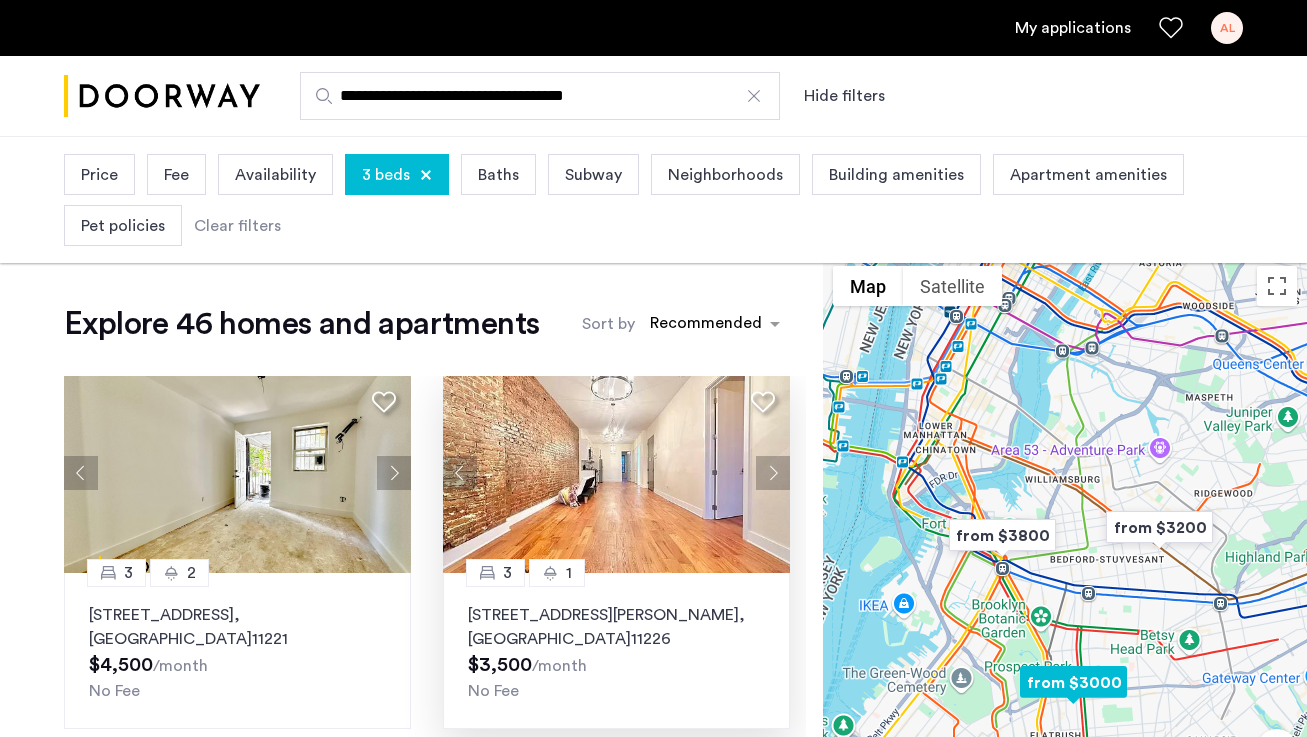 click 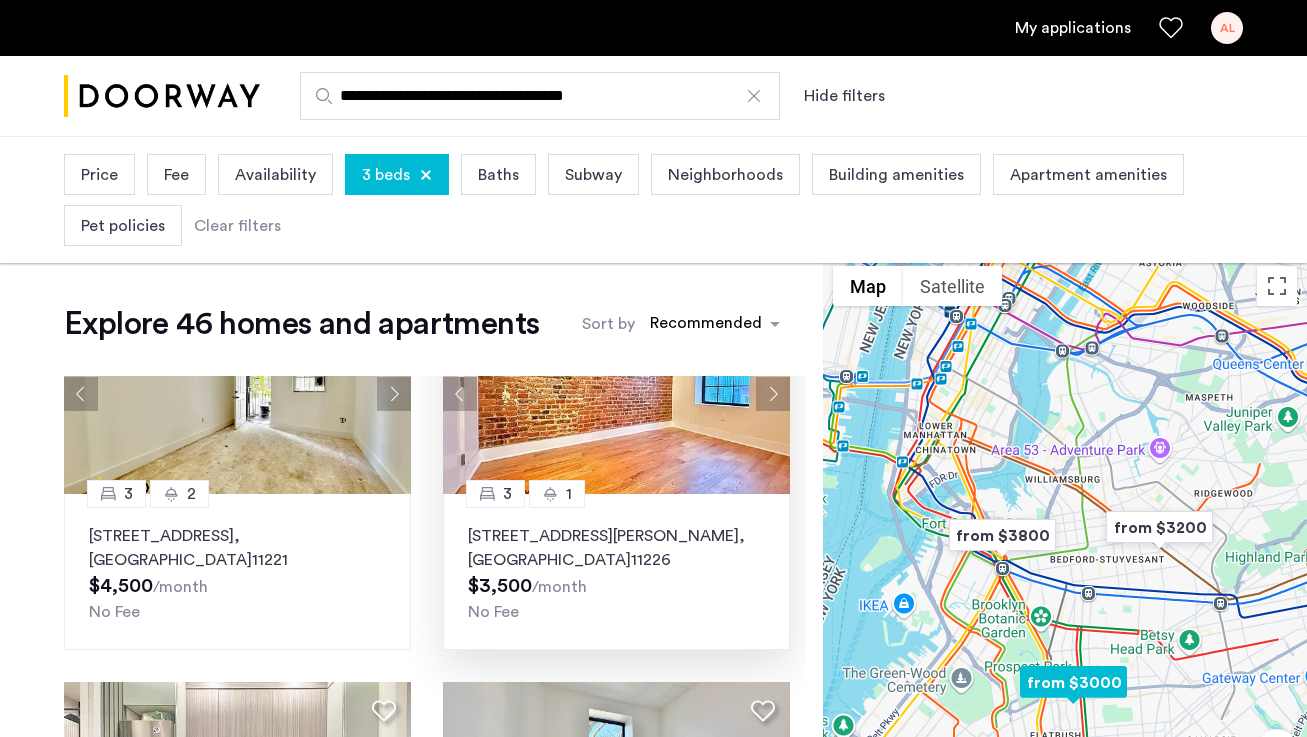 scroll, scrollTop: 1676, scrollLeft: 0, axis: vertical 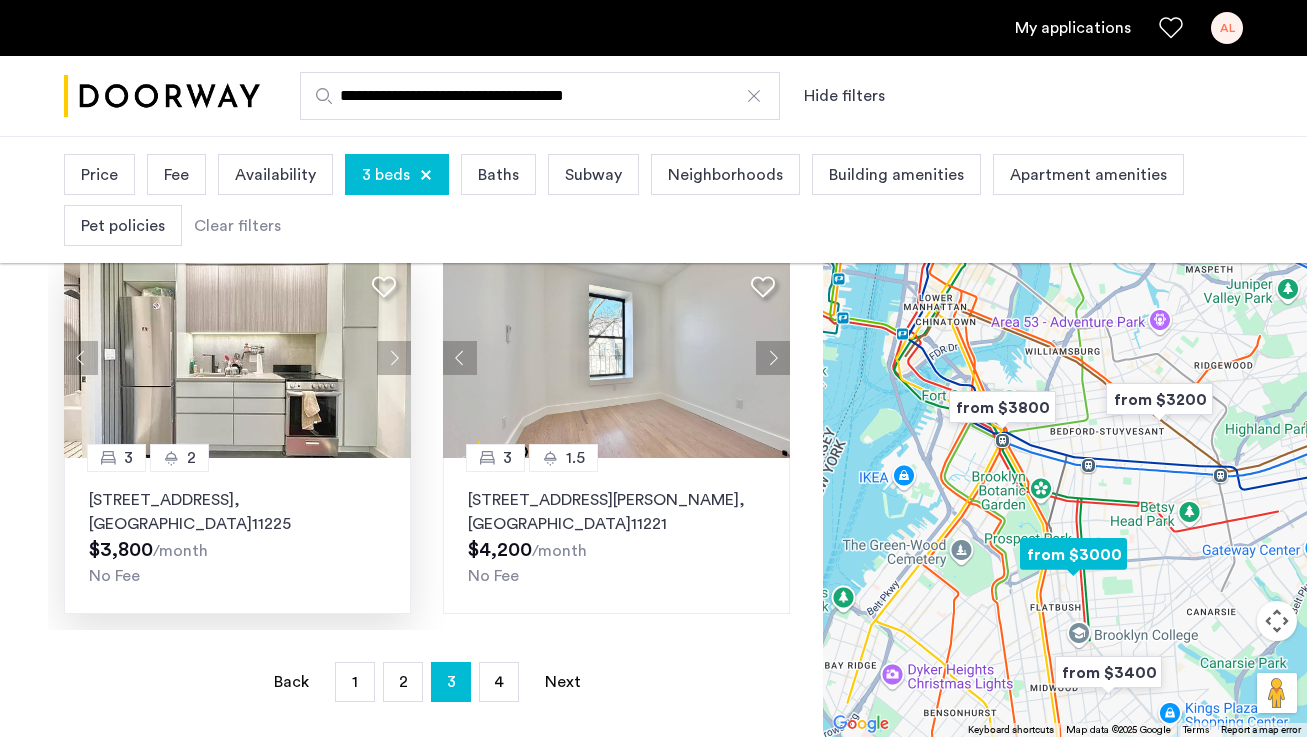 click 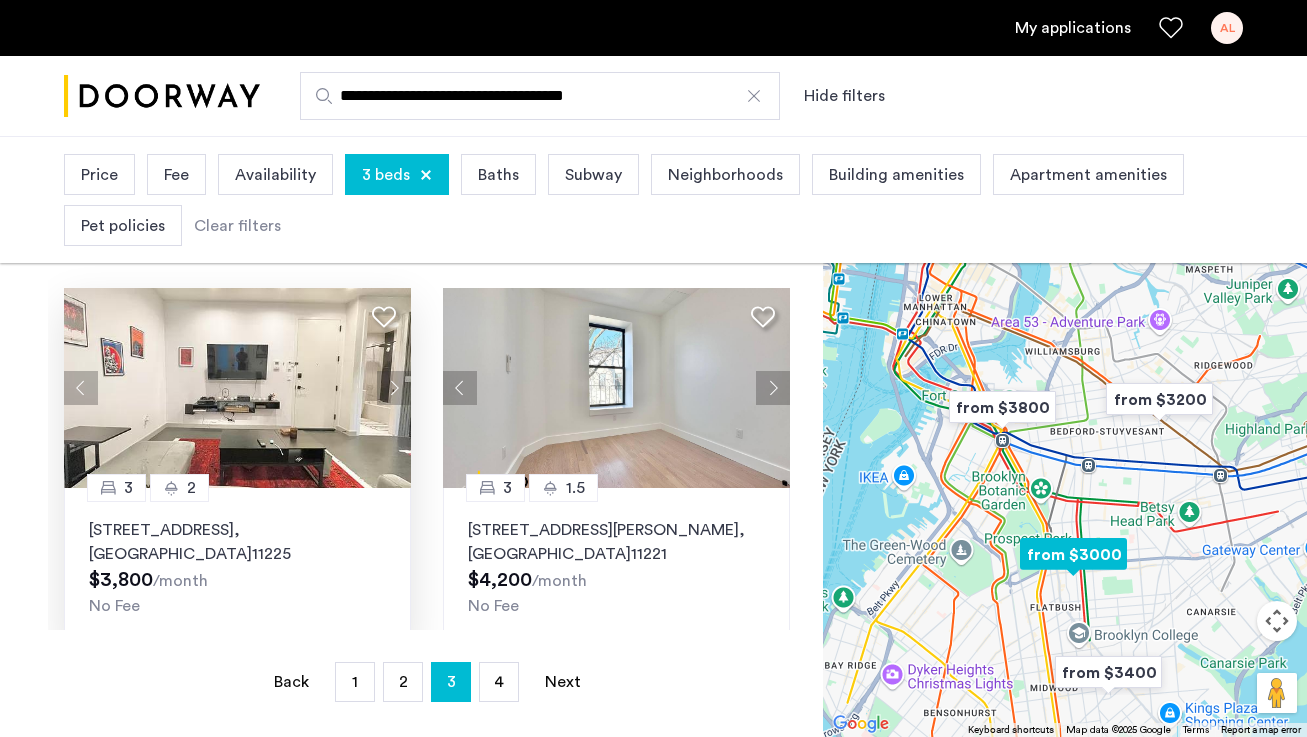 scroll, scrollTop: 1642, scrollLeft: 0, axis: vertical 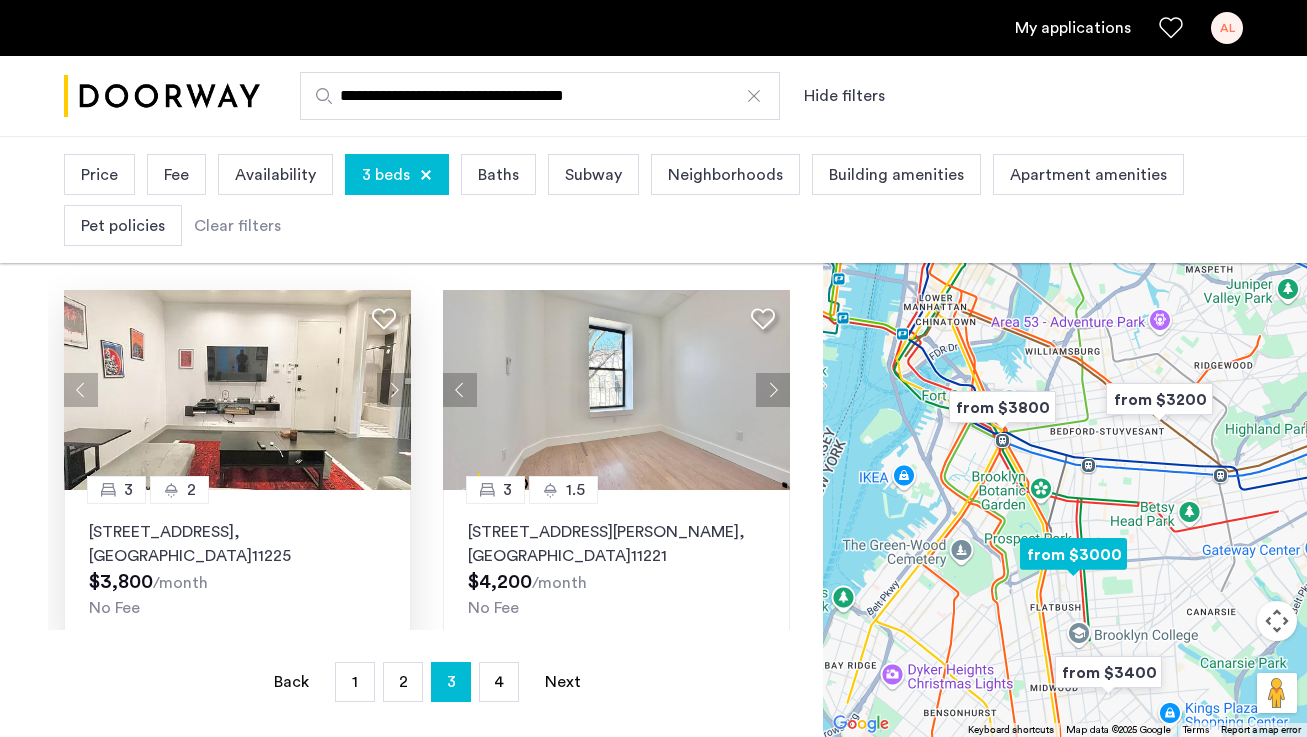 click 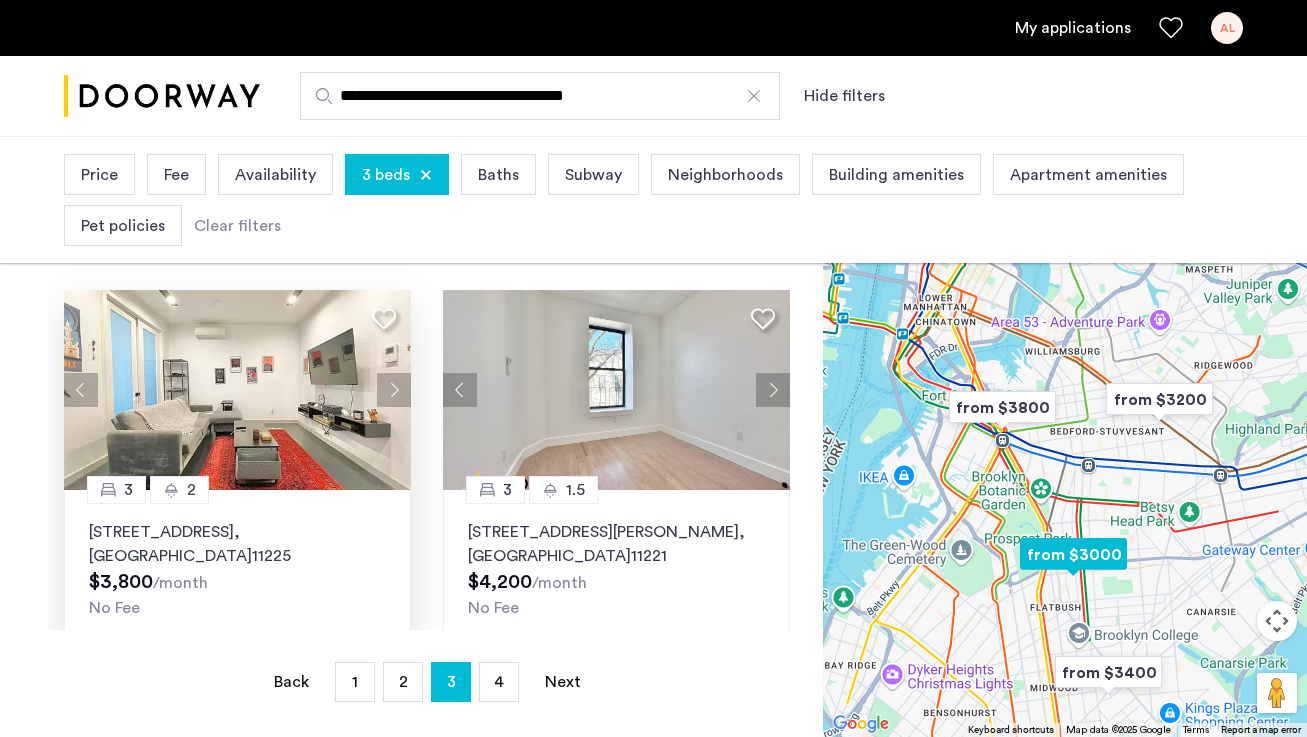 click 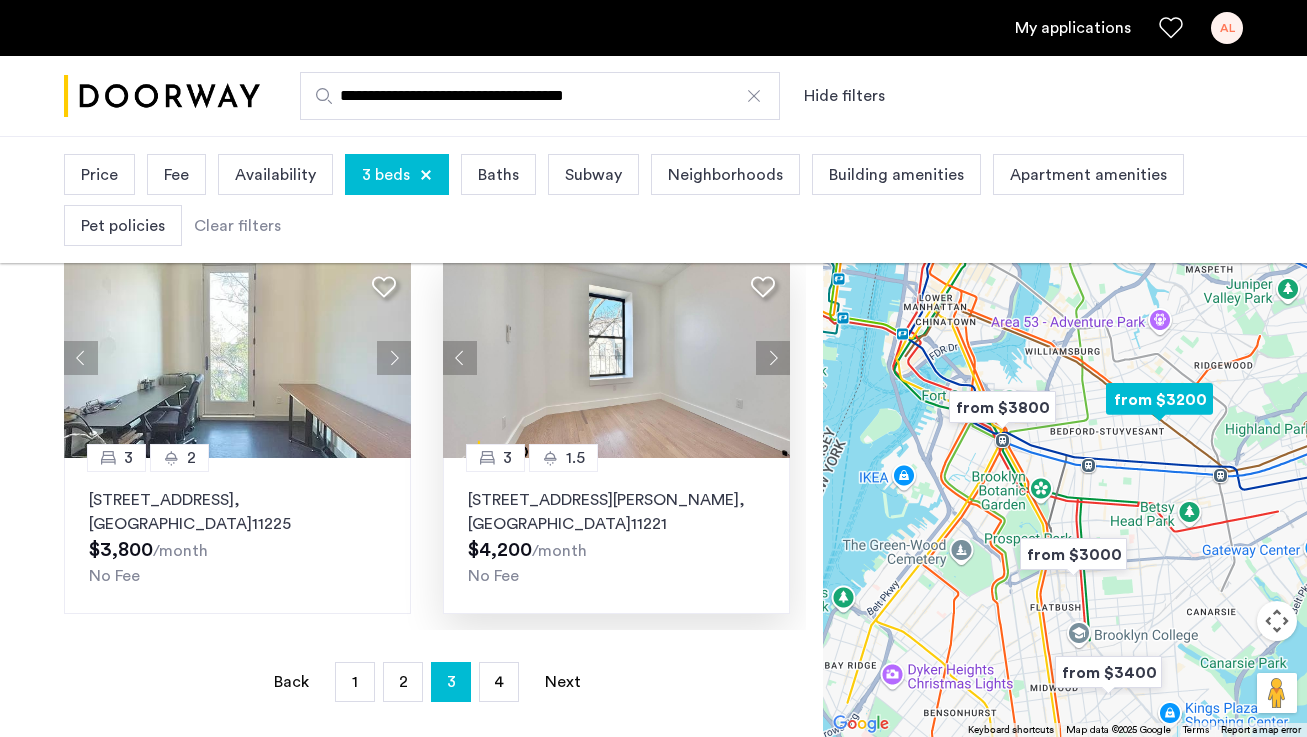 scroll, scrollTop: 1600, scrollLeft: 0, axis: vertical 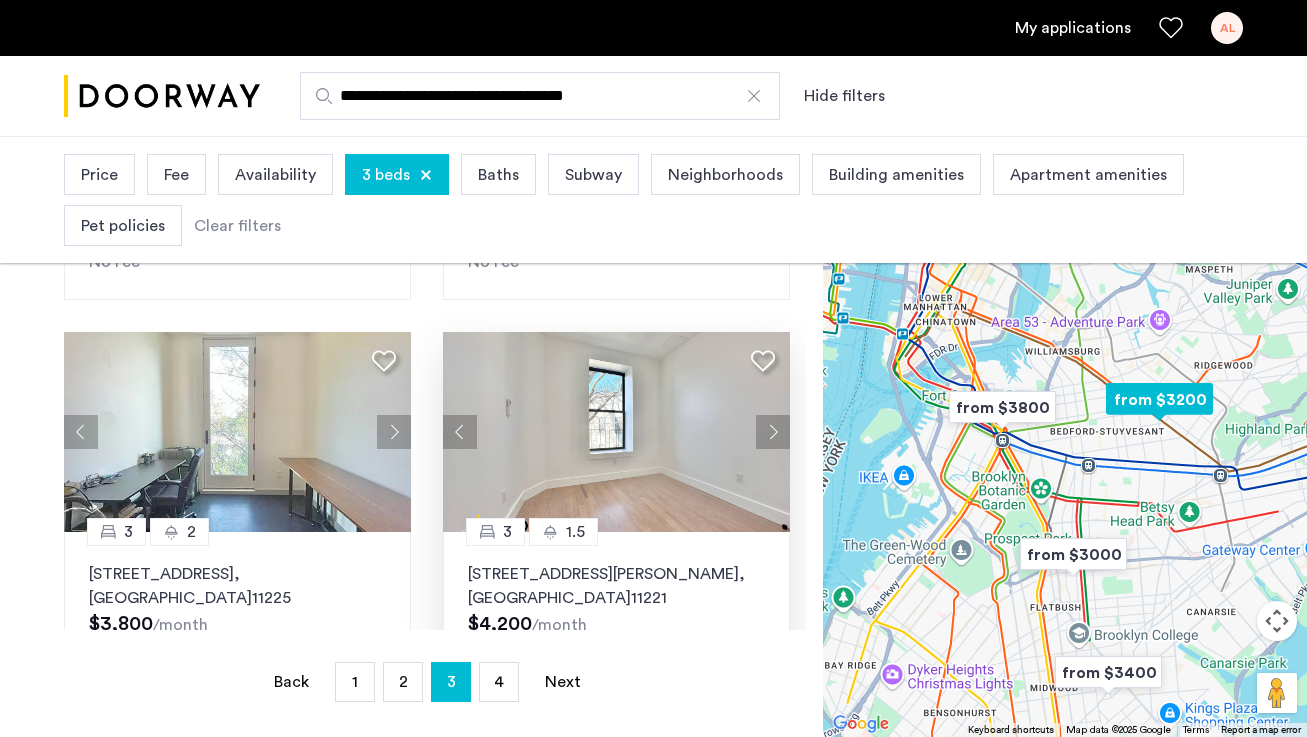 click 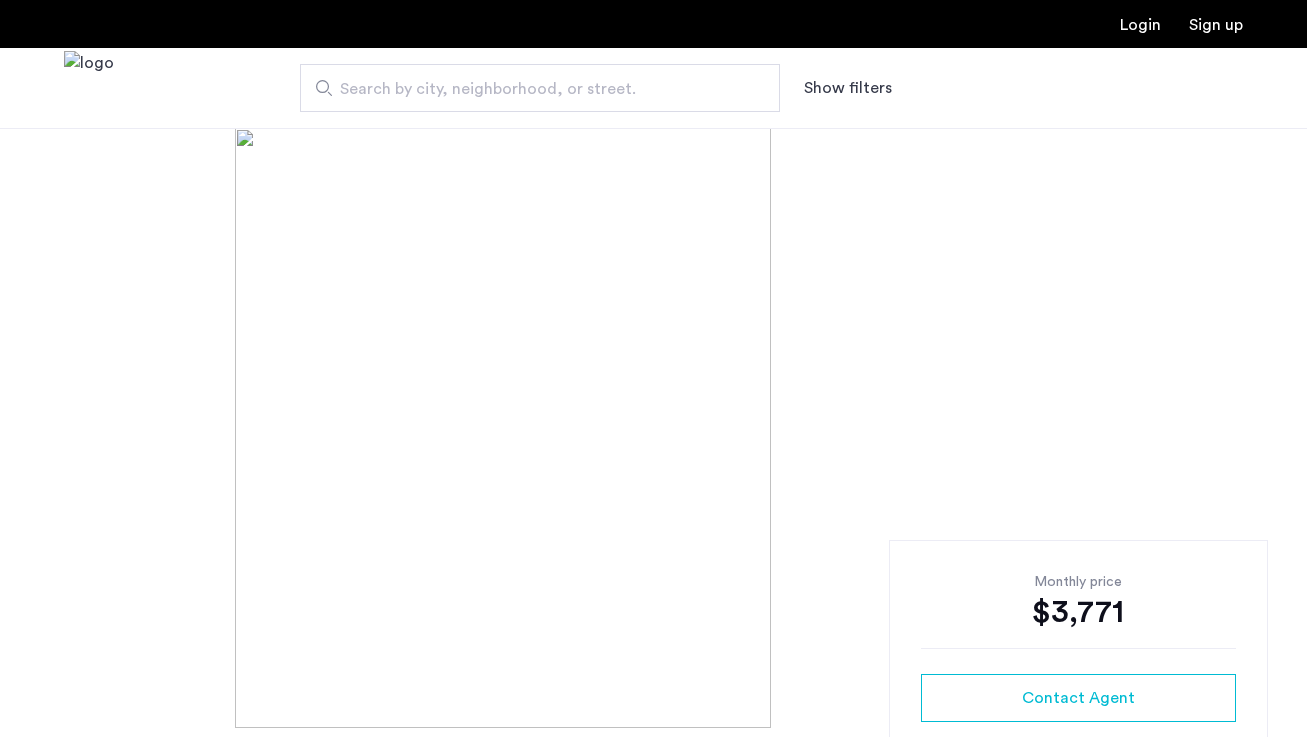 scroll, scrollTop: 0, scrollLeft: 0, axis: both 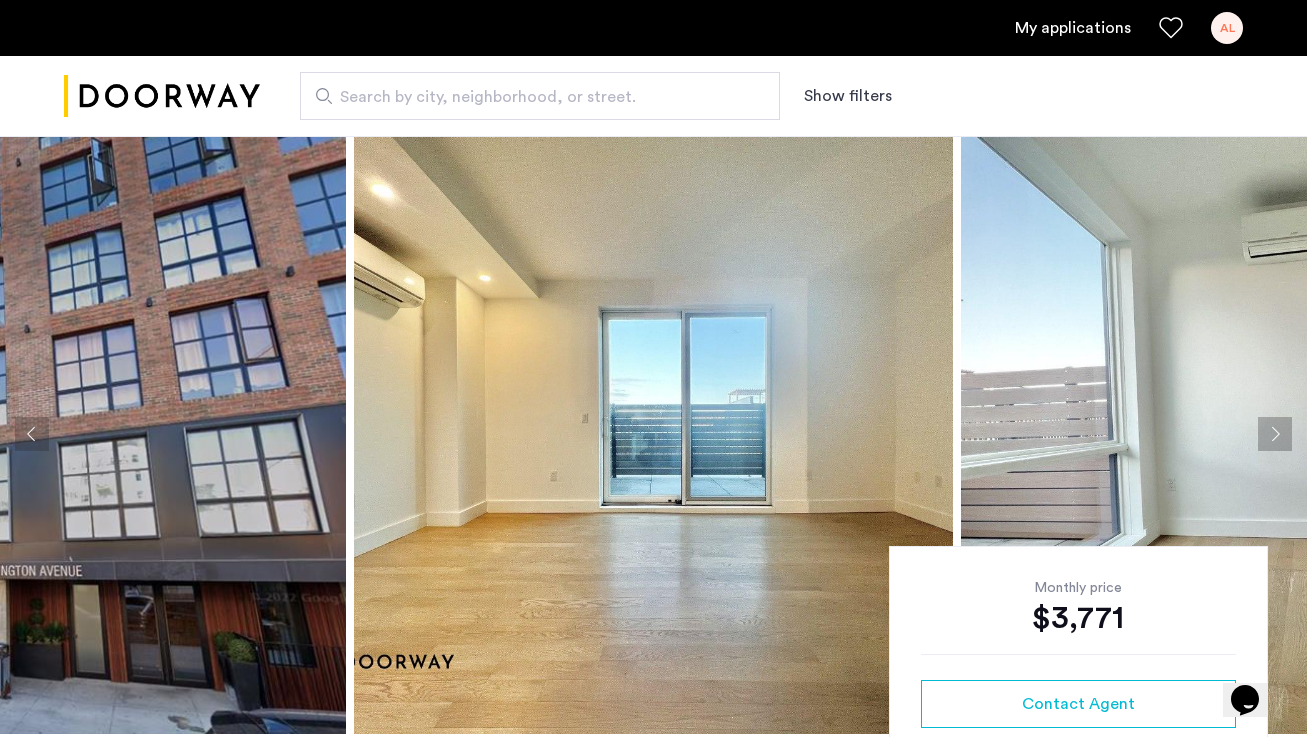 click 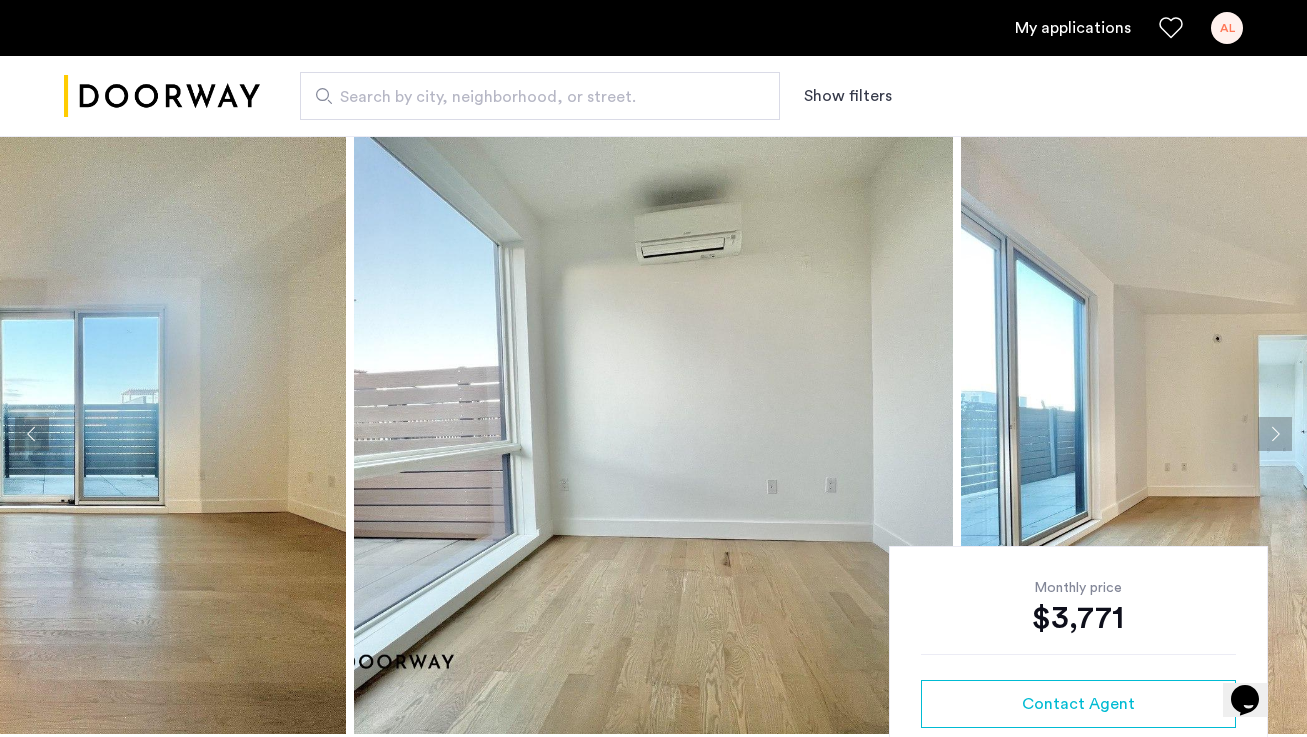 click 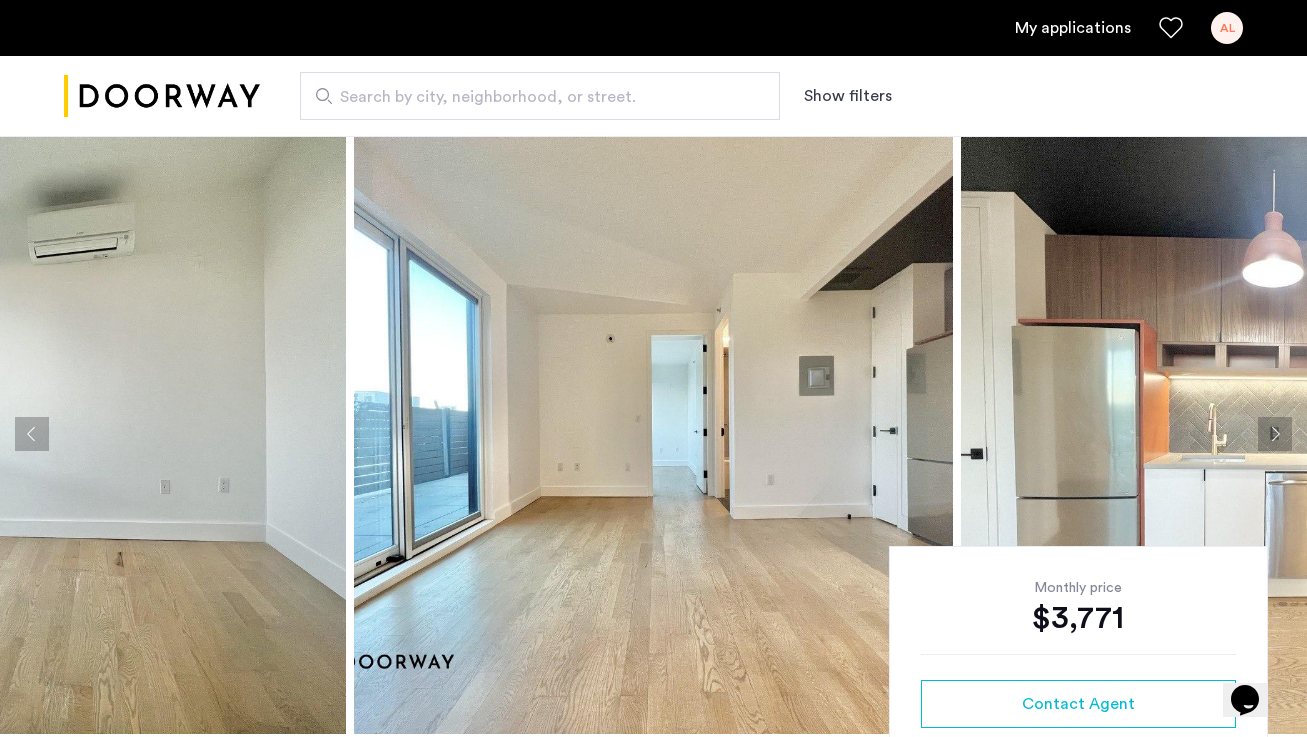 click 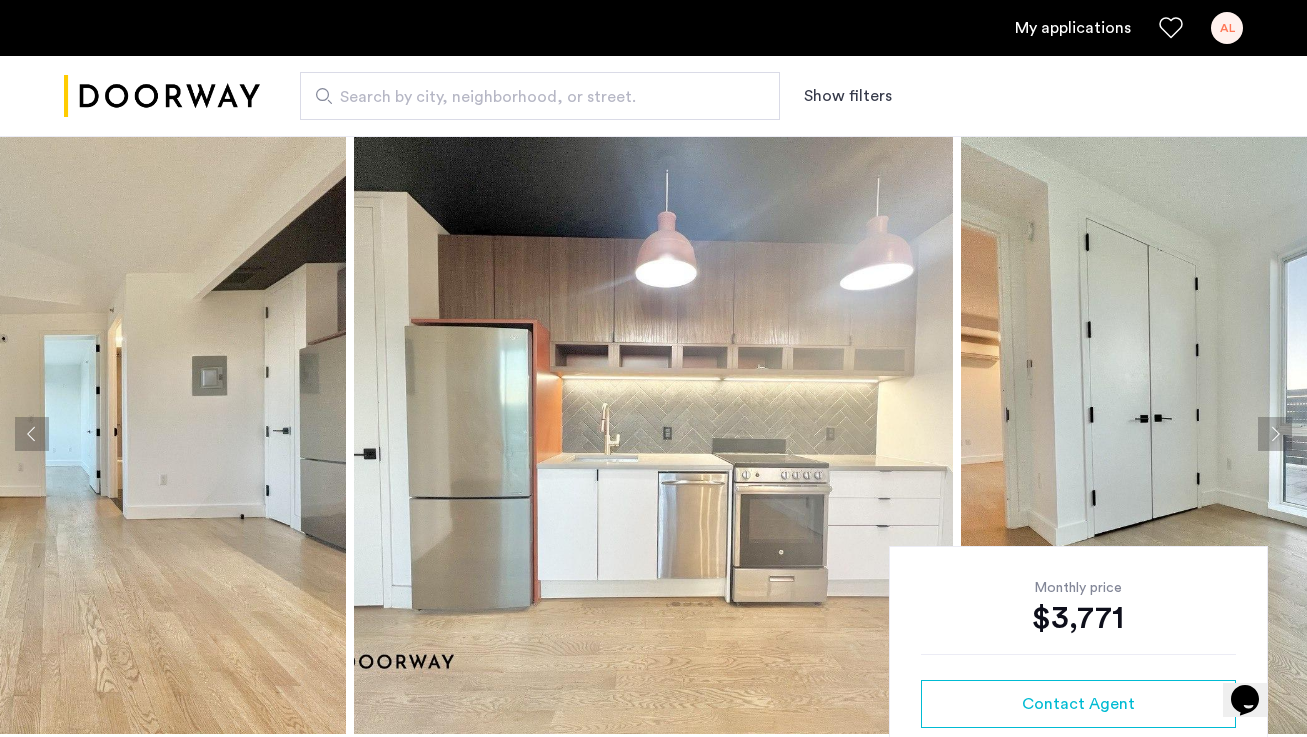 click 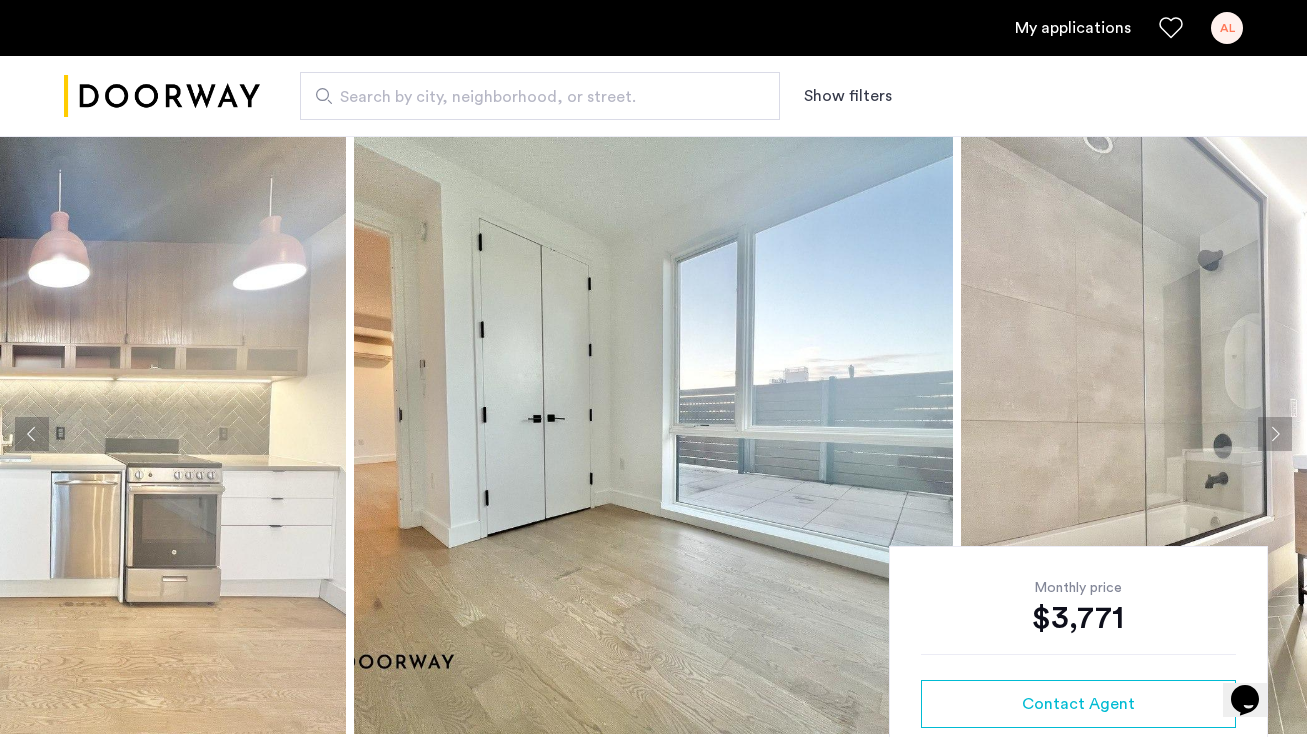 click 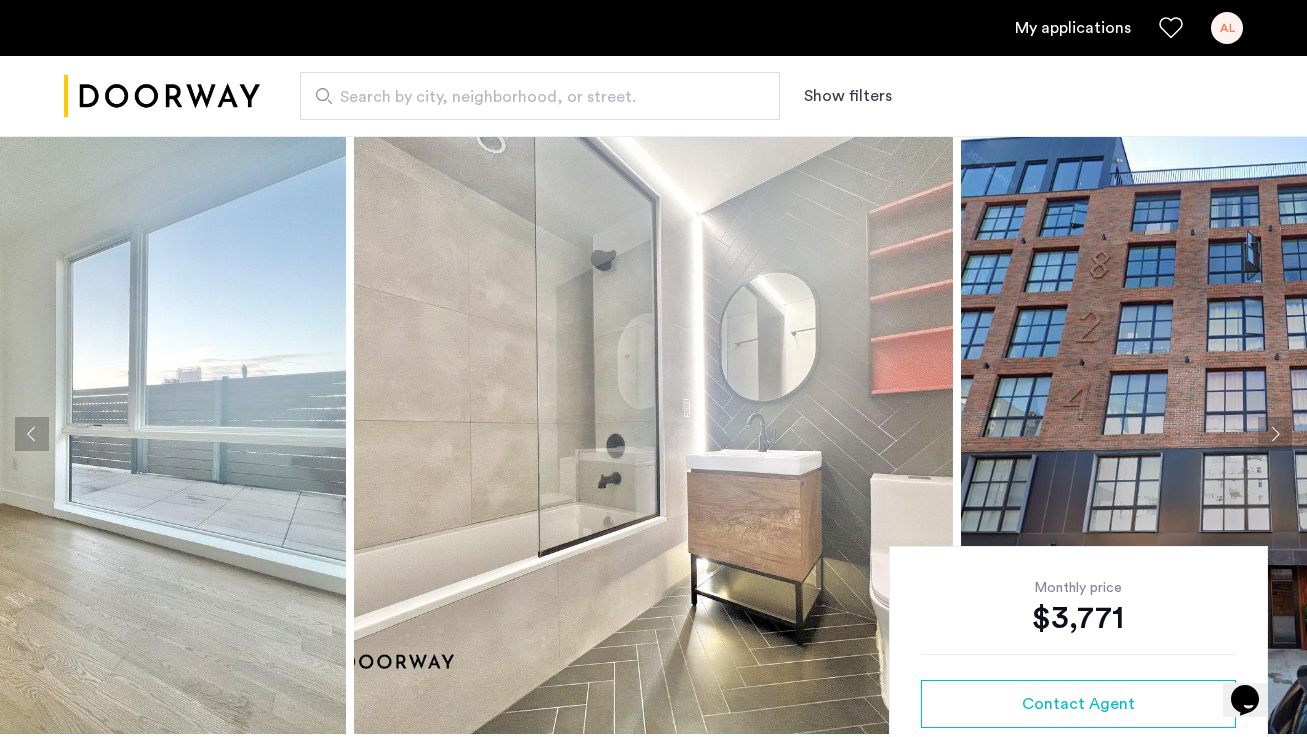 click 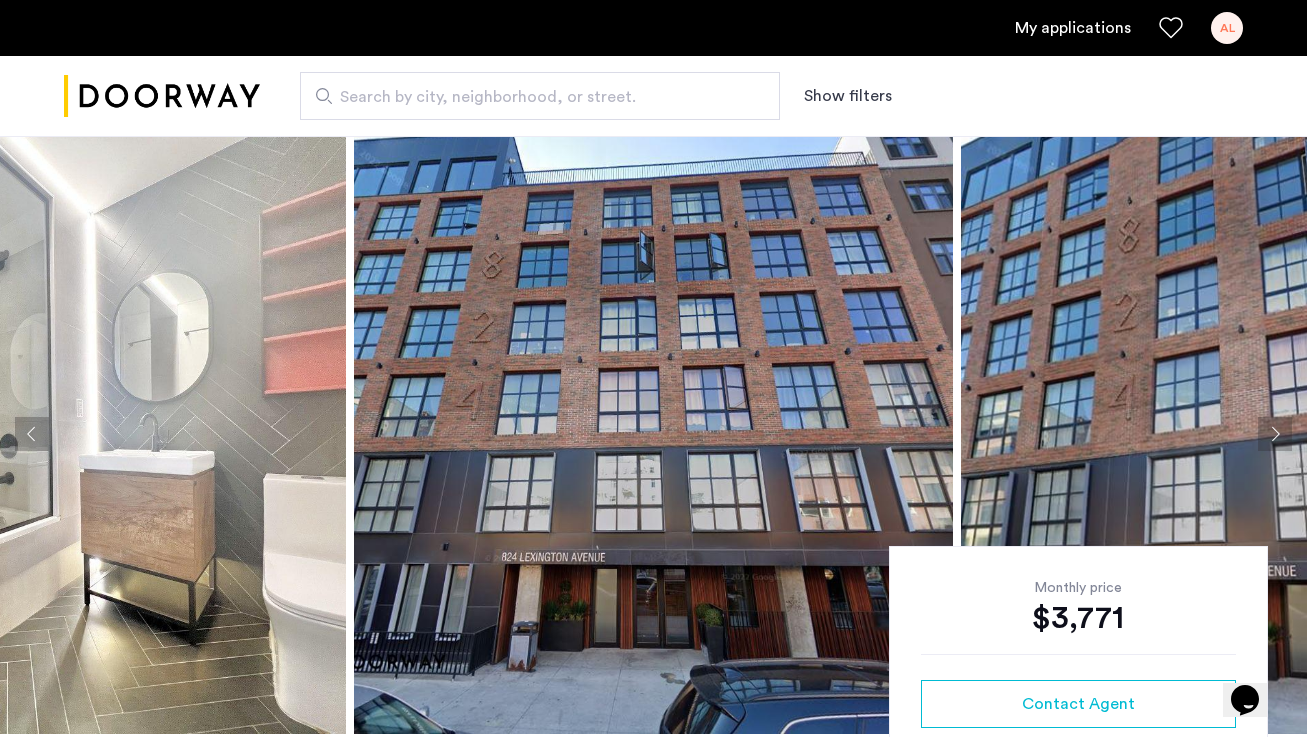 click 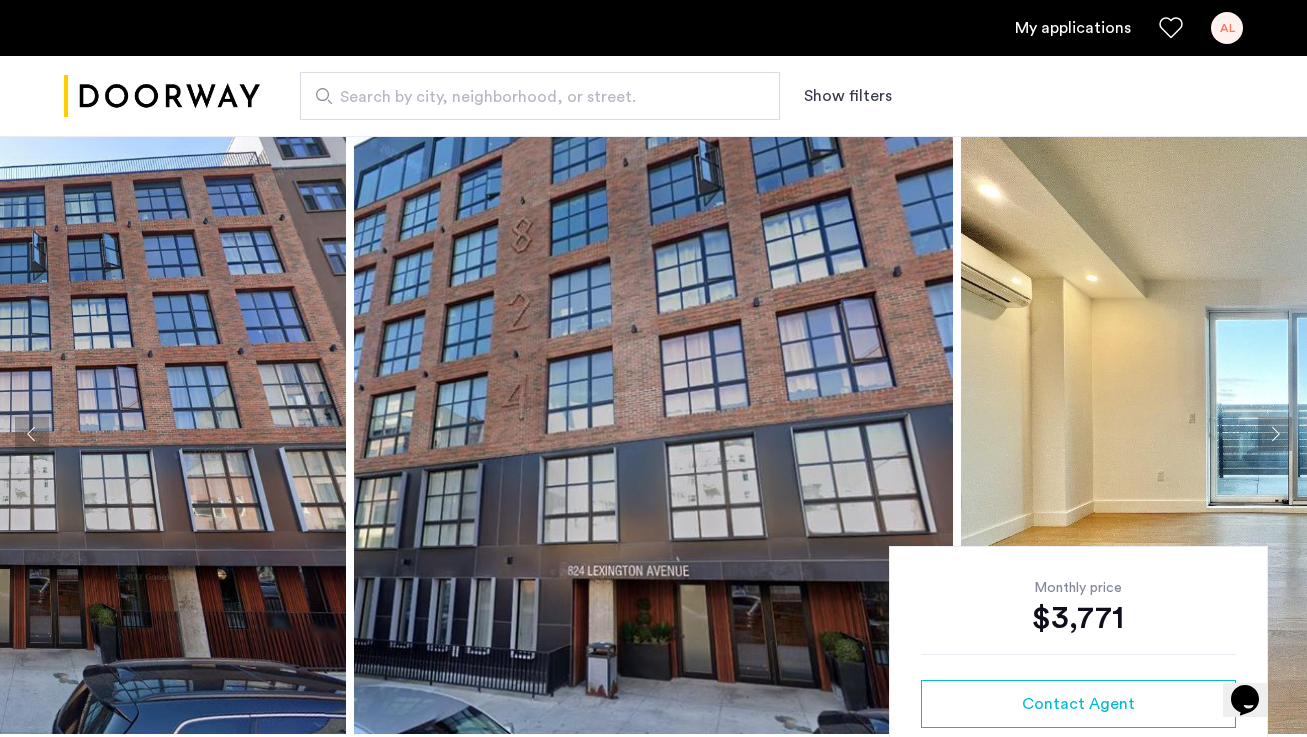 click 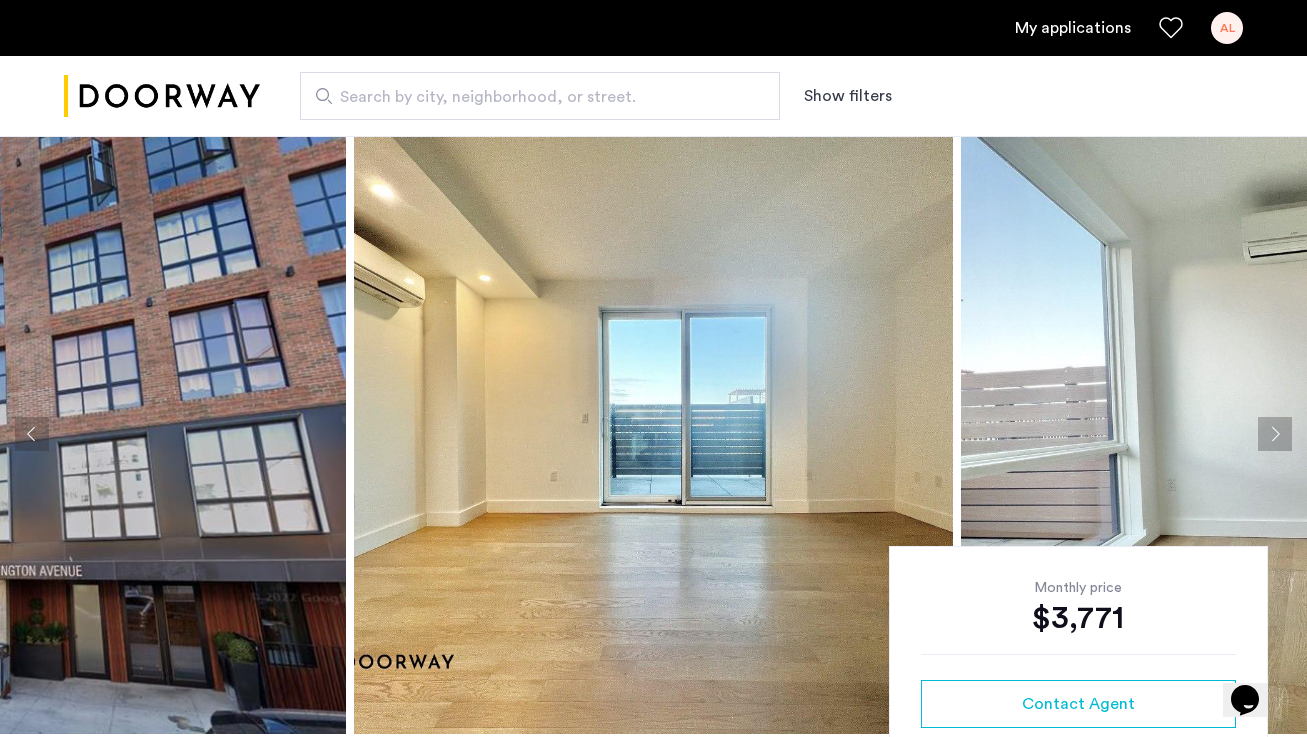 click 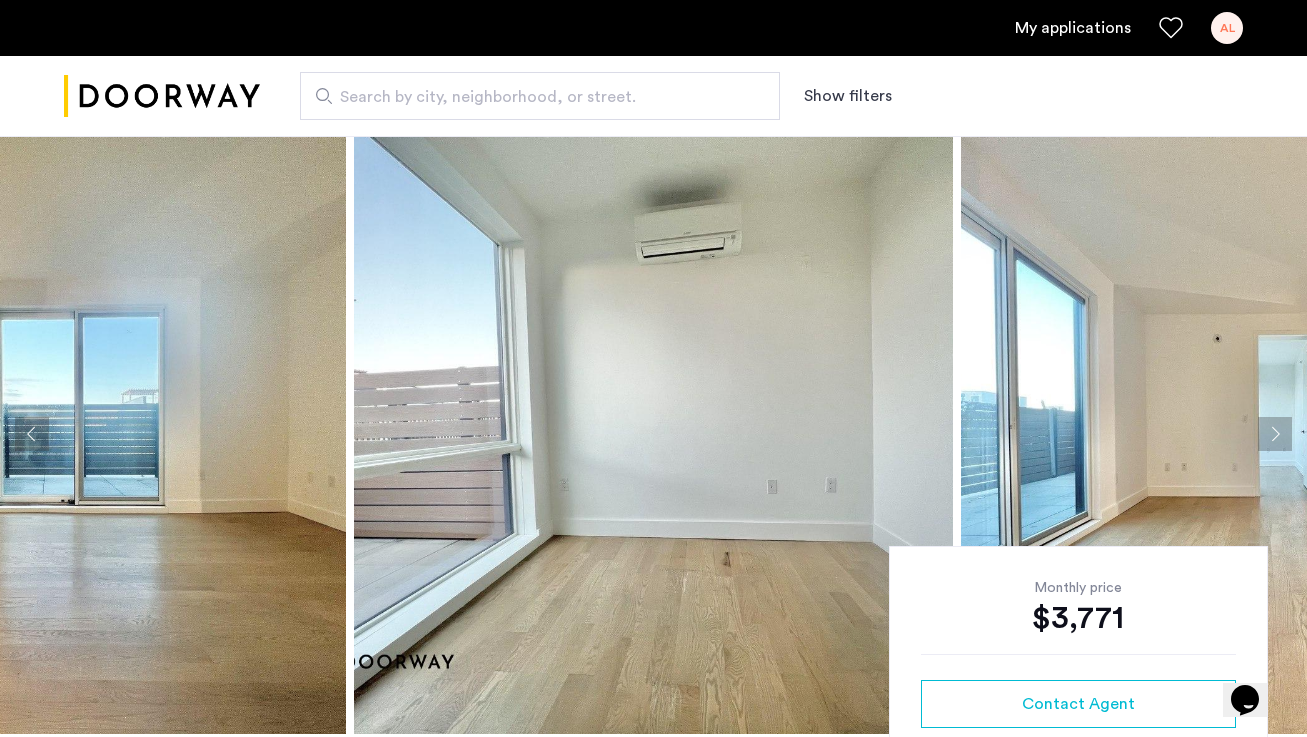 click 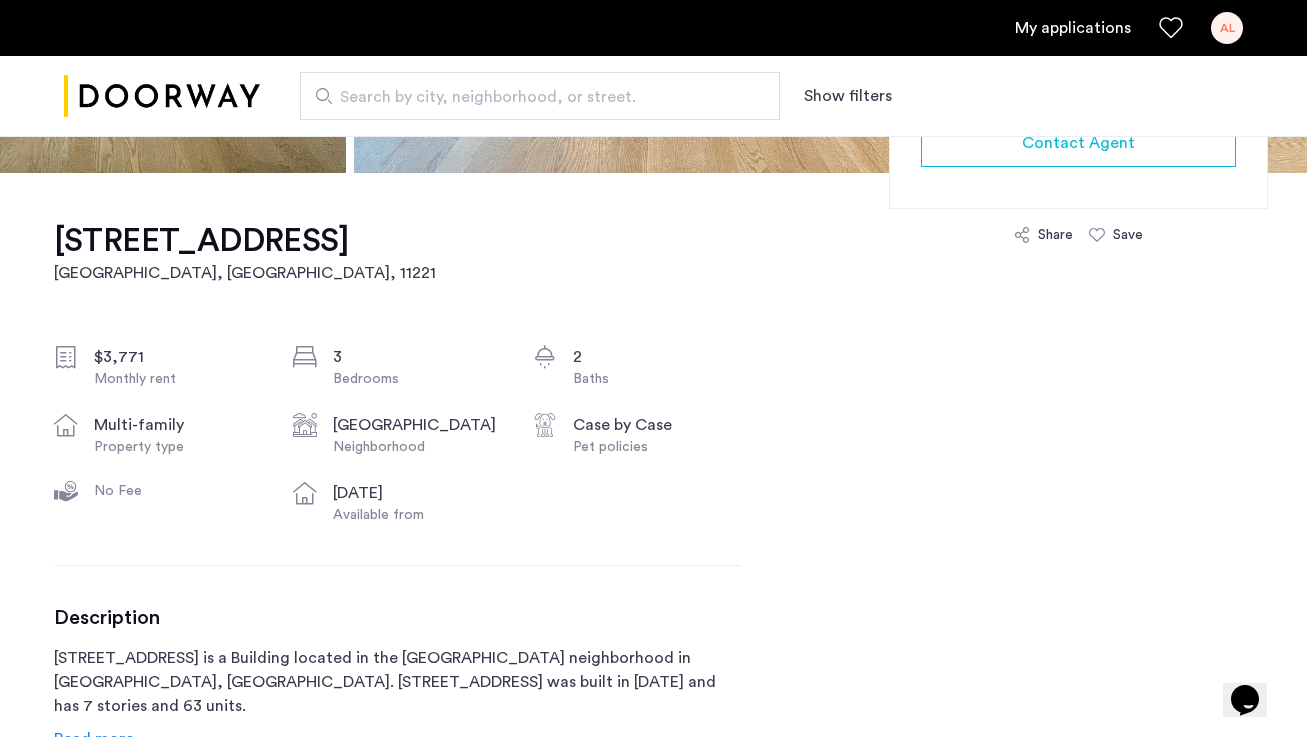 scroll, scrollTop: 563, scrollLeft: 0, axis: vertical 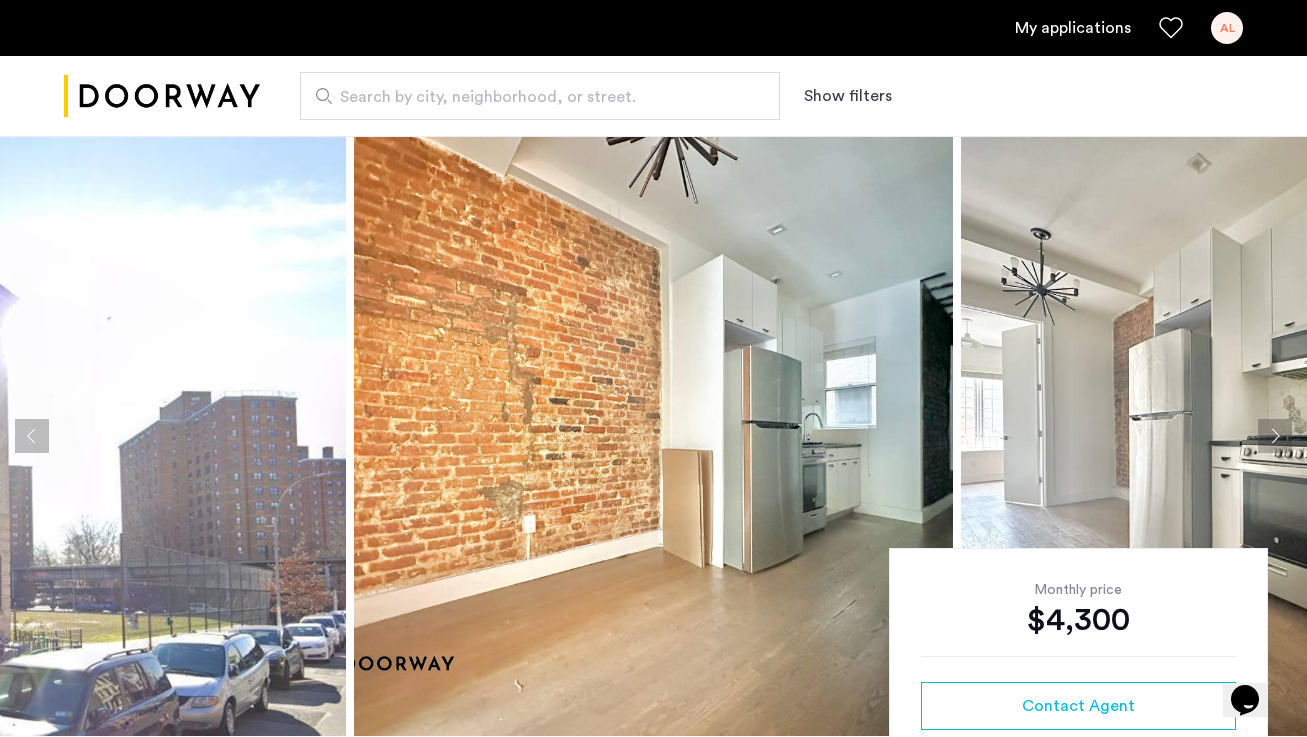 click 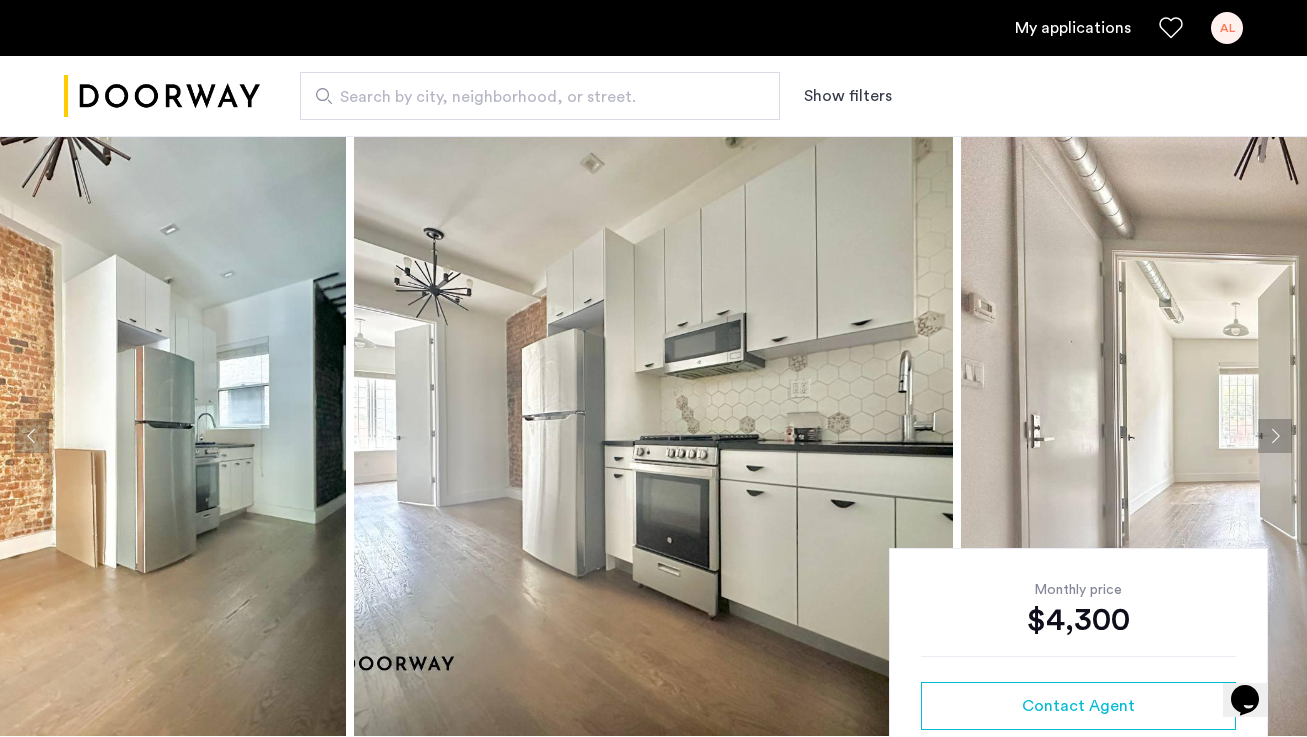click 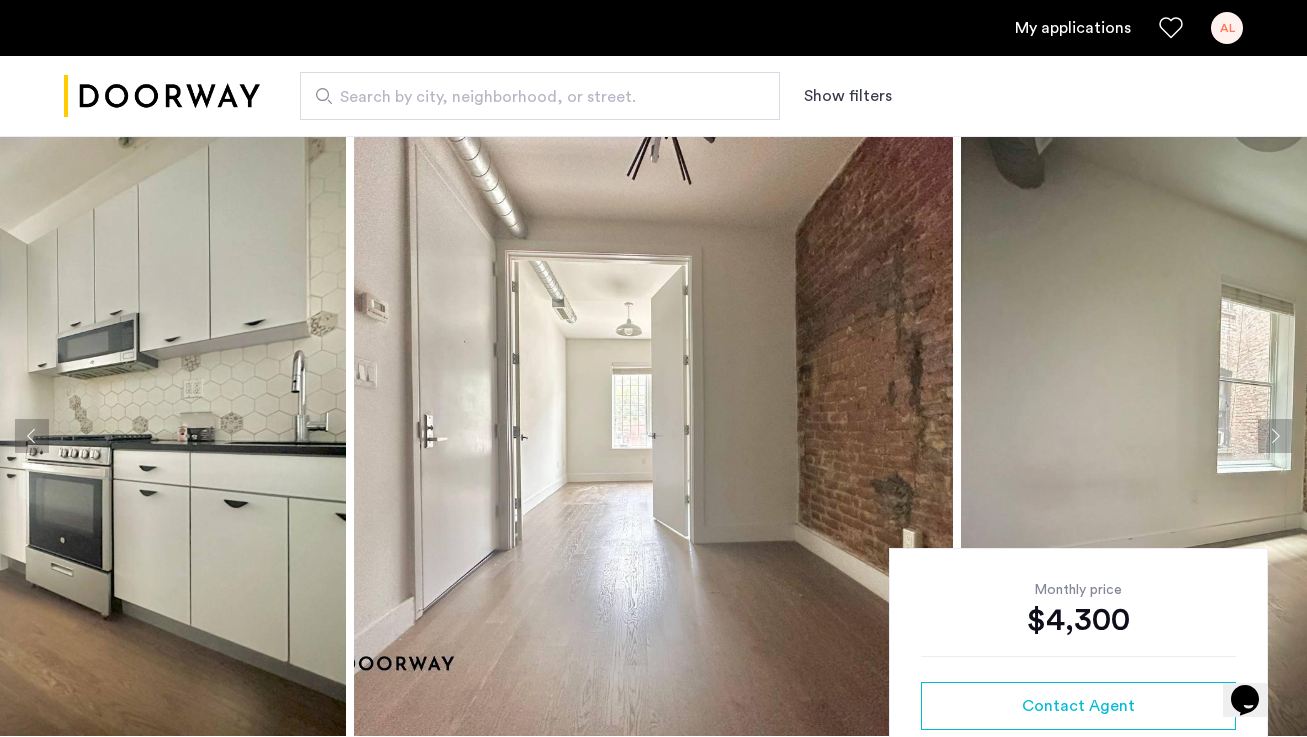 click 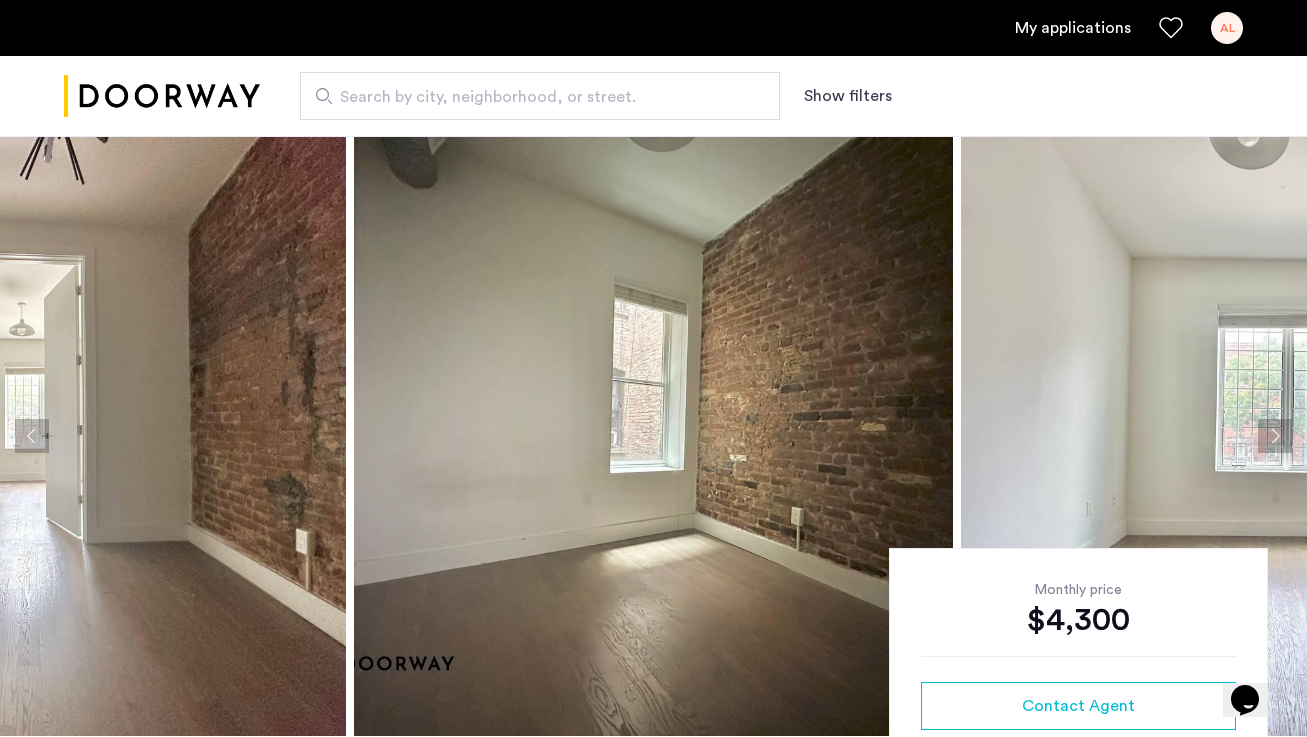 click 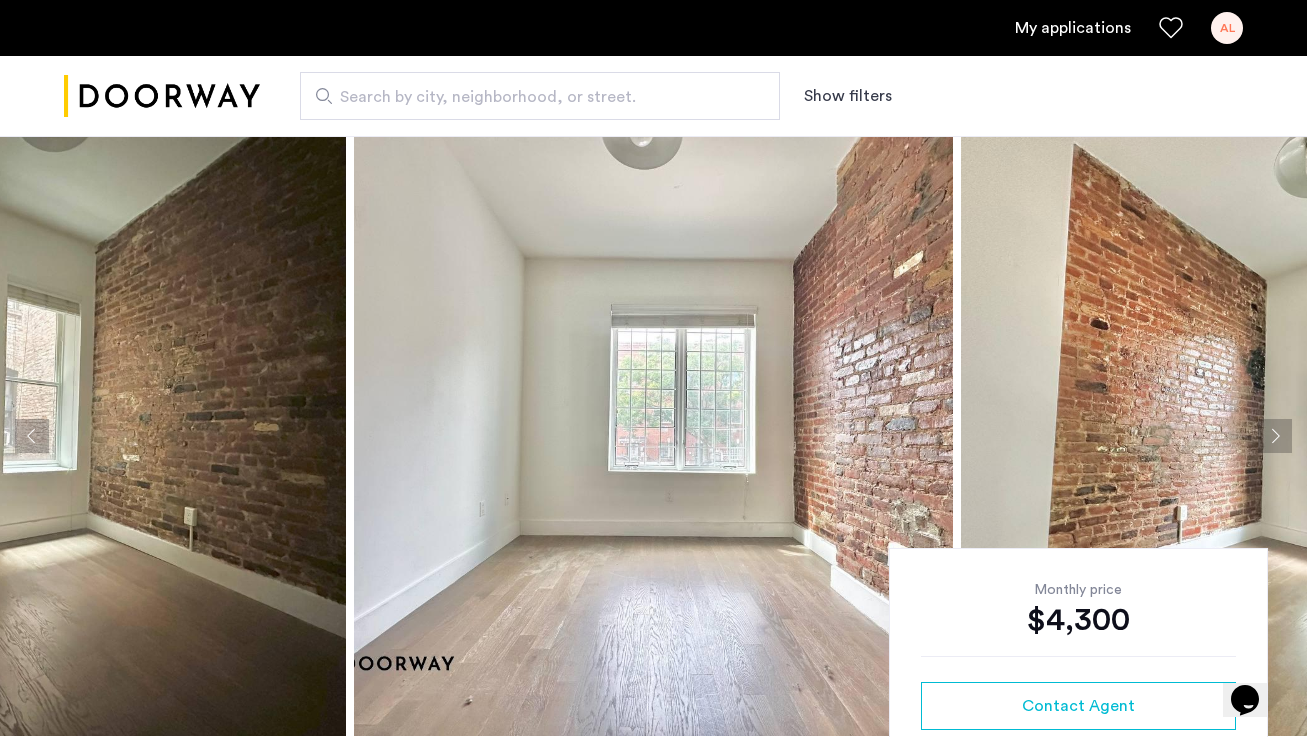 click 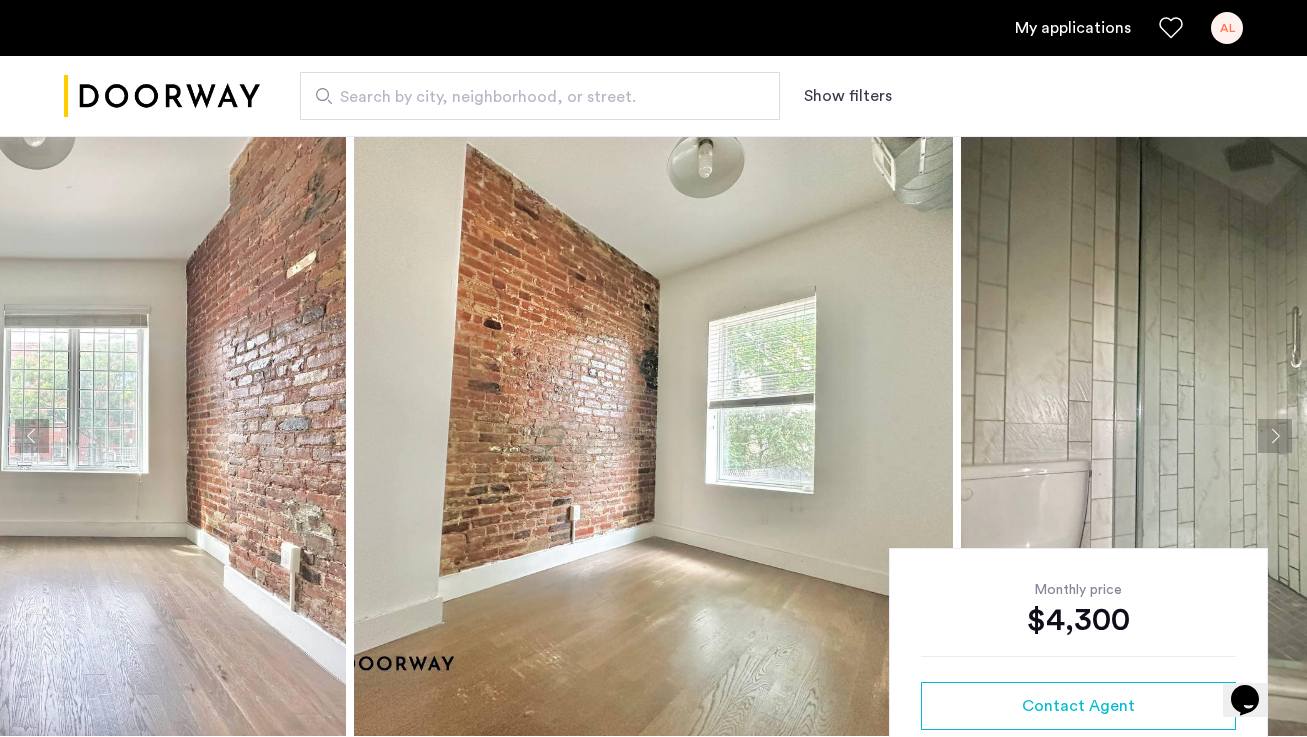 click 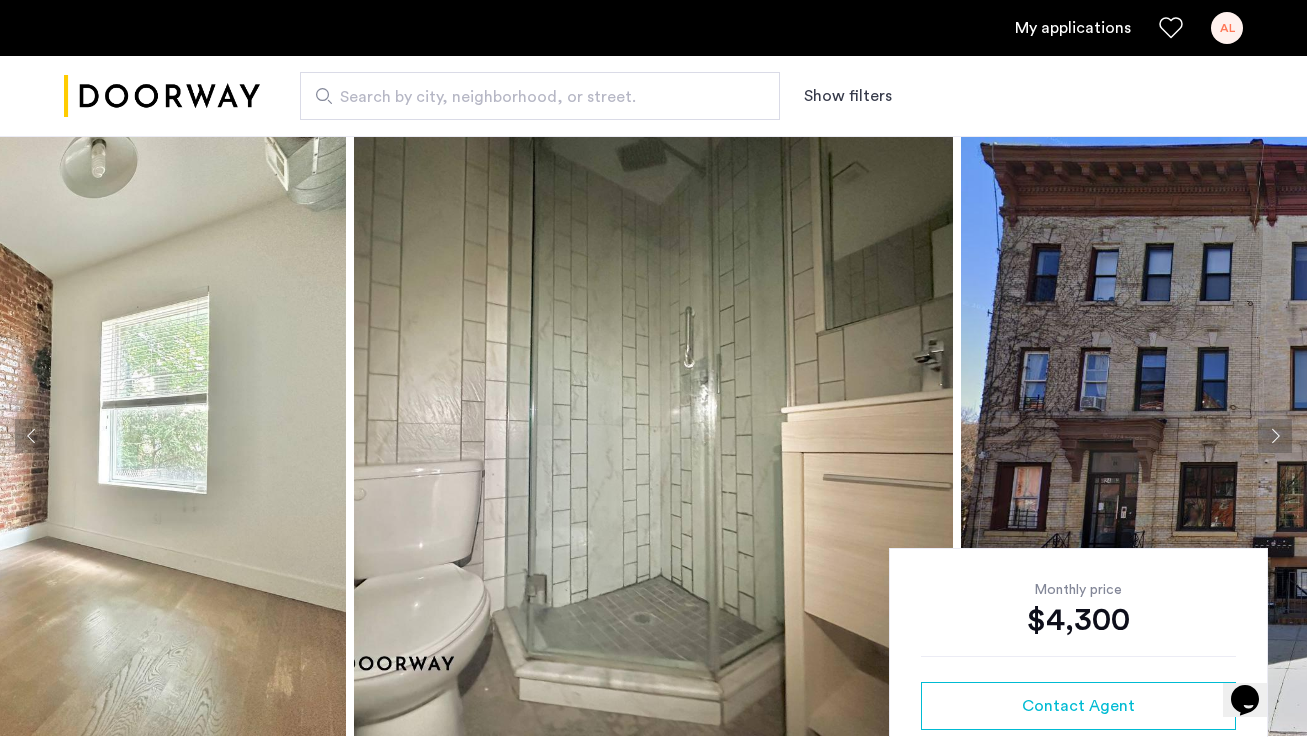 click 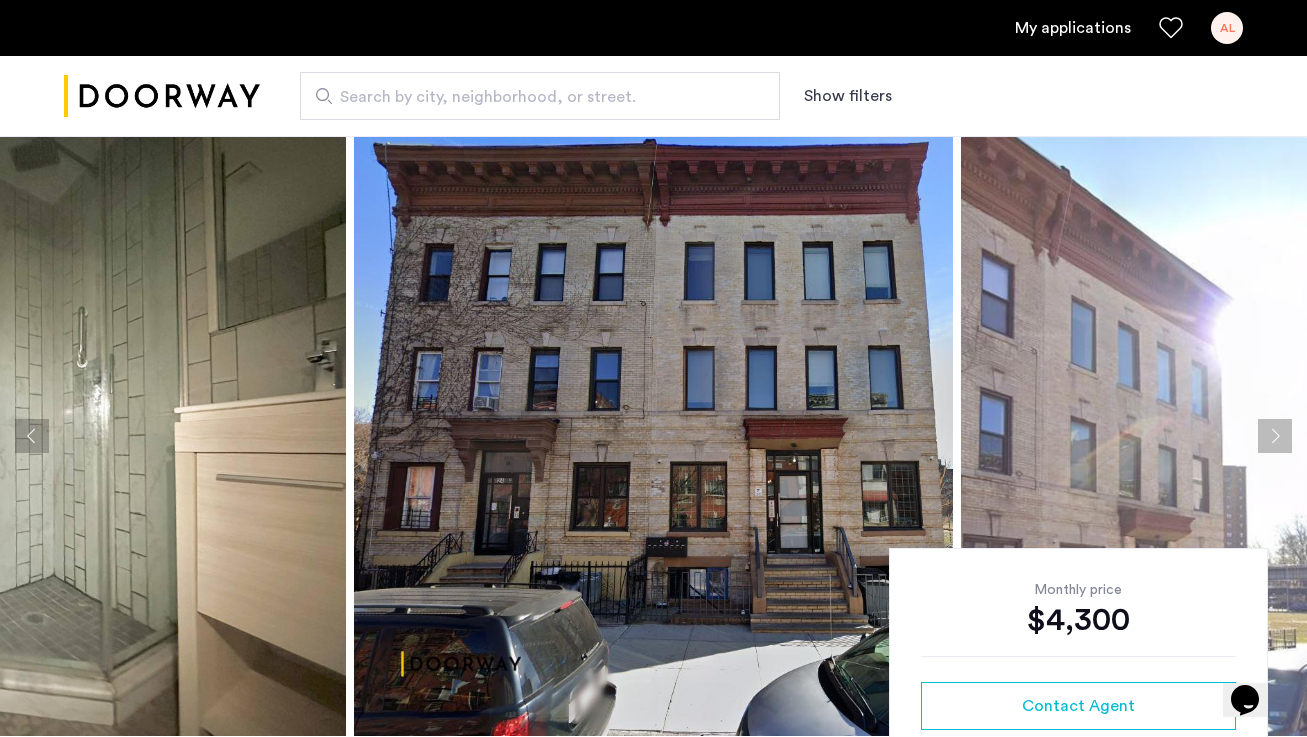click 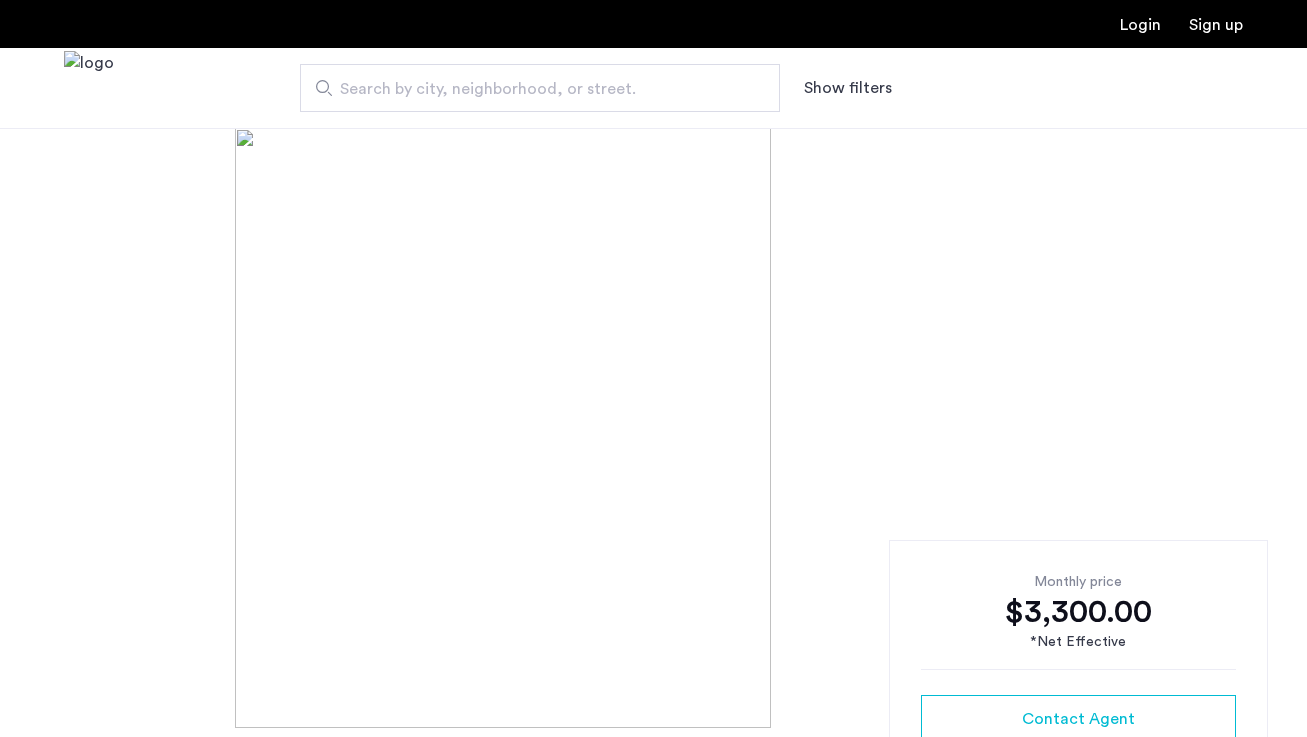 scroll, scrollTop: 0, scrollLeft: 0, axis: both 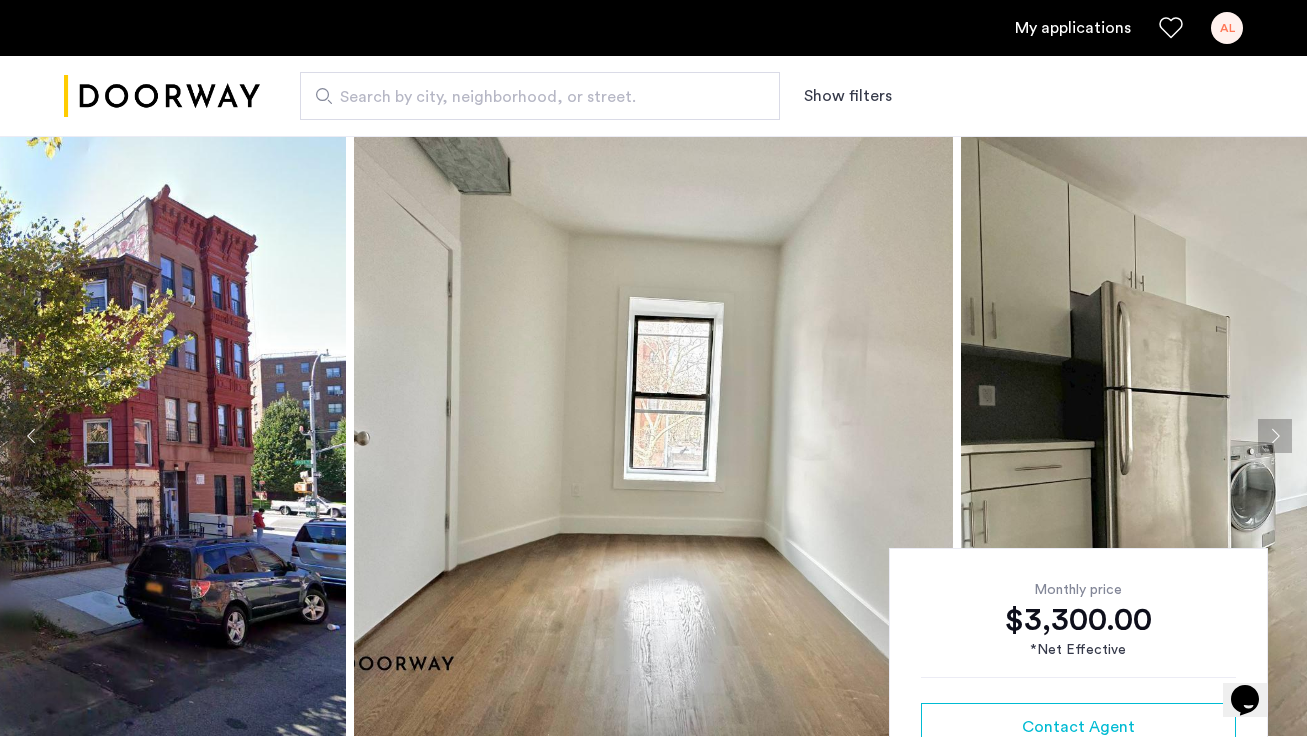 click 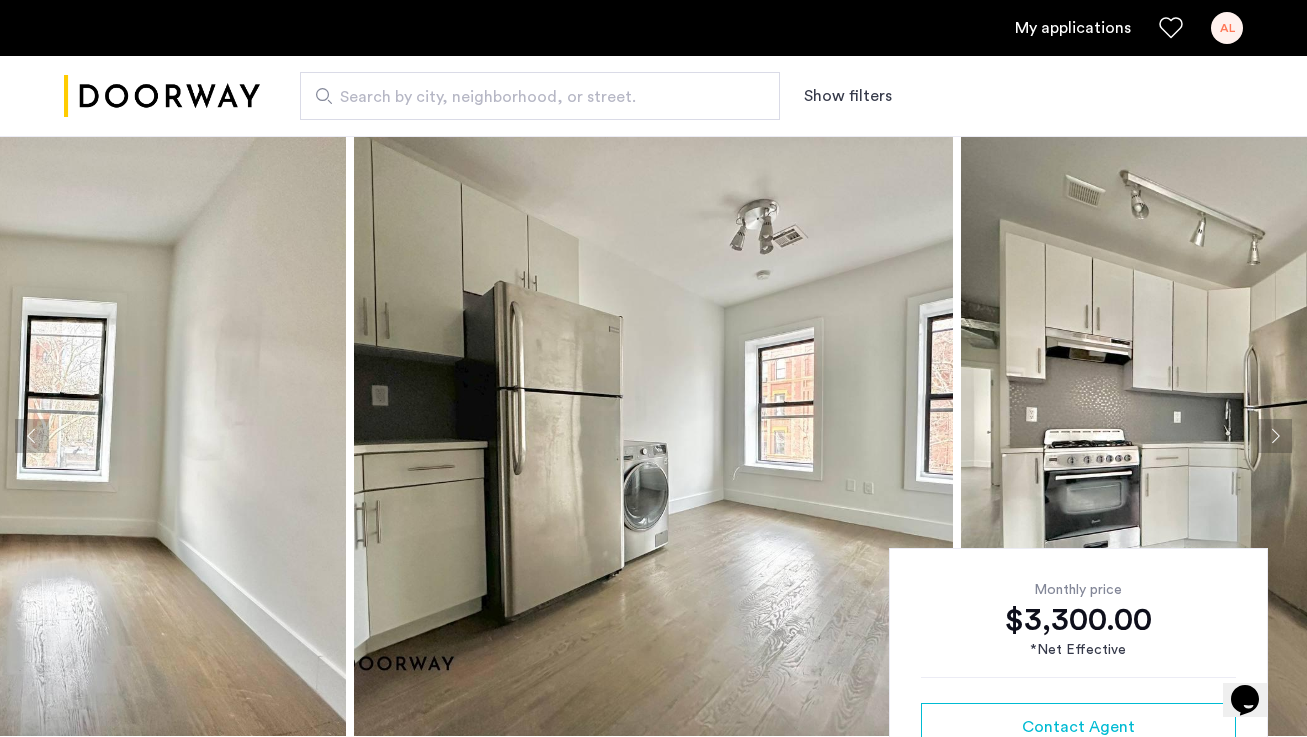 click 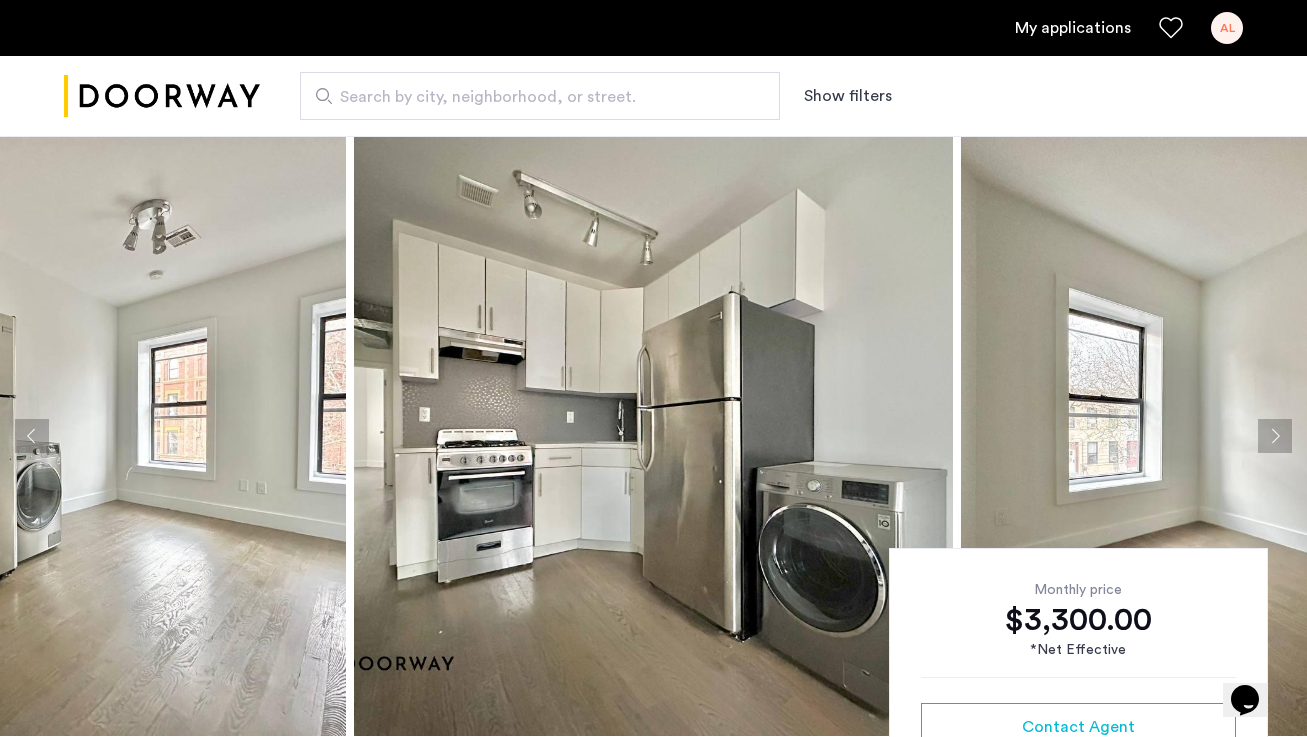 click 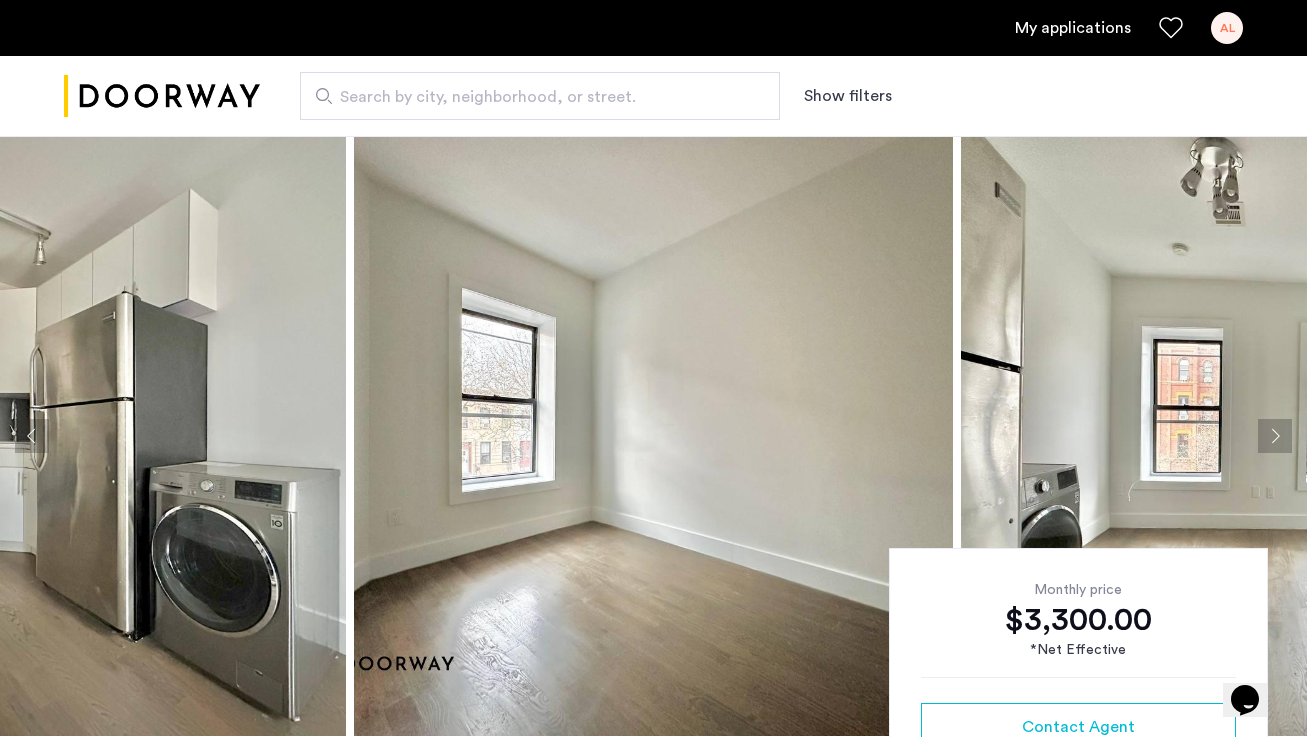 click 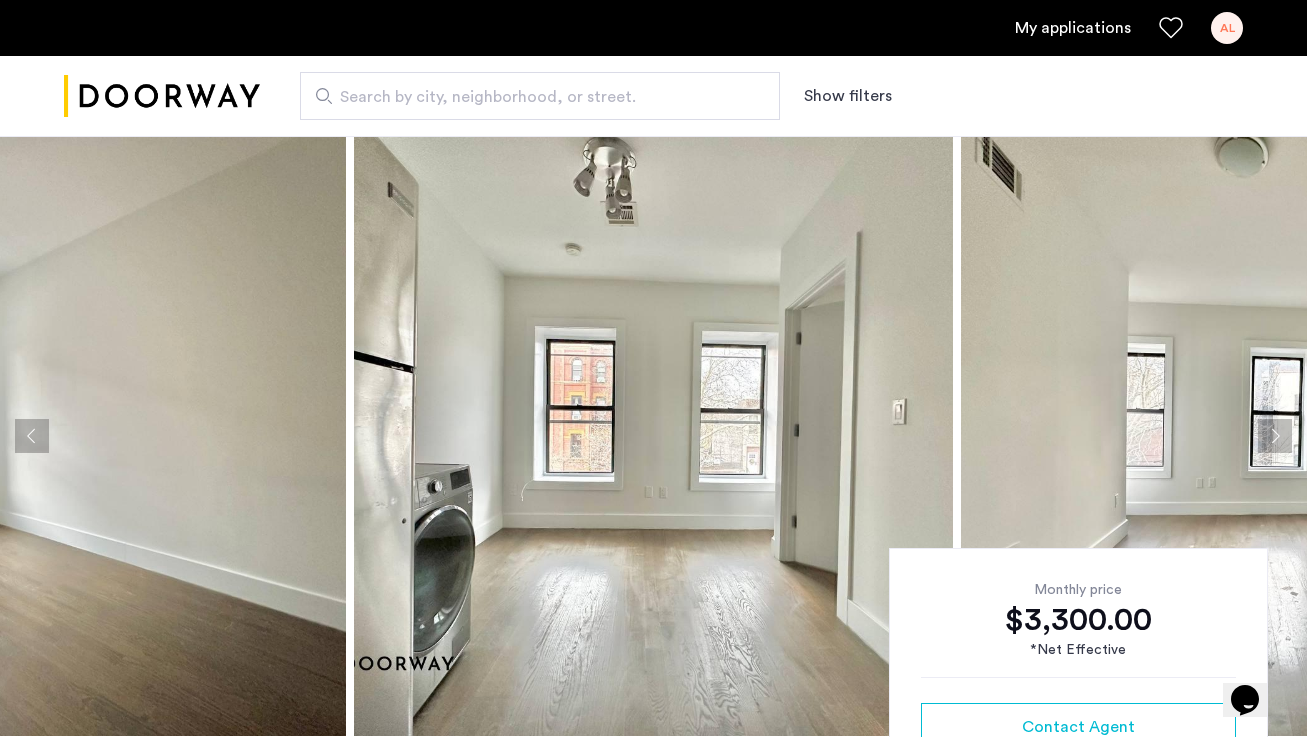 click 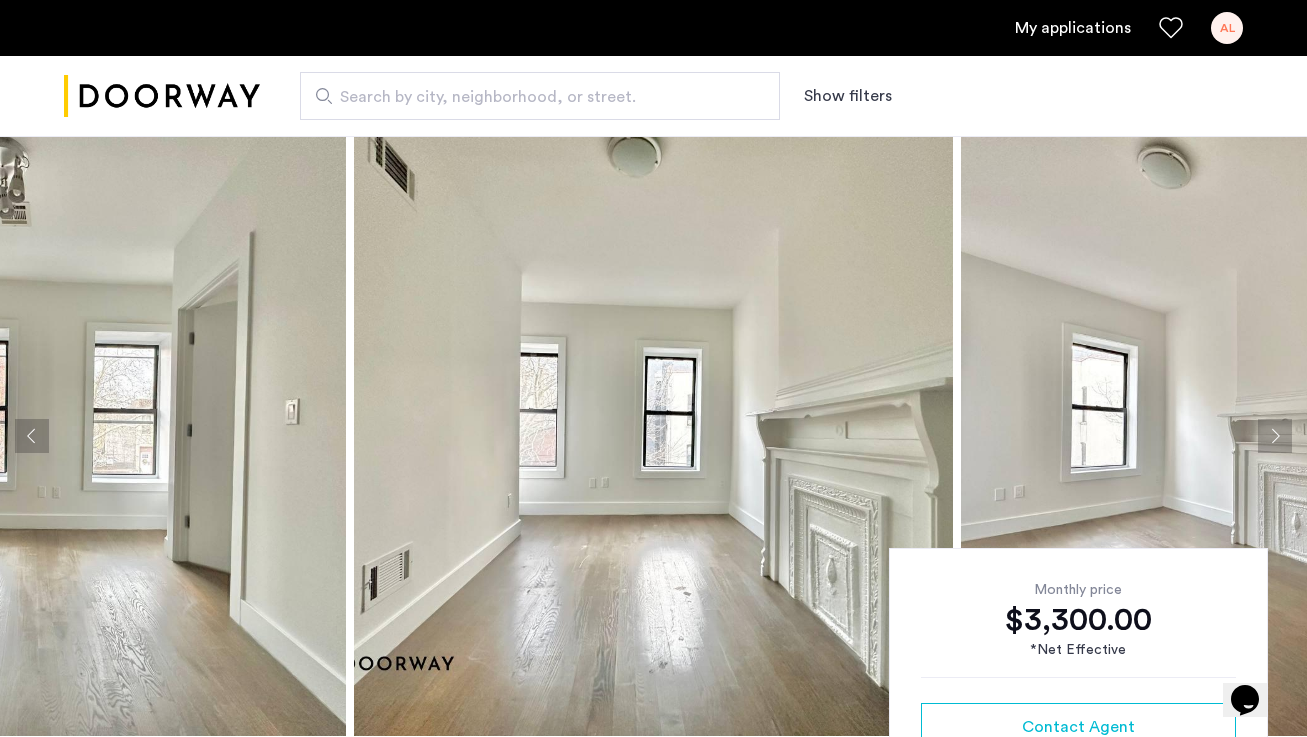 click 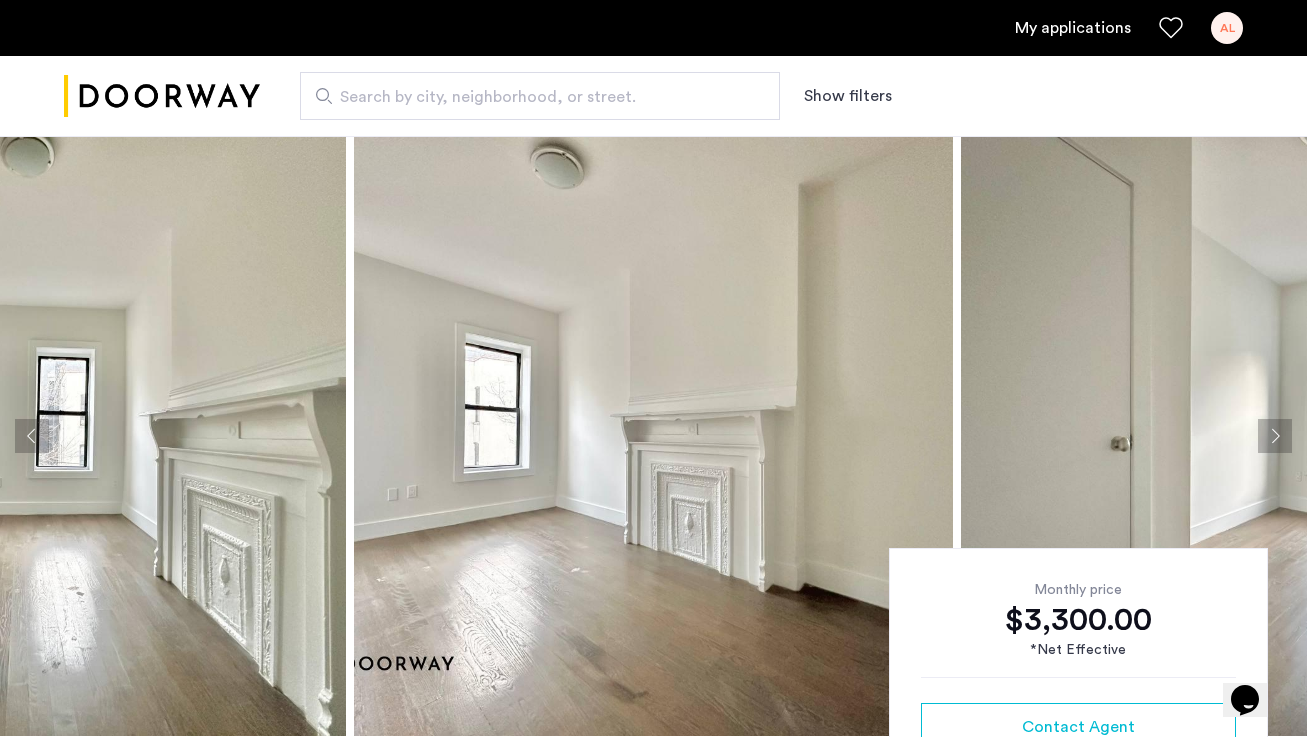 click 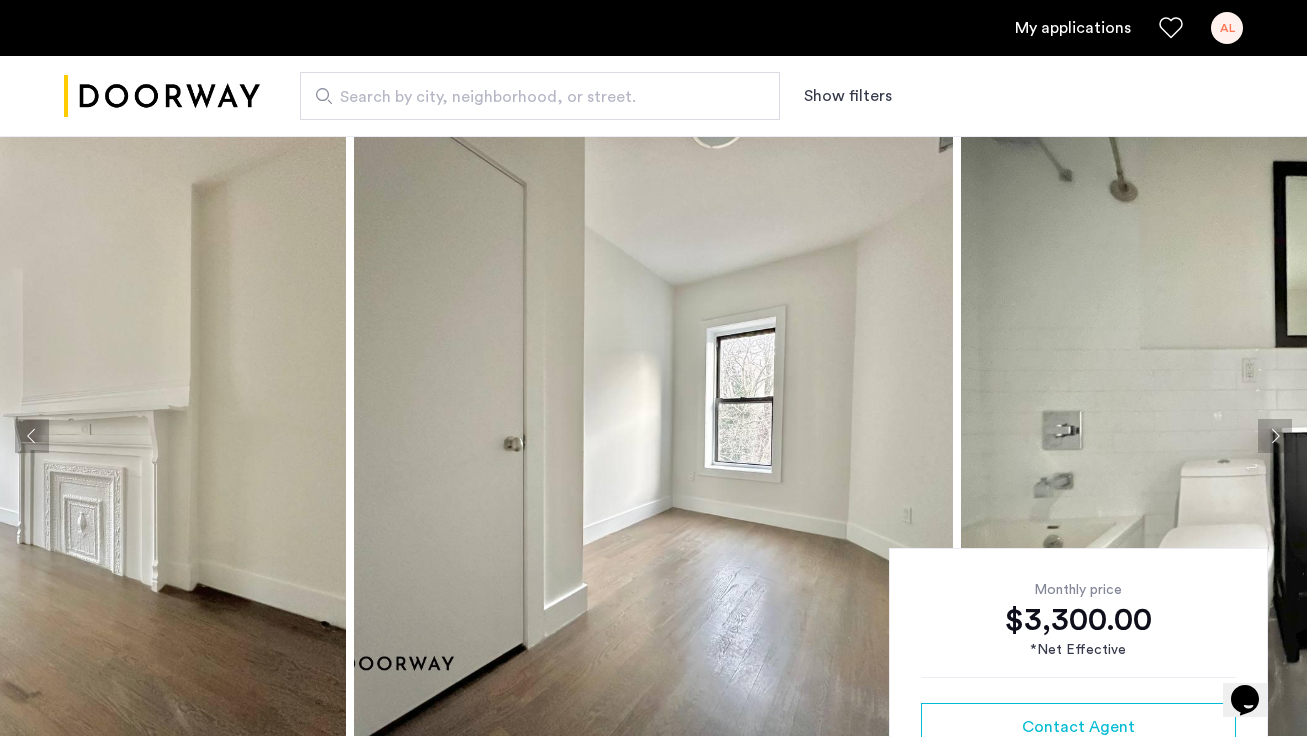 click 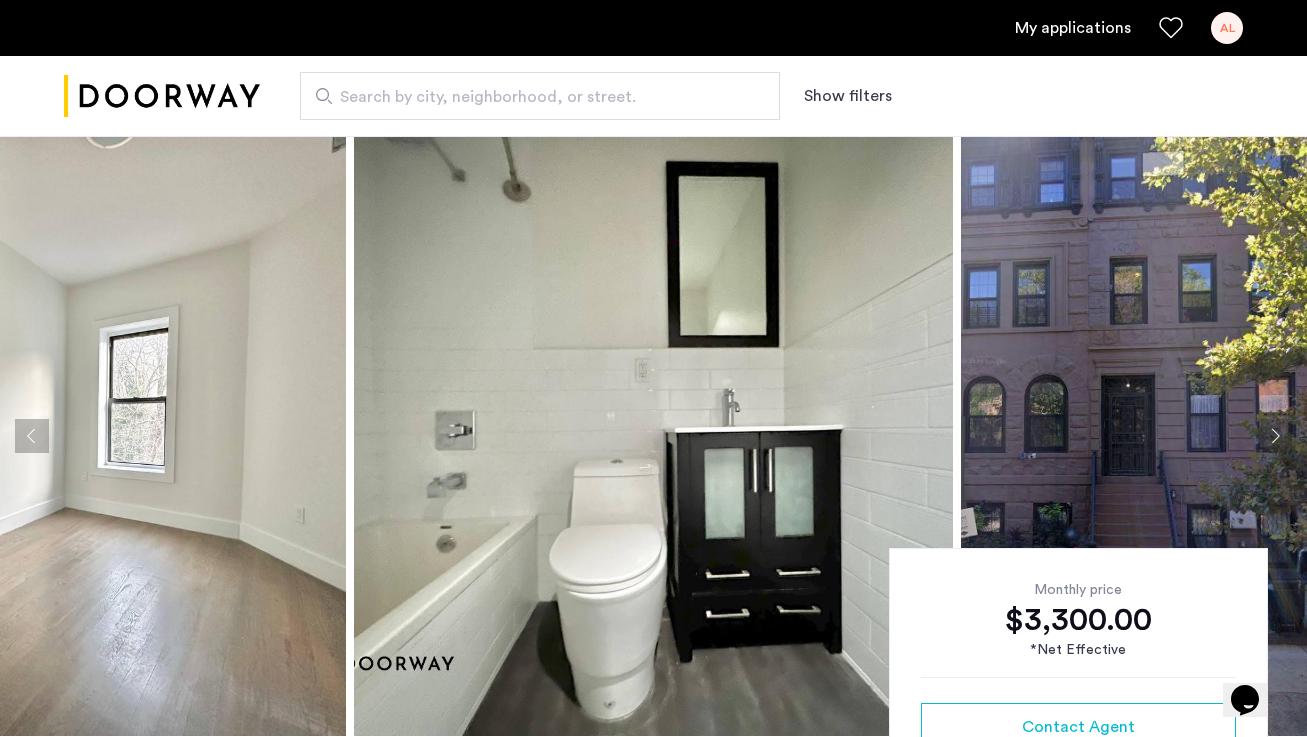 click 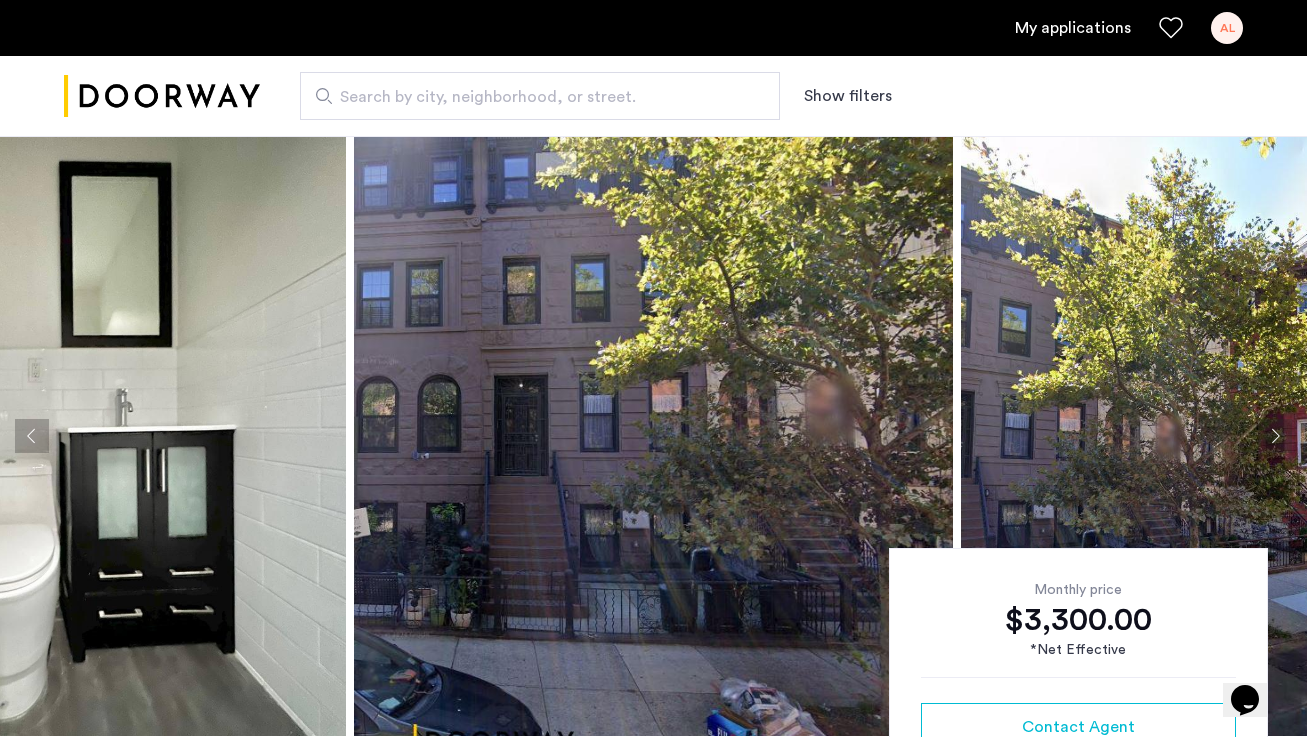 click 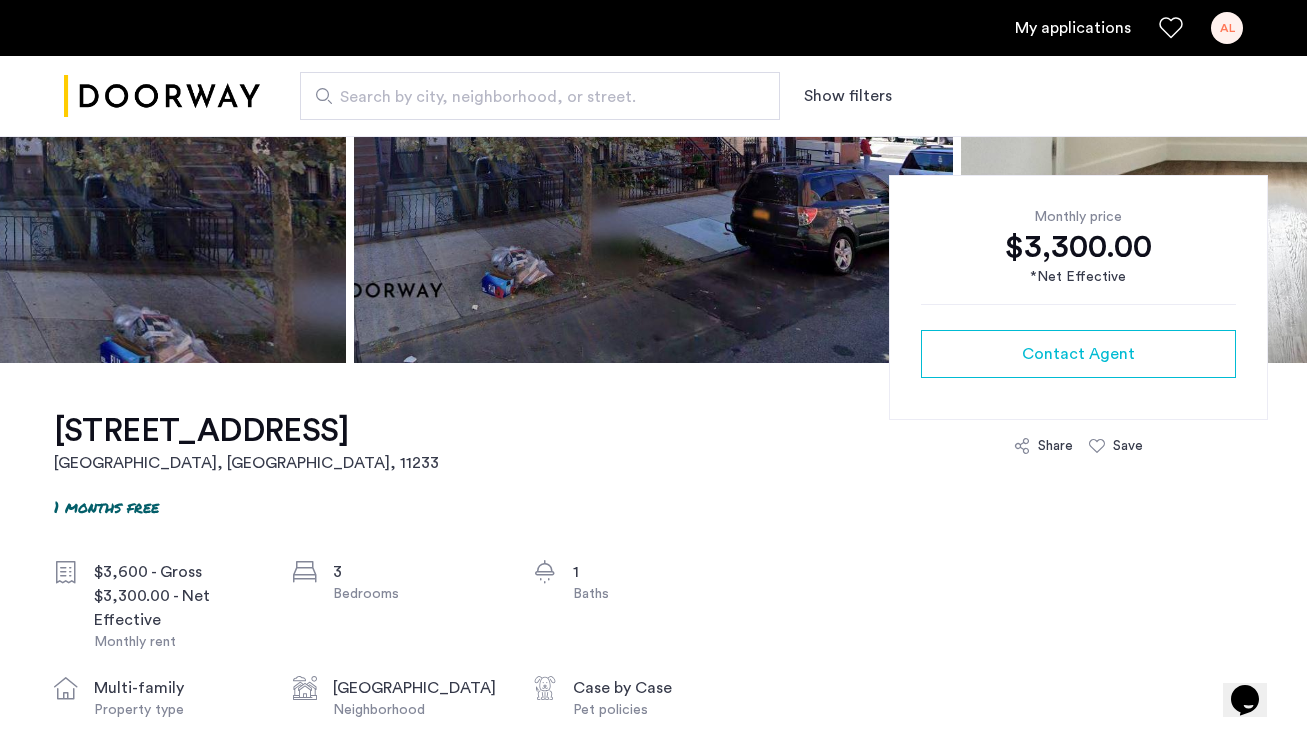 scroll, scrollTop: 373, scrollLeft: 0, axis: vertical 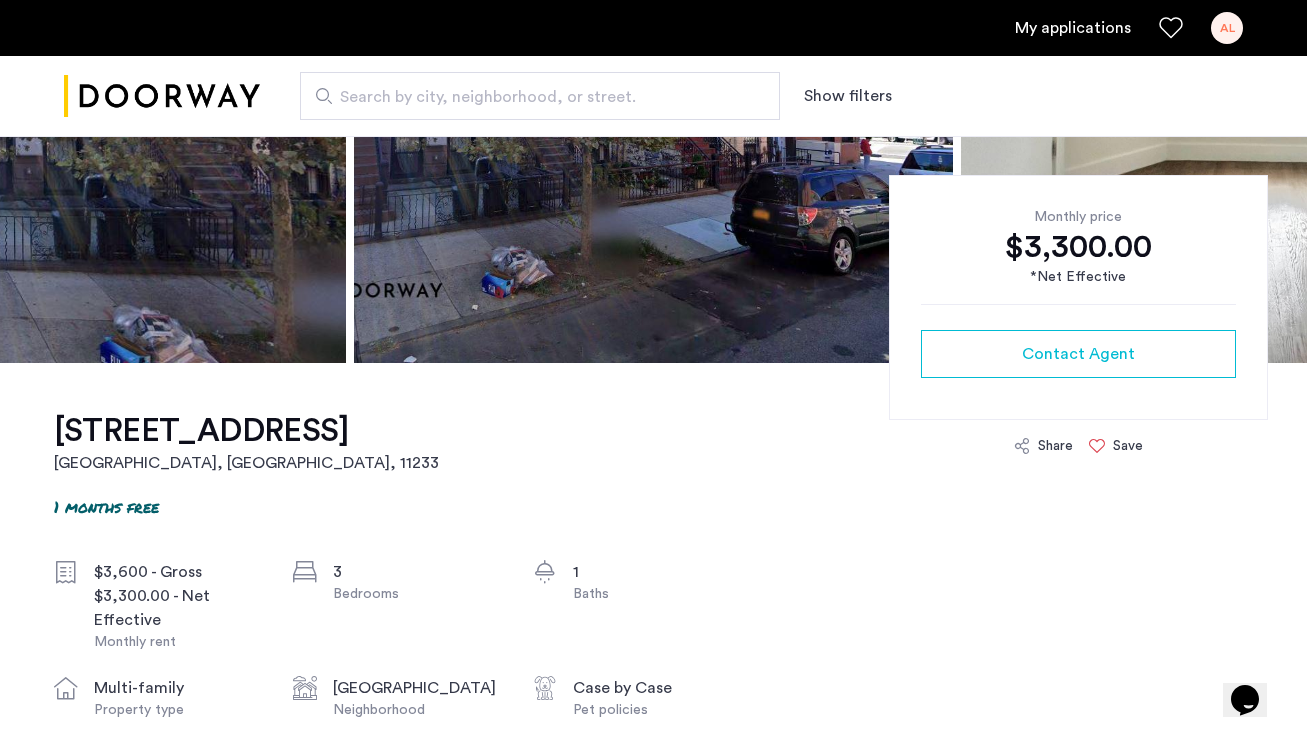 click 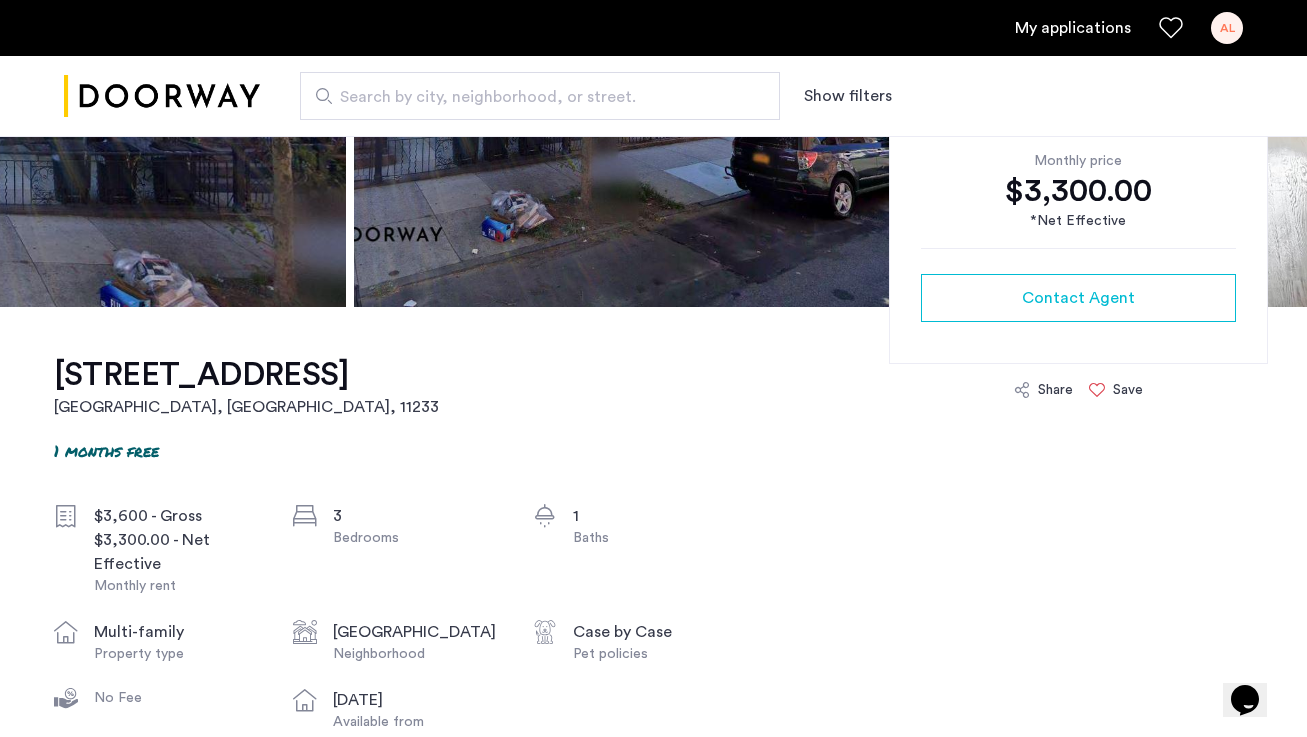 scroll, scrollTop: 388, scrollLeft: 0, axis: vertical 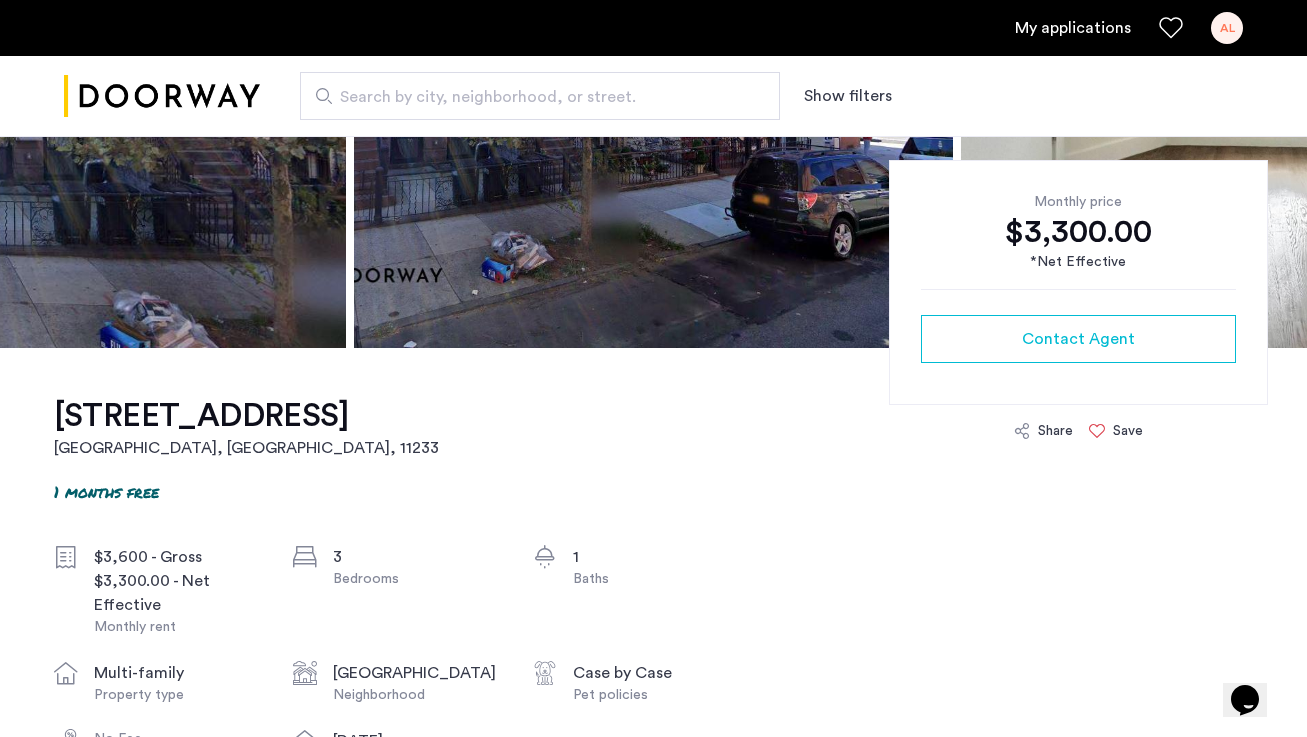 click on "Monthly price $3,300.00 *Net Effective Contact Agent" 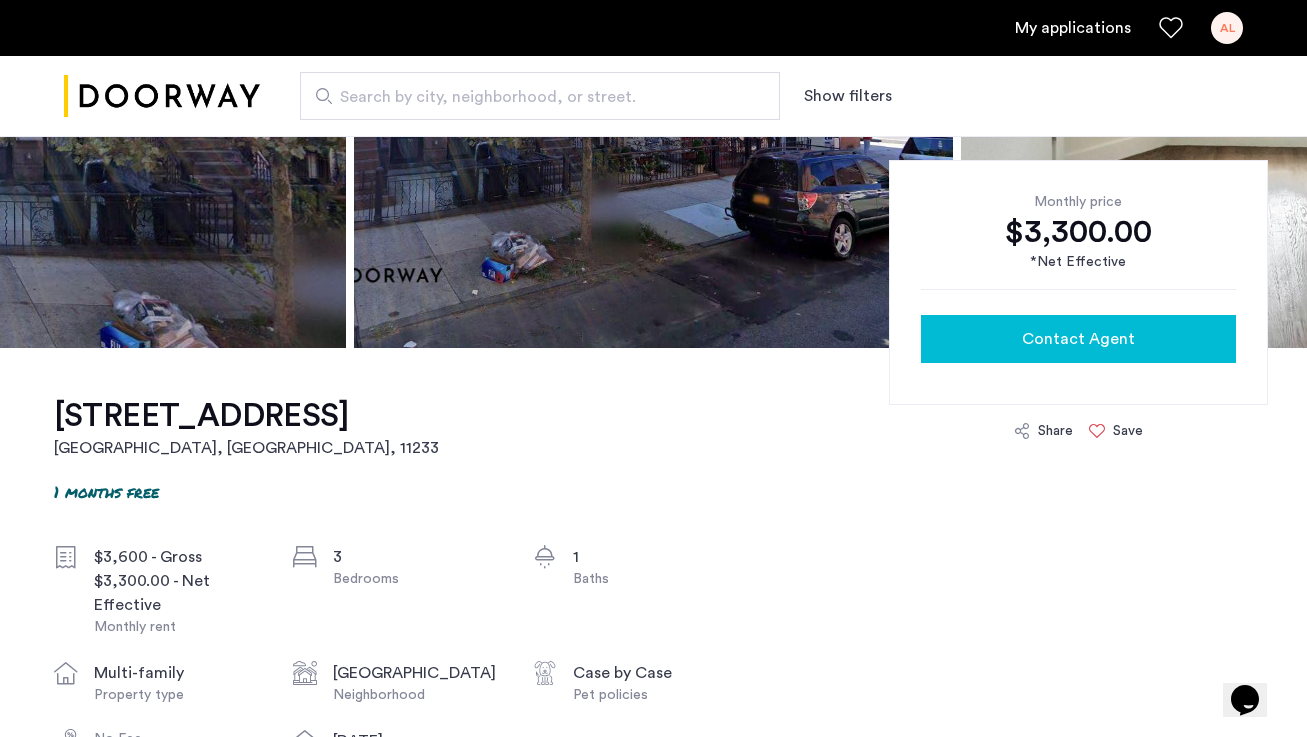 click on "Contact Agent" 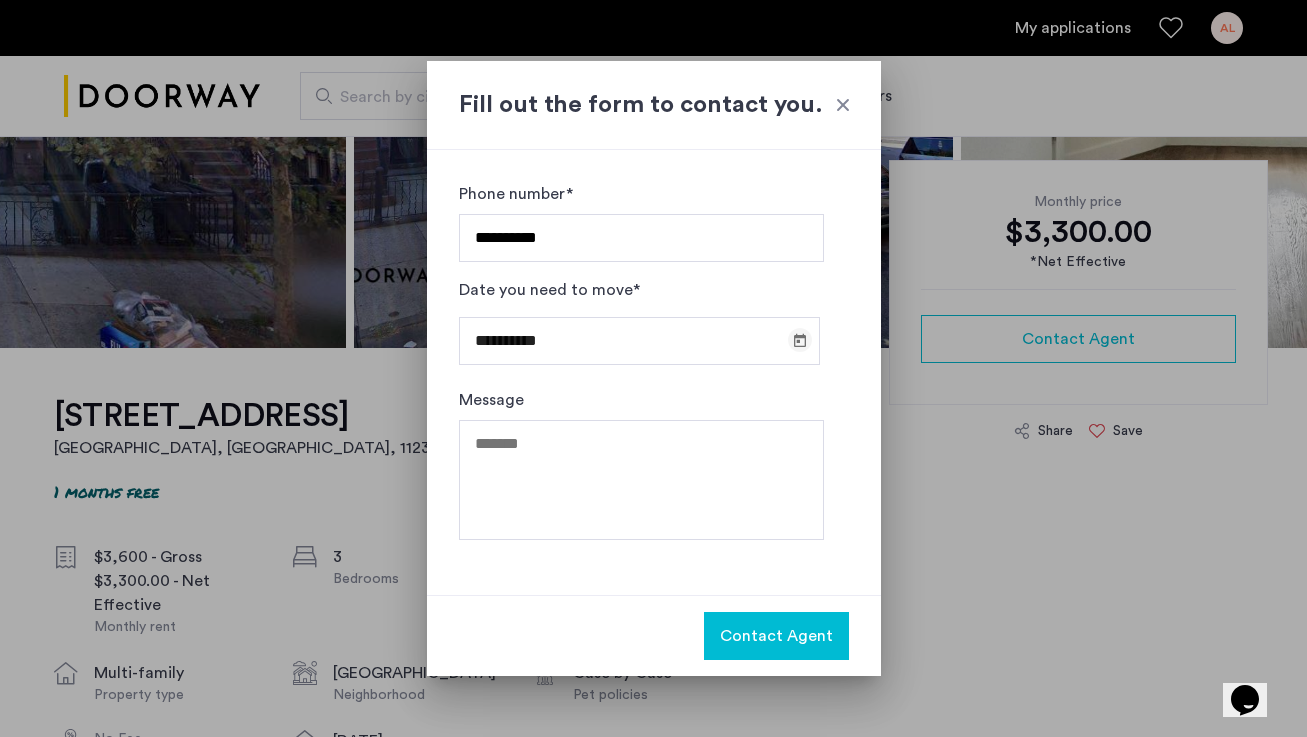 type on "**********" 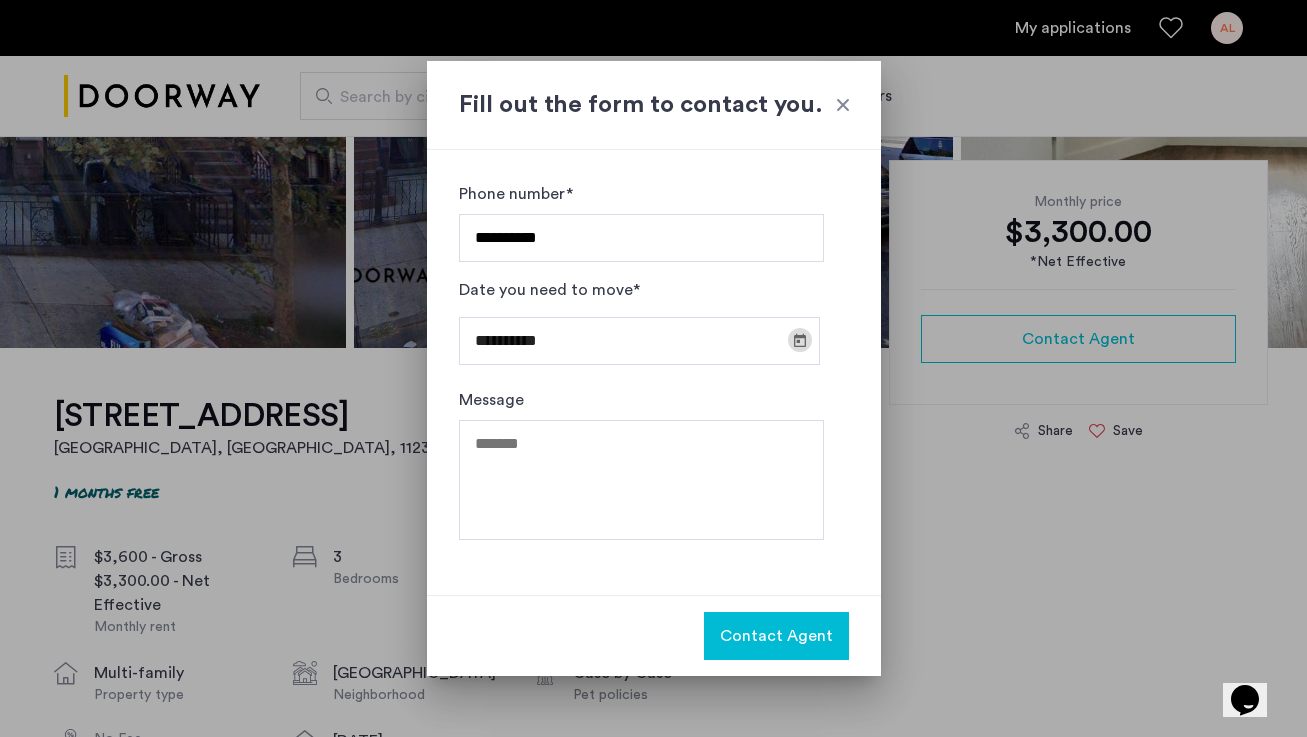 click at bounding box center [800, 340] 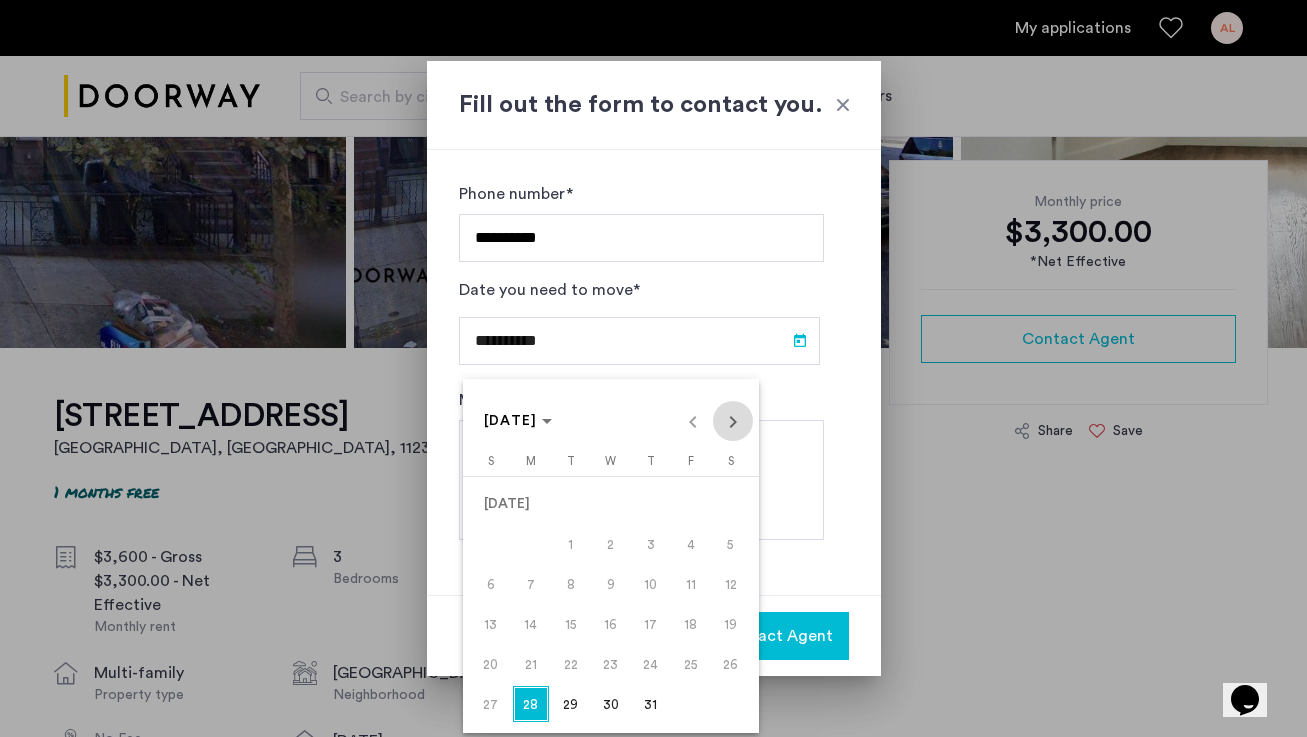 click at bounding box center (733, 421) 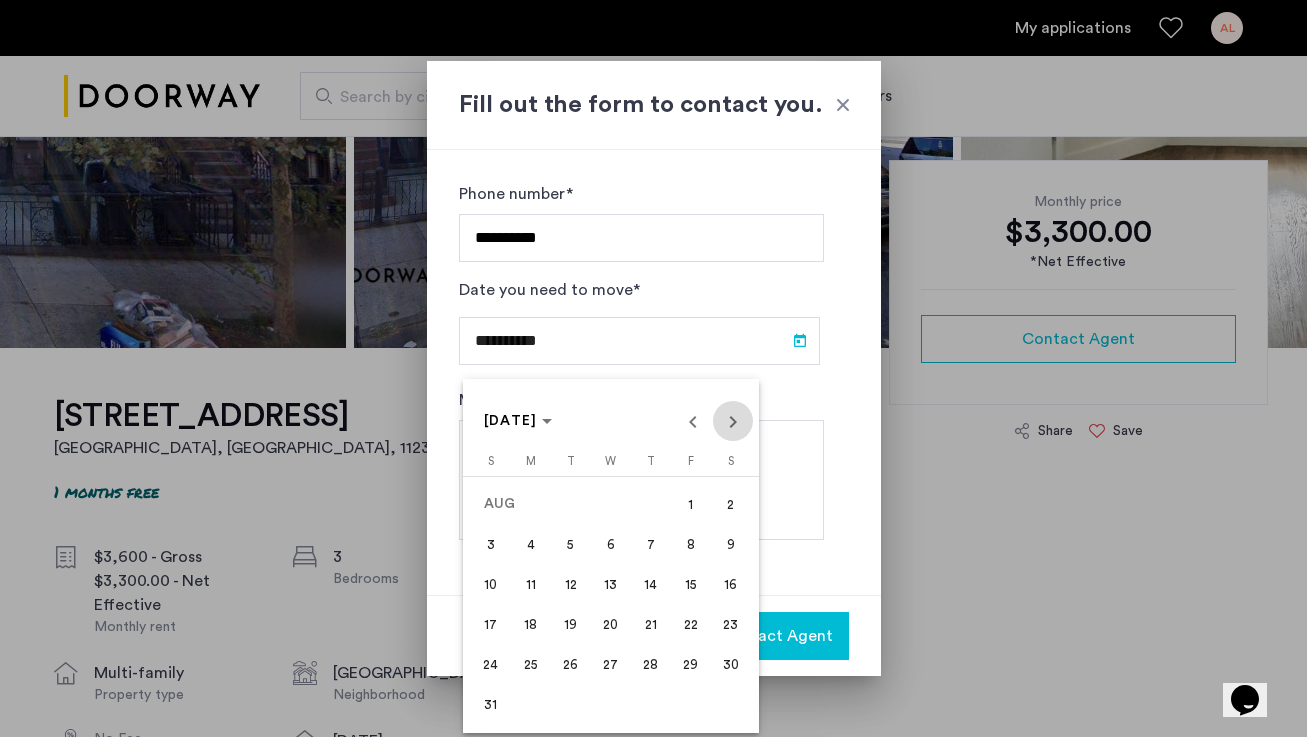 click at bounding box center (733, 421) 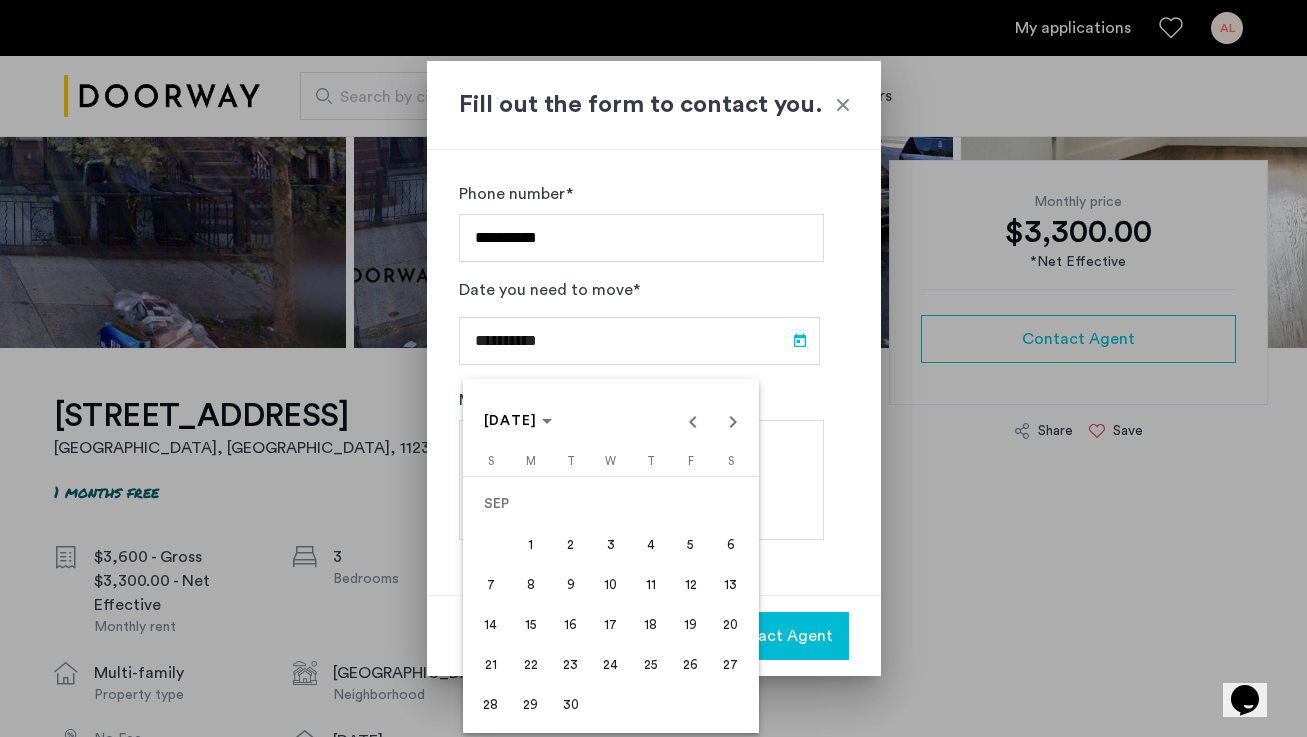 click on "1" at bounding box center [531, 544] 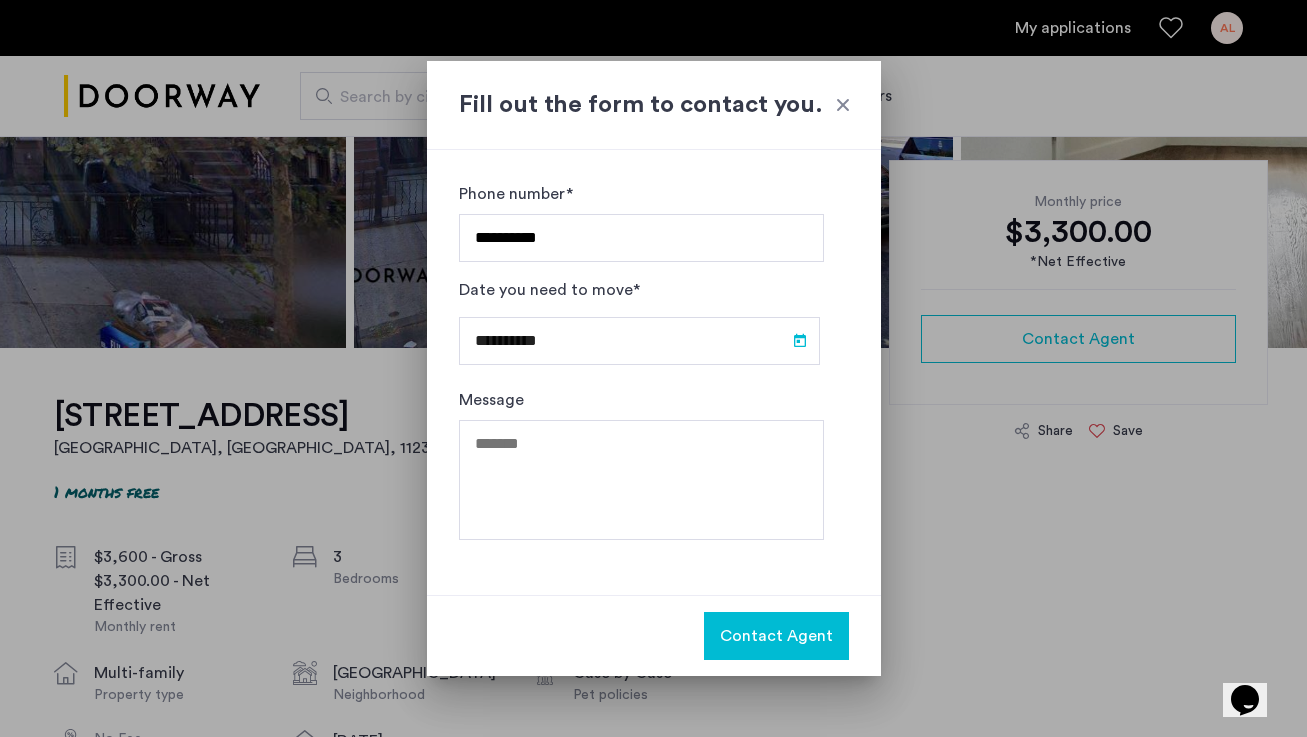 type on "**********" 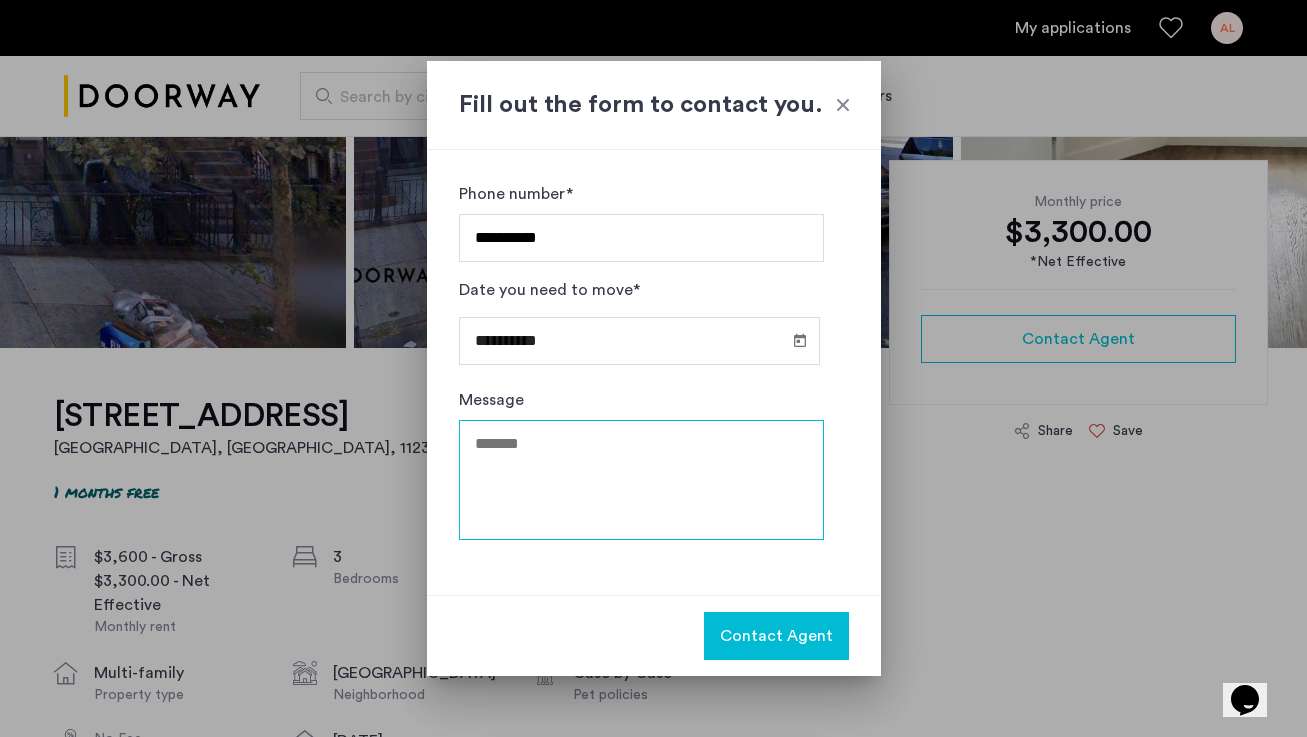 click on "Message" at bounding box center (641, 480) 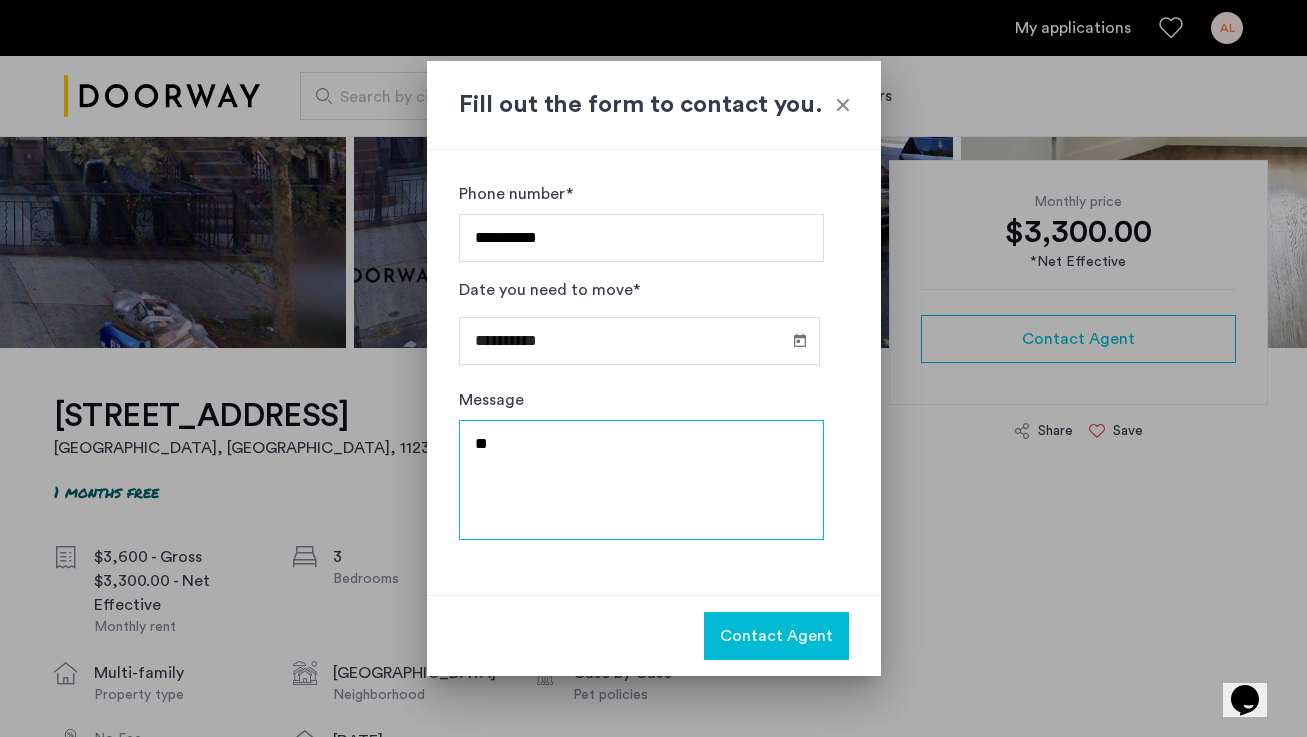 type on "*" 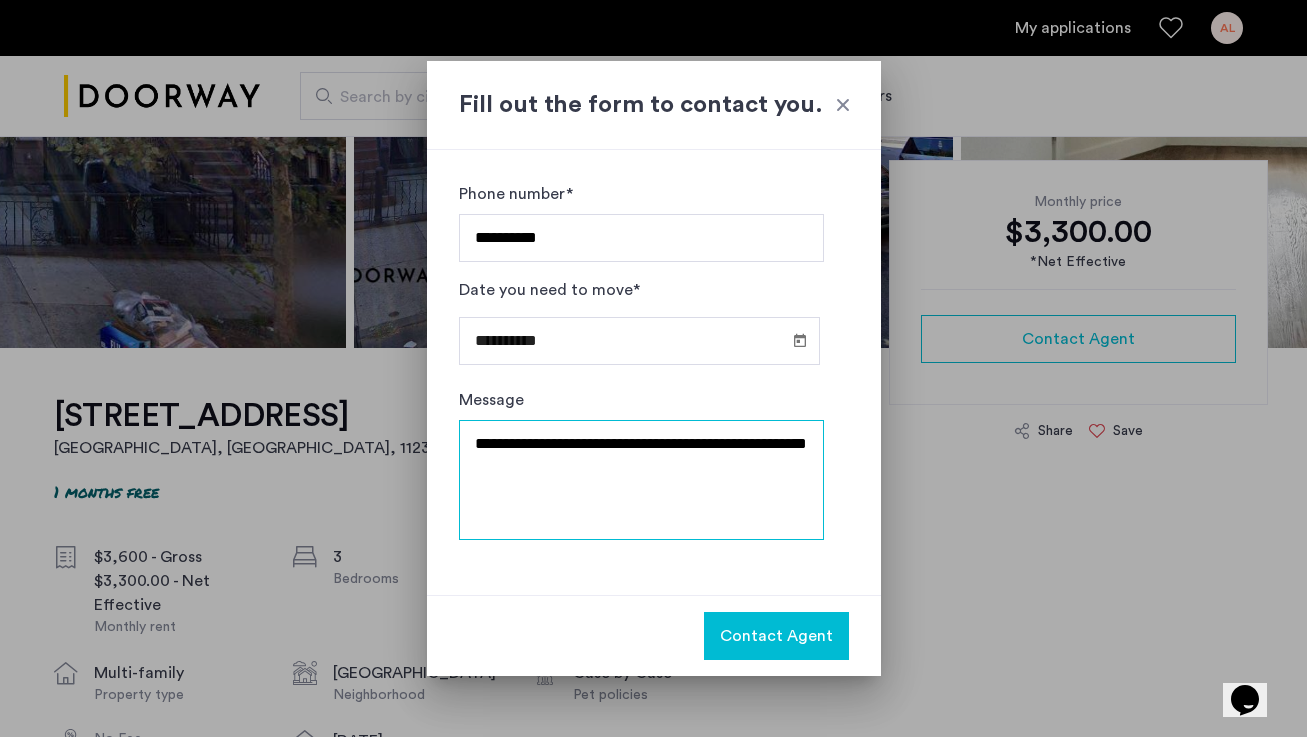 type on "**********" 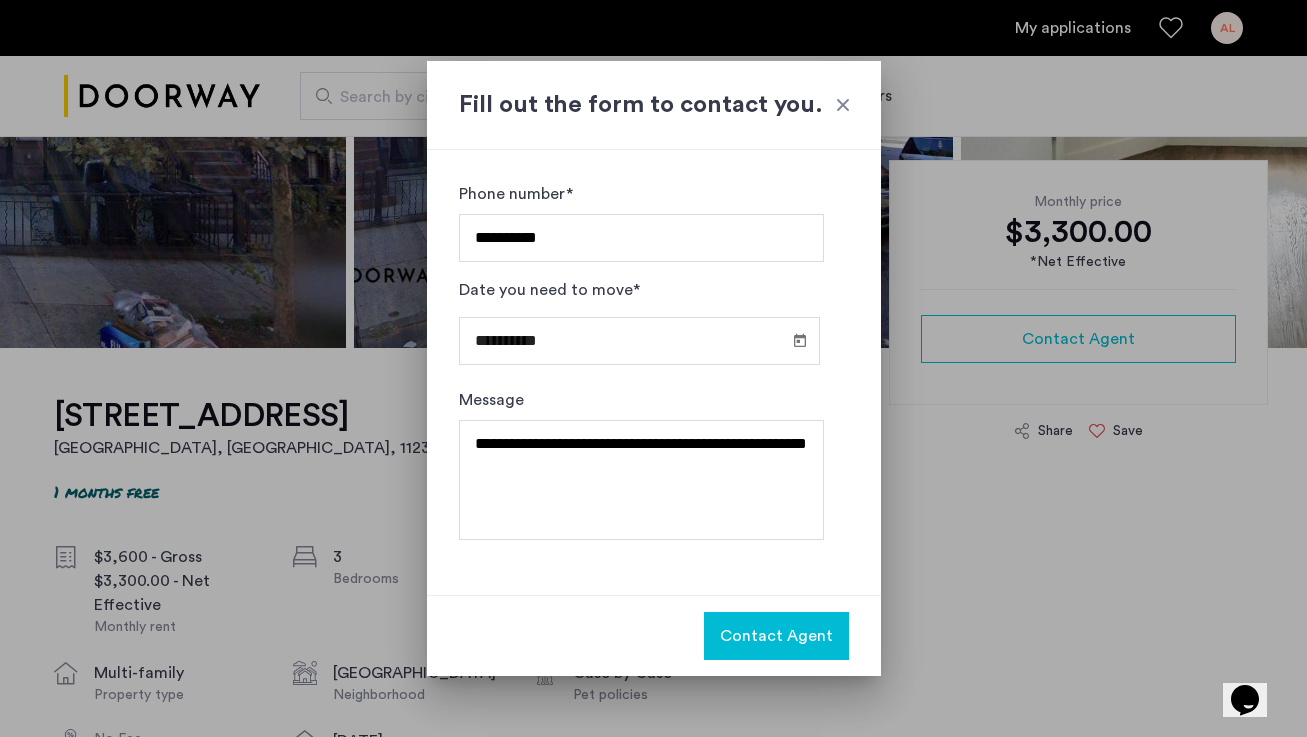click on "Contact Agent" at bounding box center [776, 636] 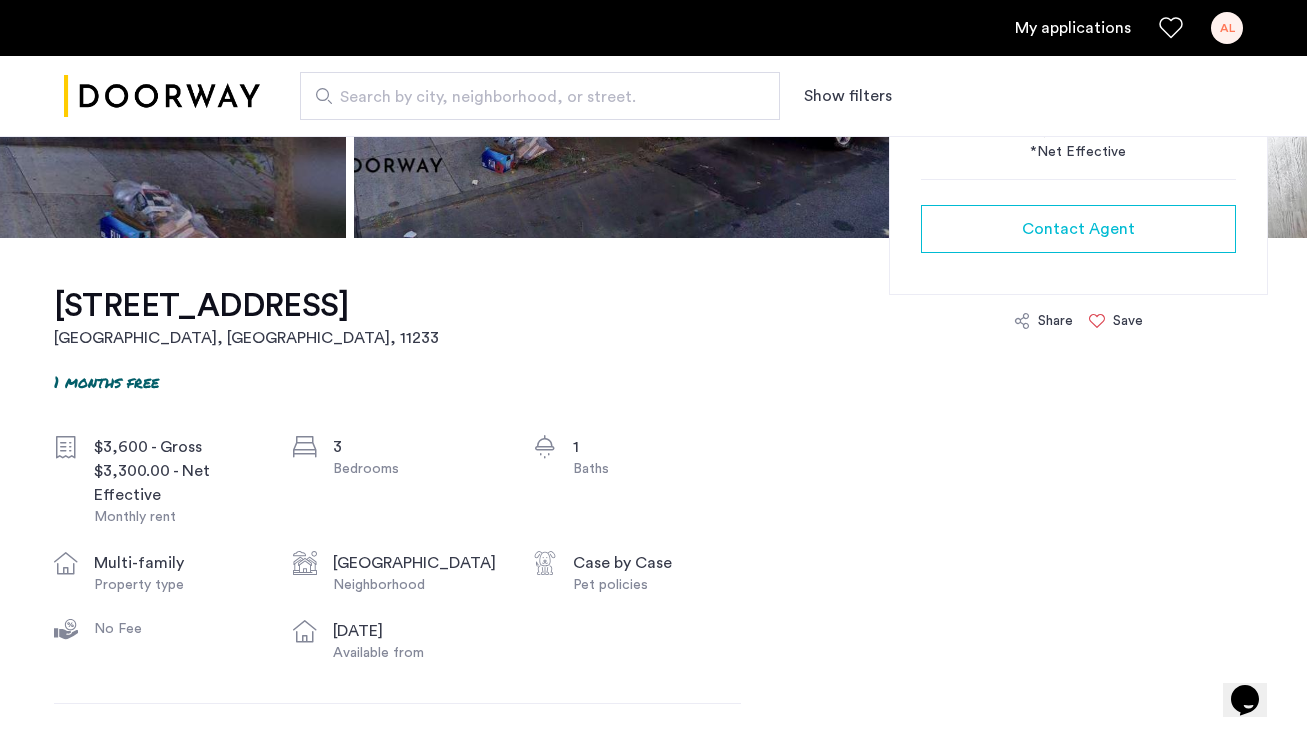 scroll, scrollTop: 508, scrollLeft: 0, axis: vertical 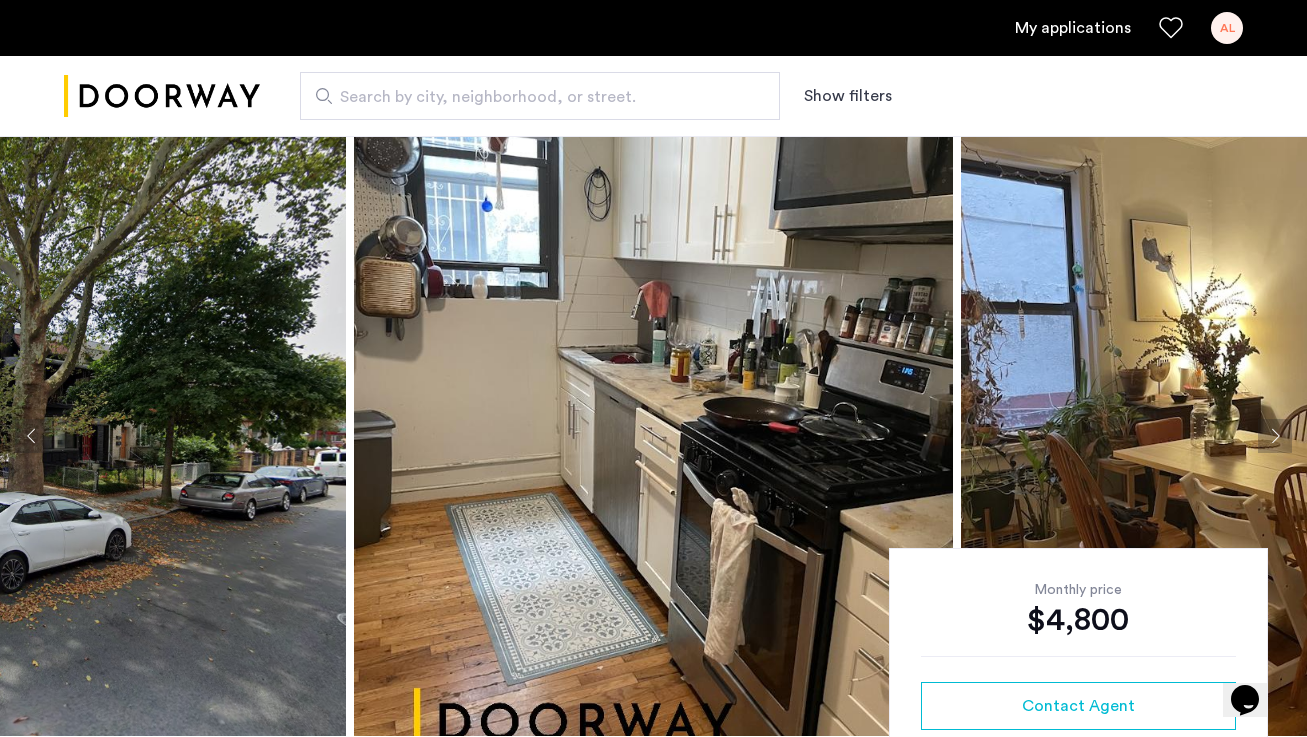 click 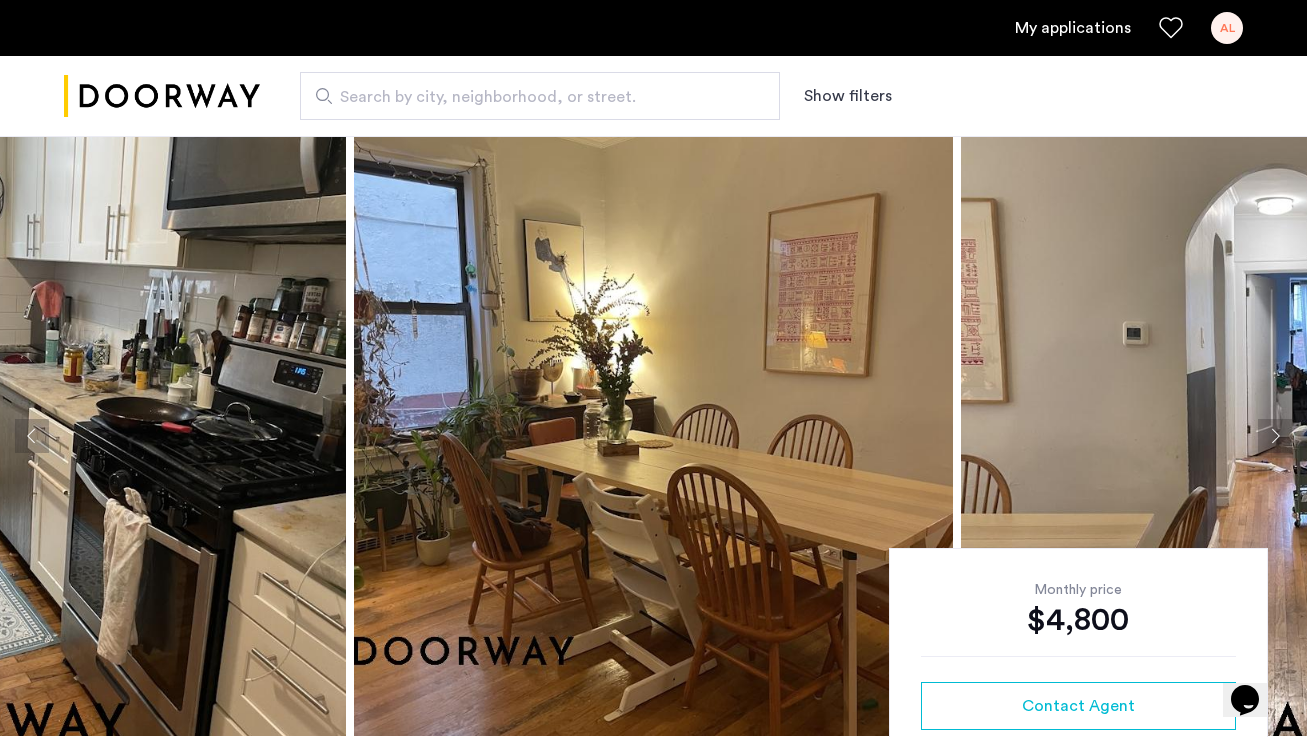 click 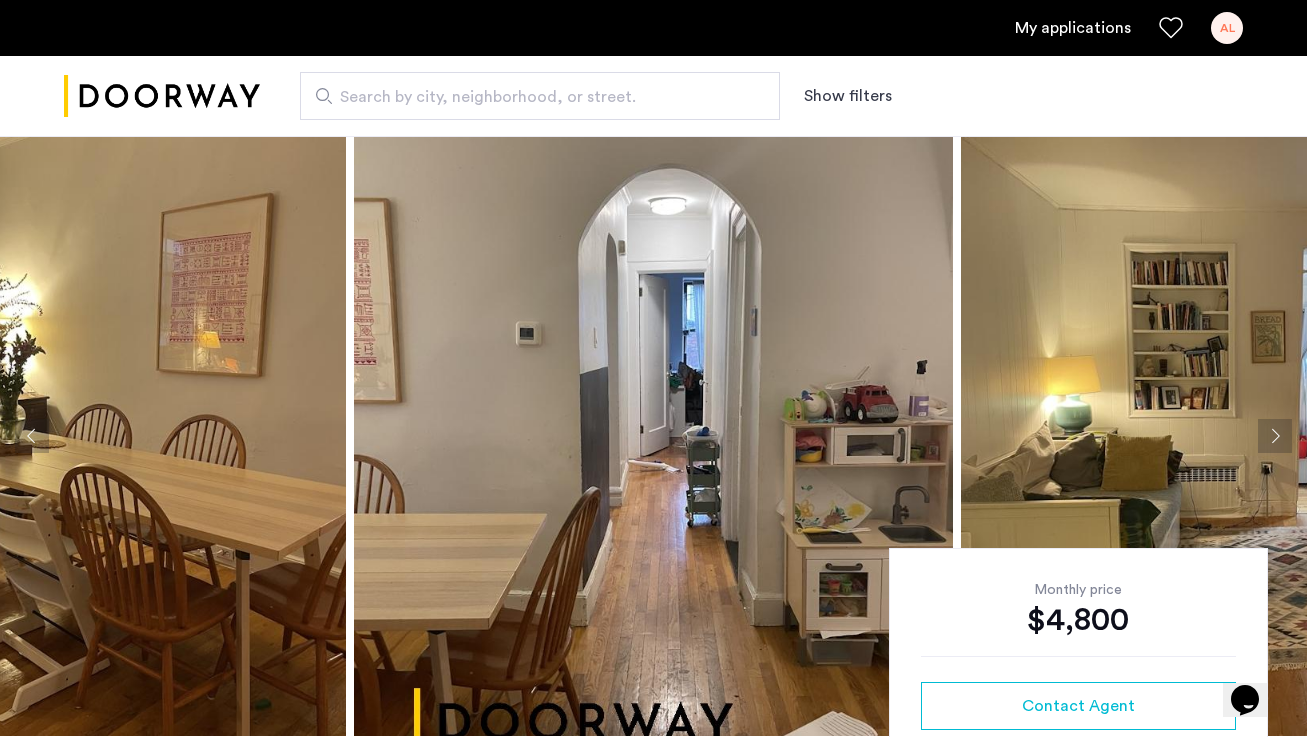 click 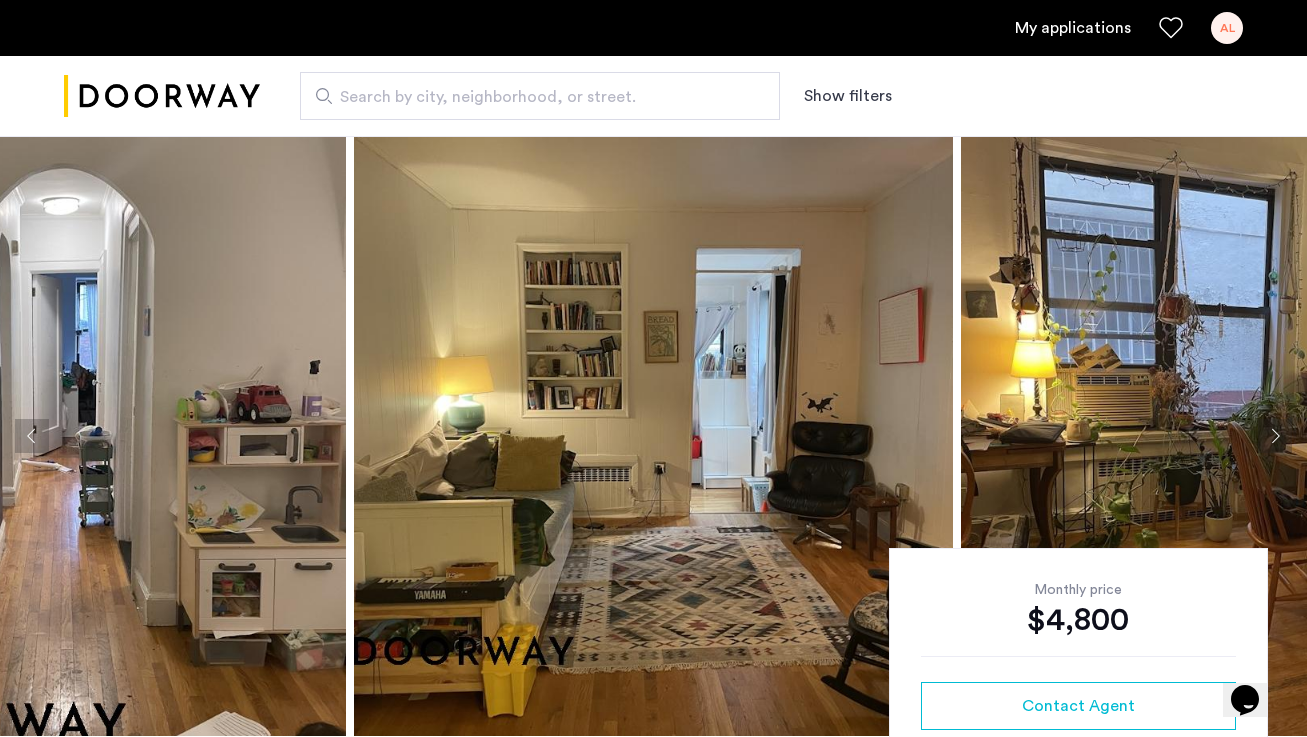 click 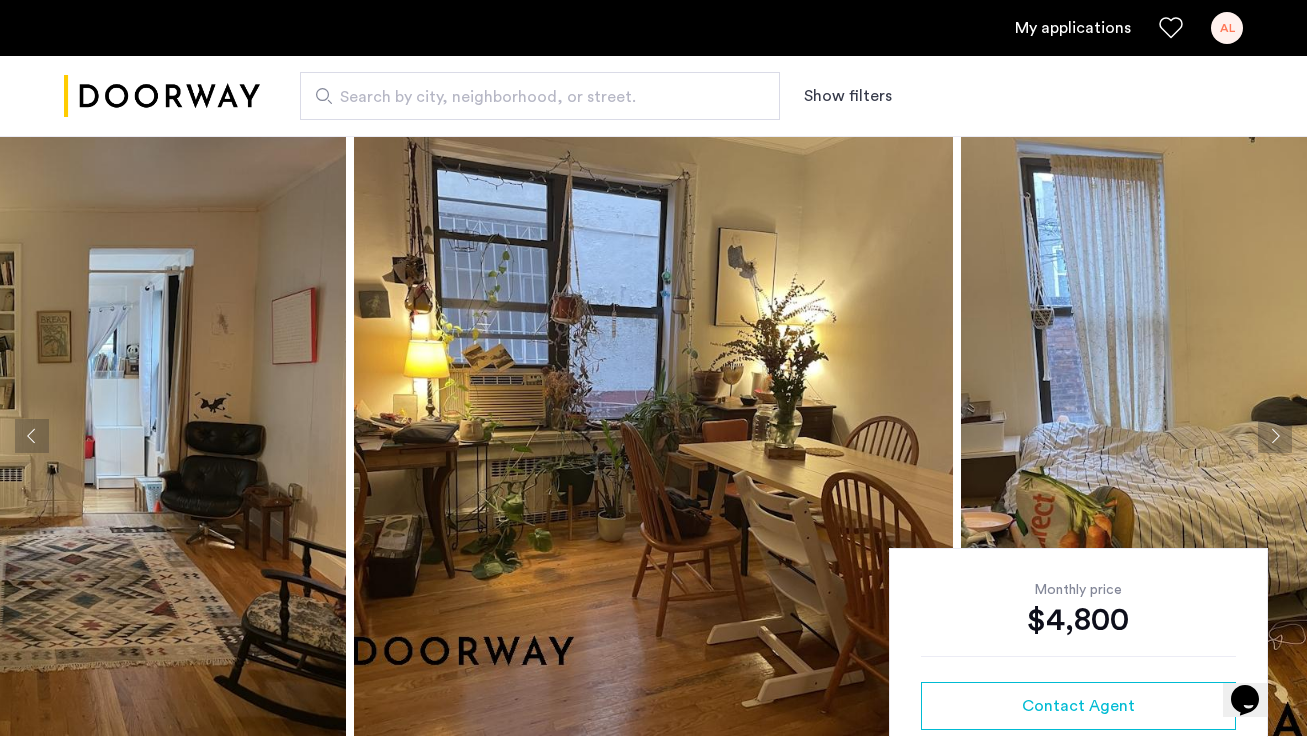 click 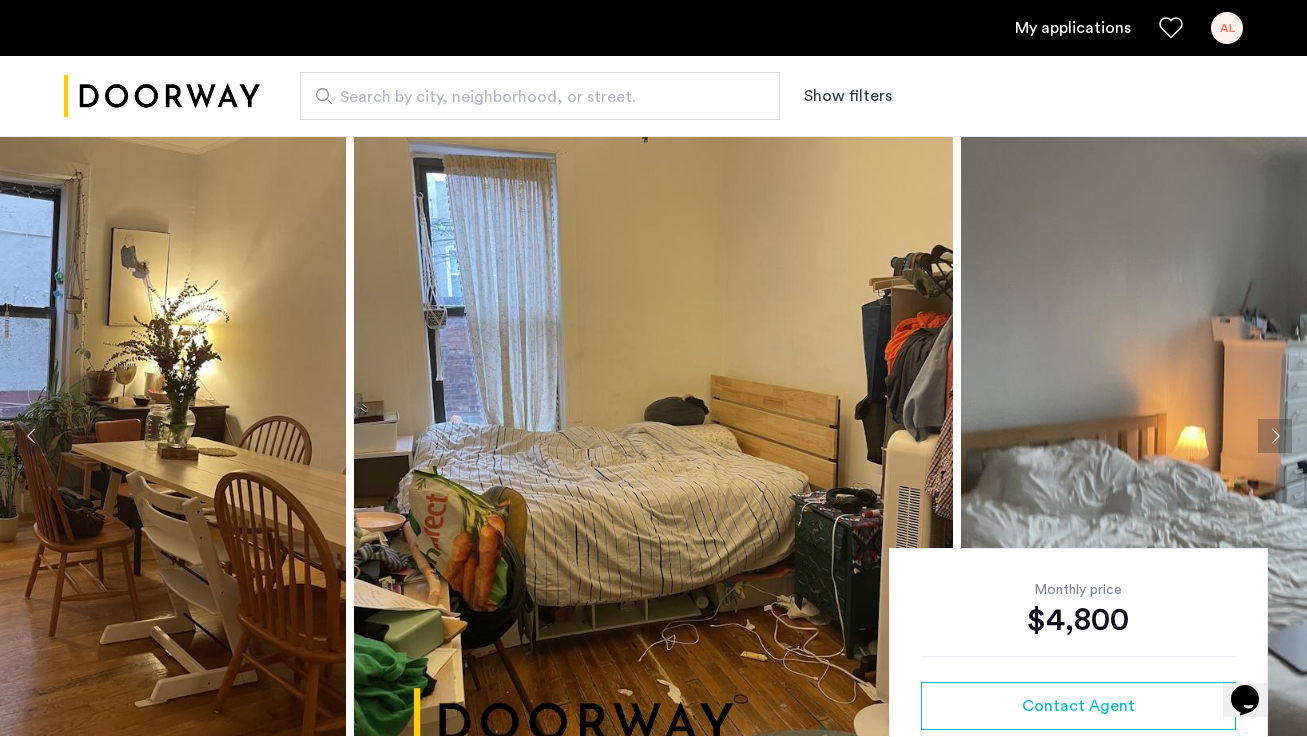 click 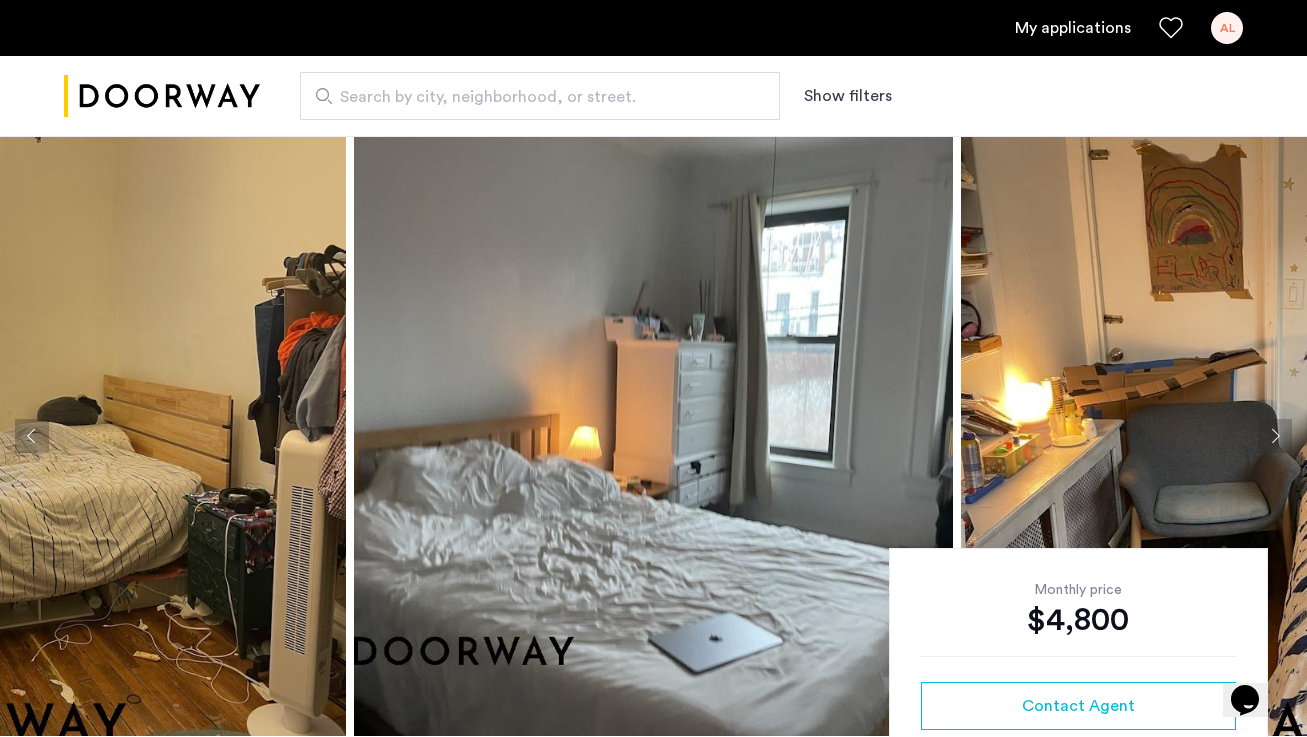 click 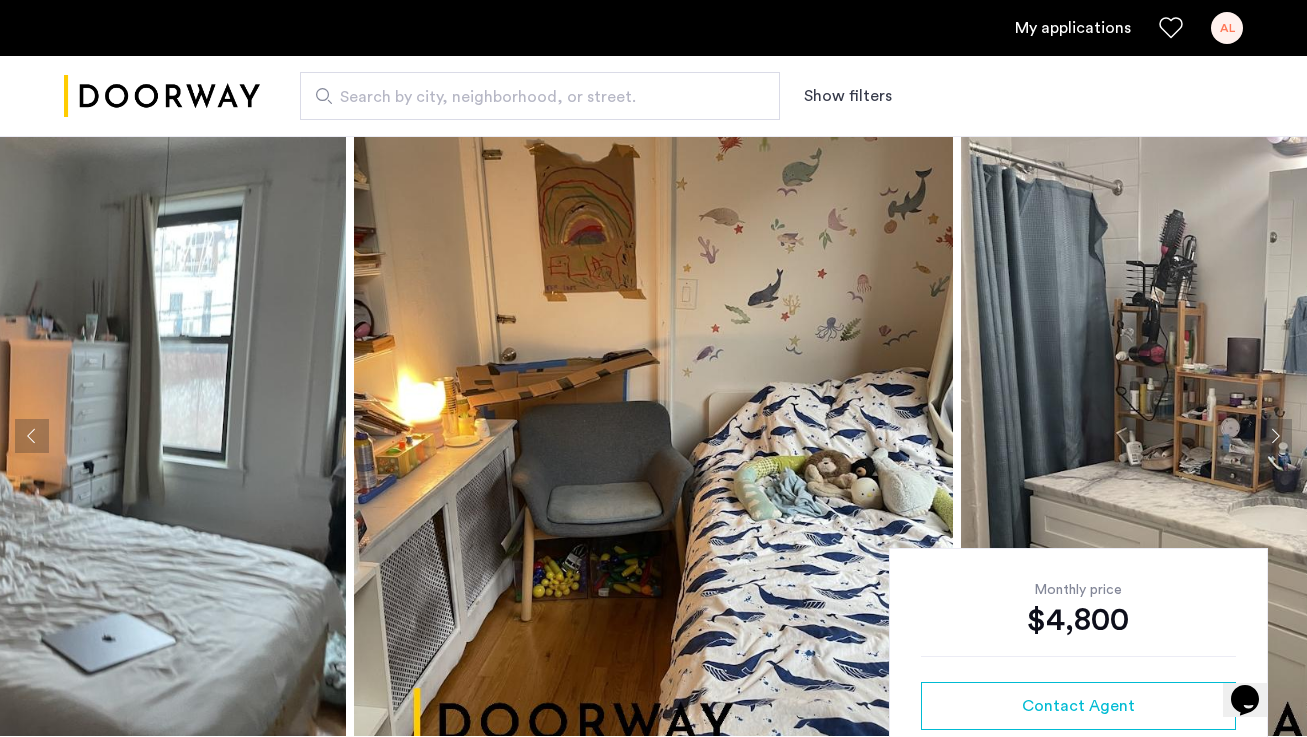 click 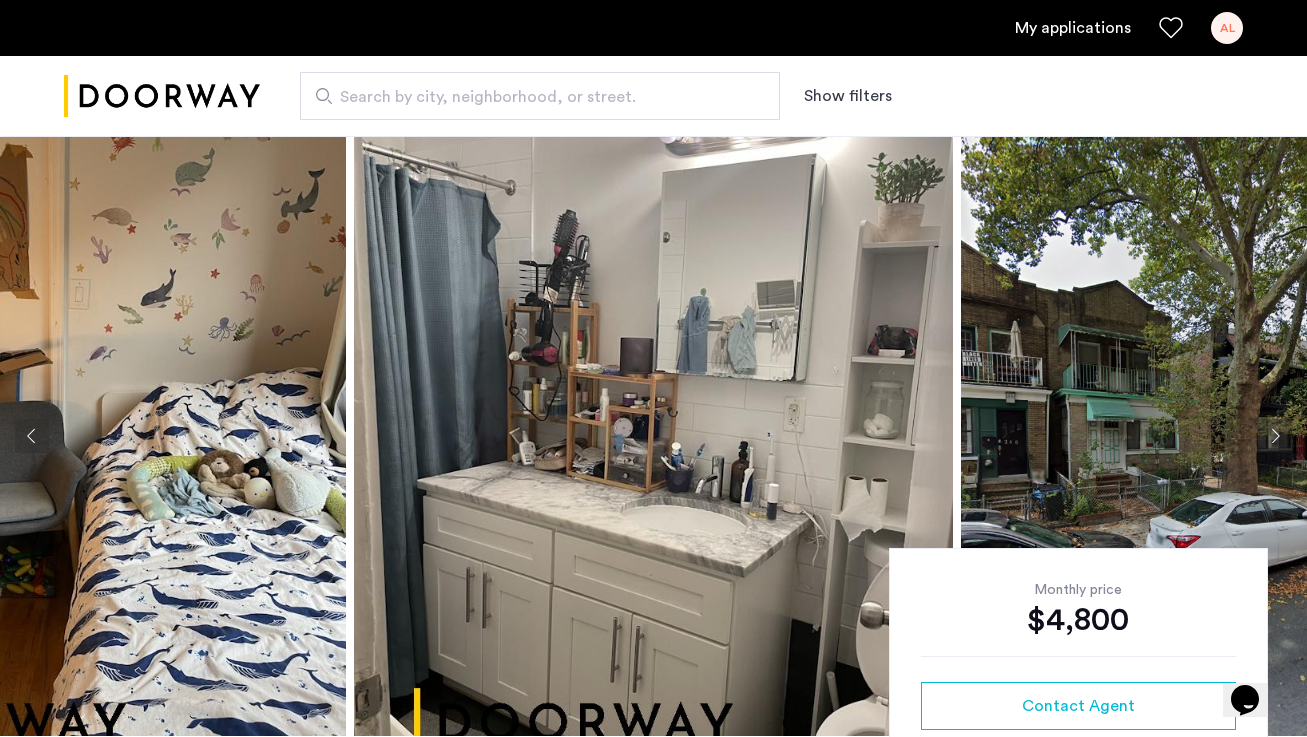 click 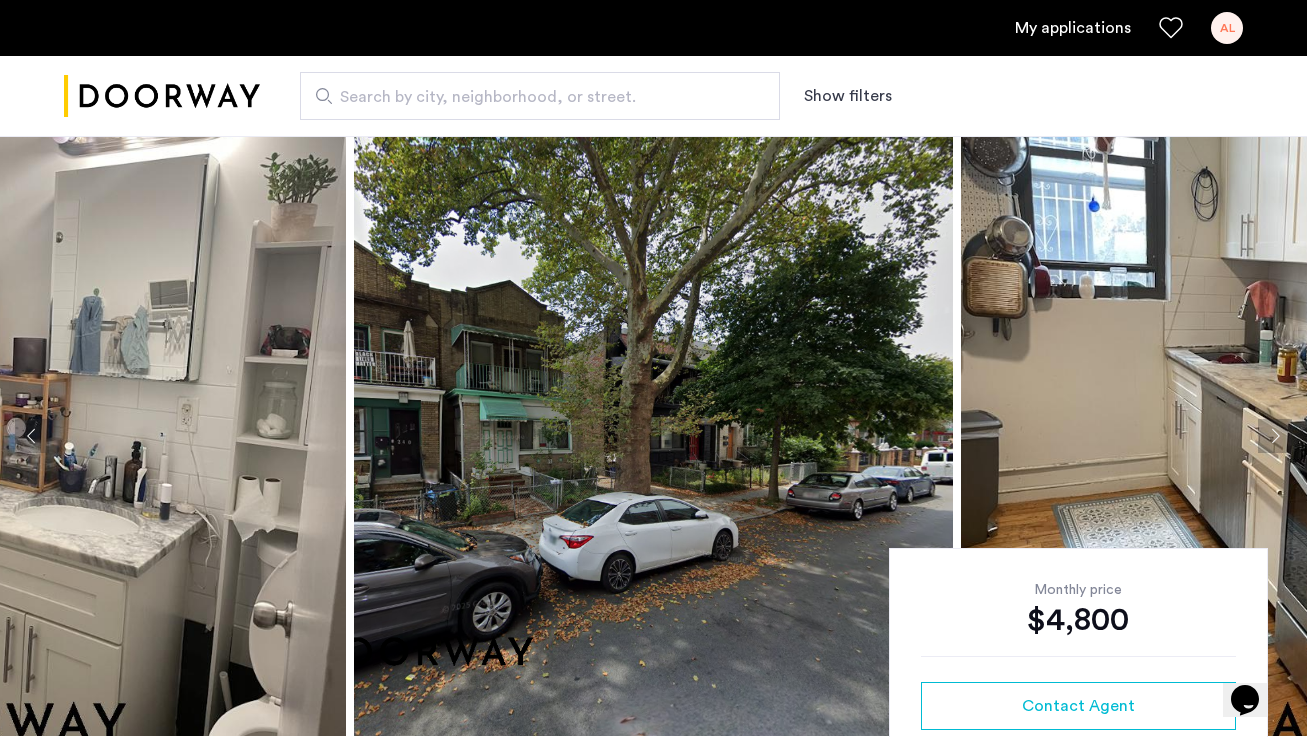 click 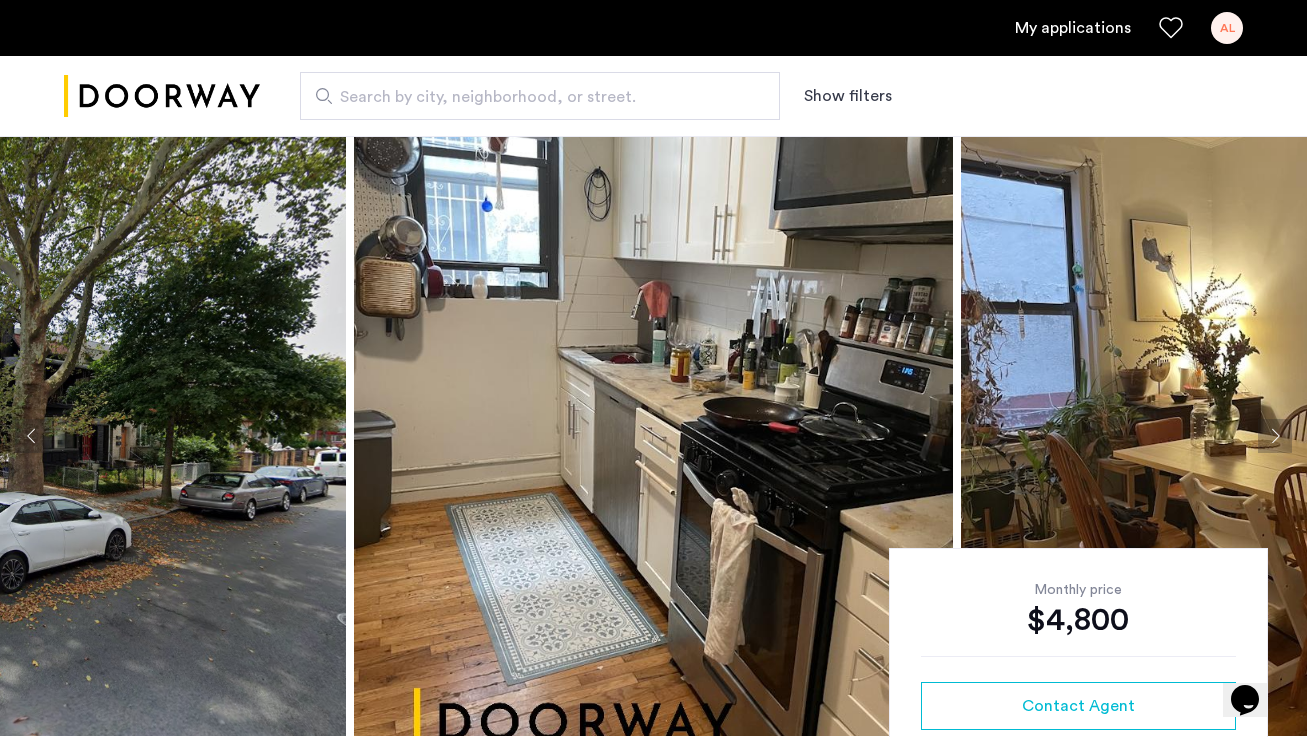 click 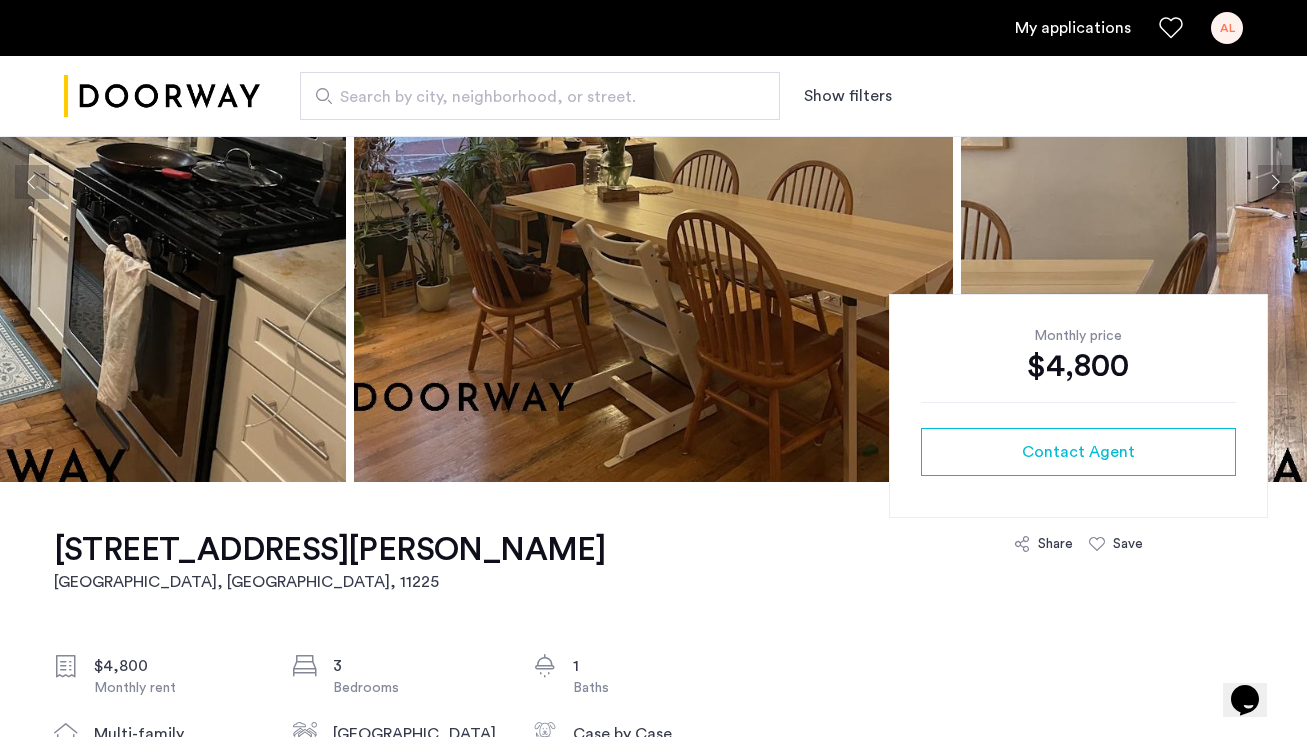 scroll, scrollTop: 261, scrollLeft: 0, axis: vertical 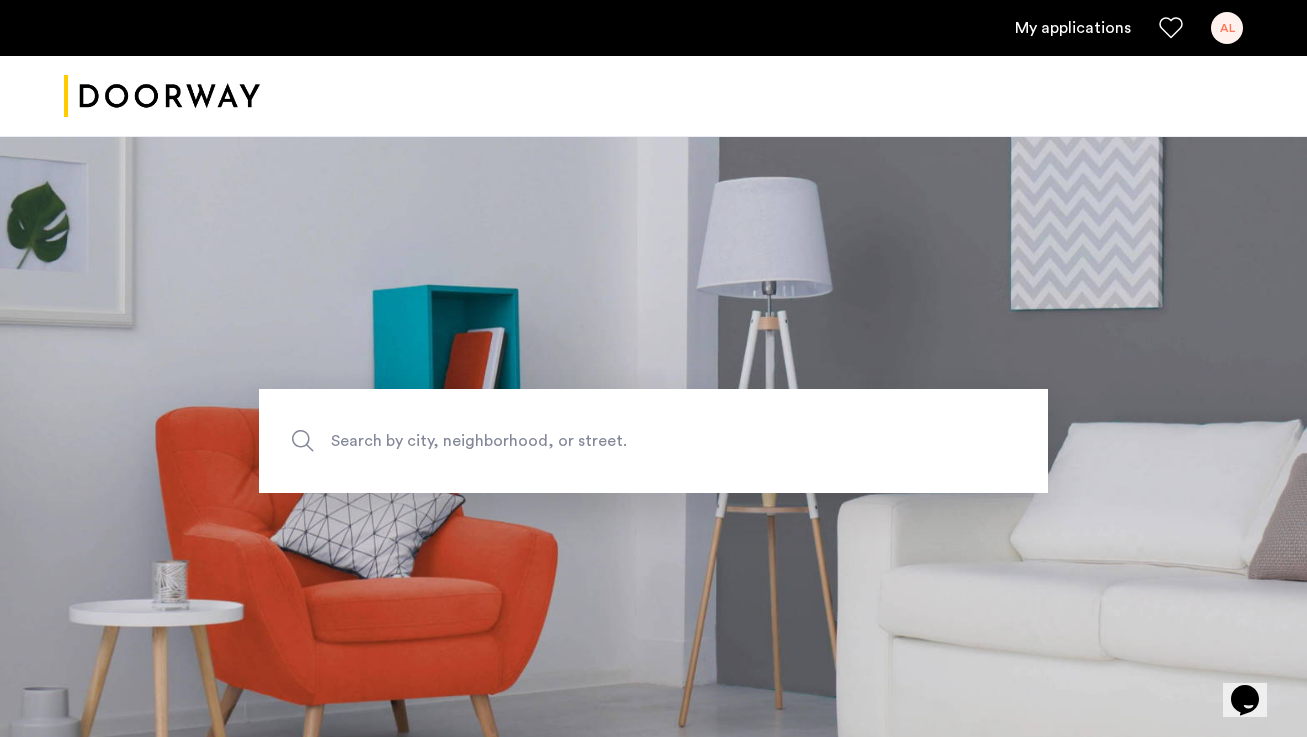 click on "Search by city, neighborhood, or street." 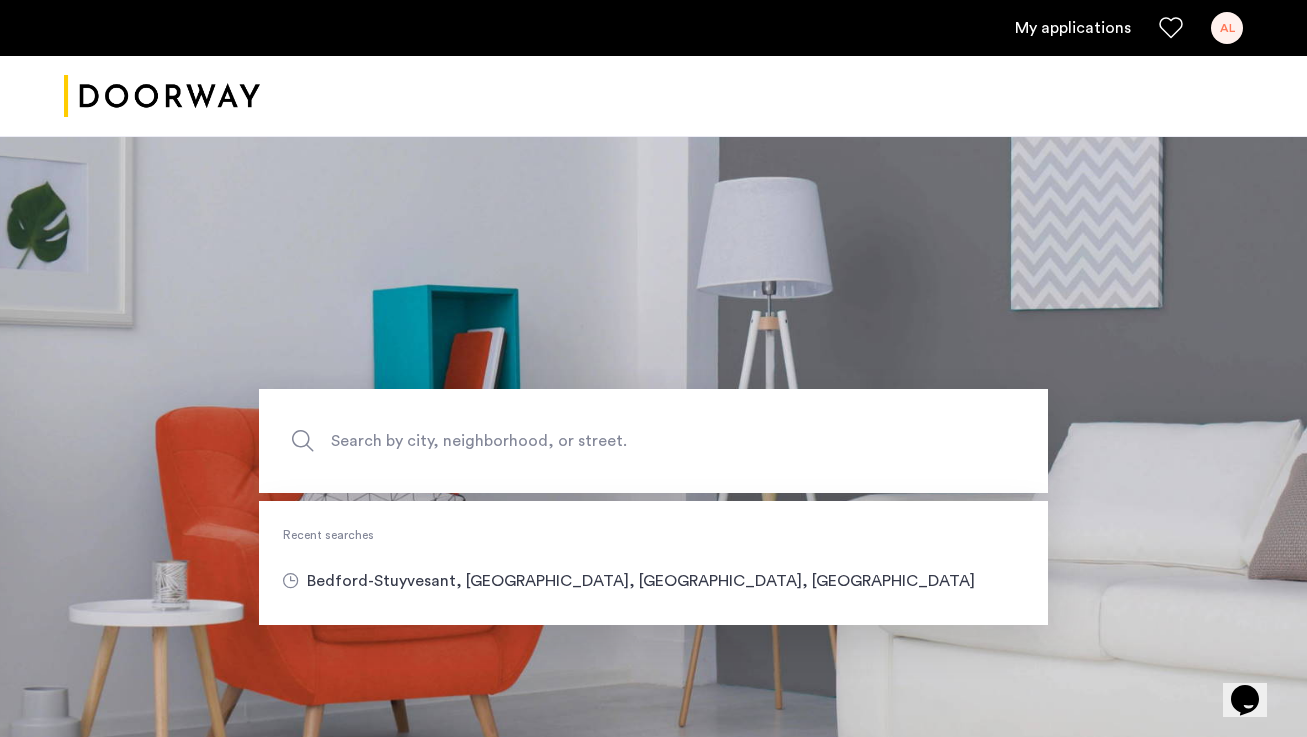 click on "My applications" at bounding box center (1073, 28) 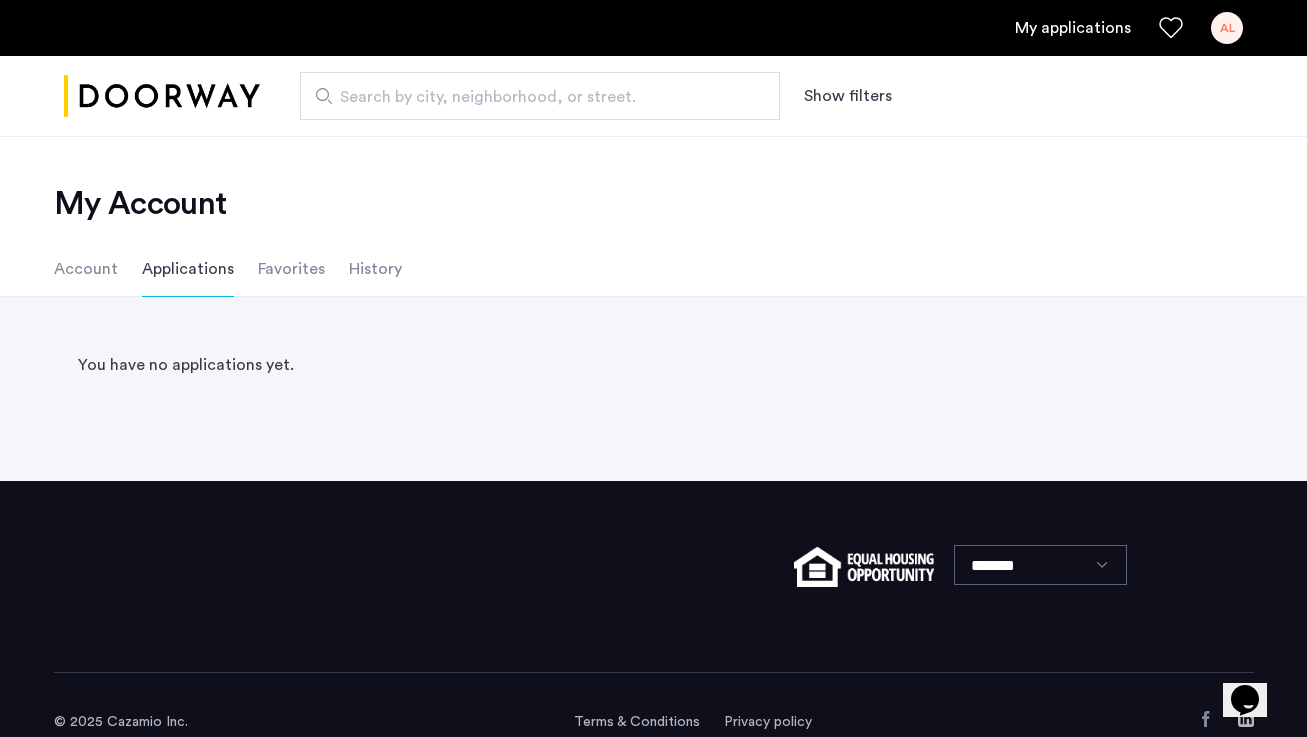 click on "History" 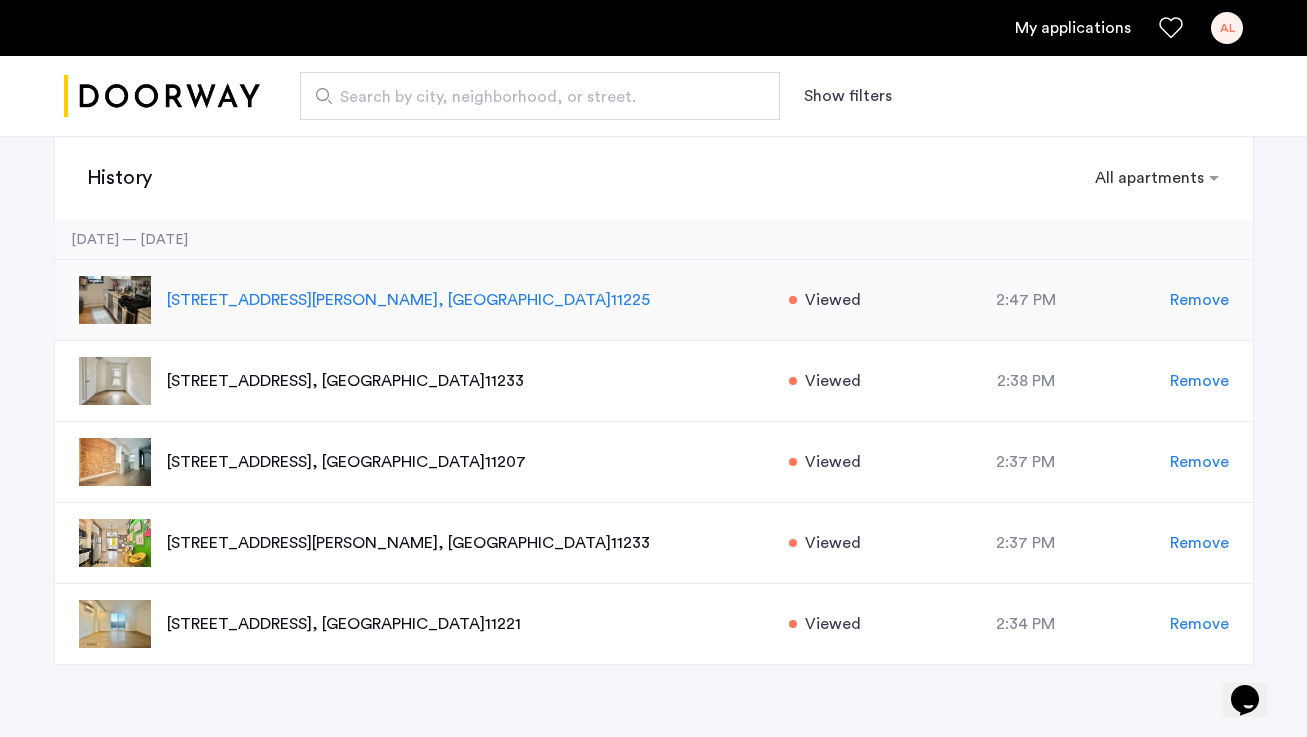 scroll, scrollTop: 194, scrollLeft: 0, axis: vertical 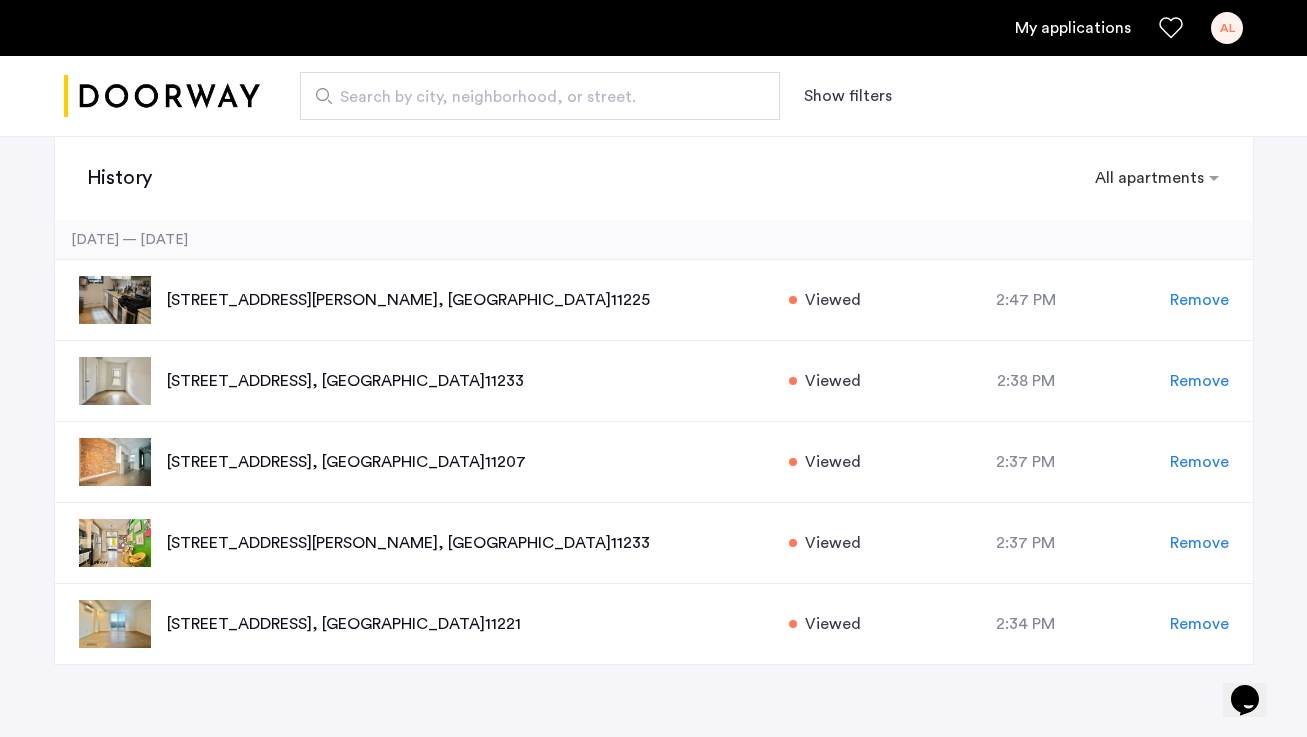 click on "Search by city, neighborhood, or street." at bounding box center [532, 97] 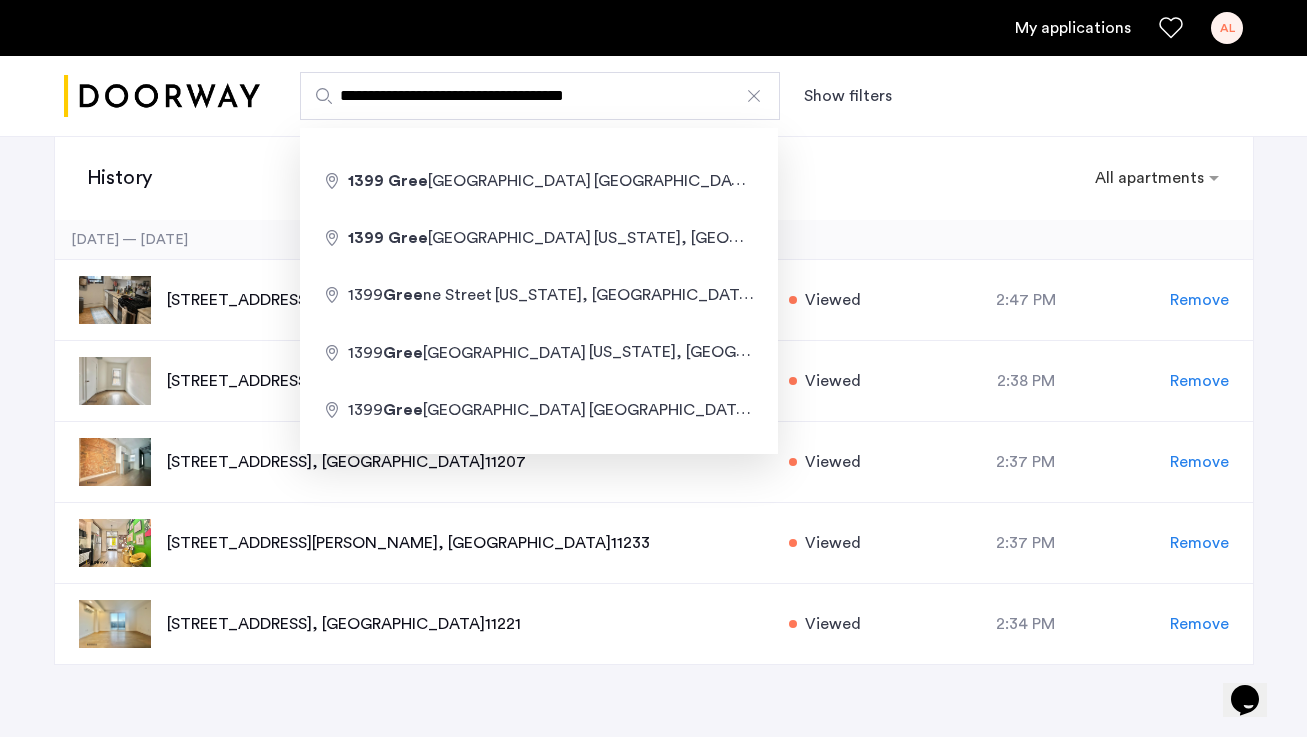 drag, startPoint x: 389, startPoint y: 130, endPoint x: 403, endPoint y: 174, distance: 46.173584 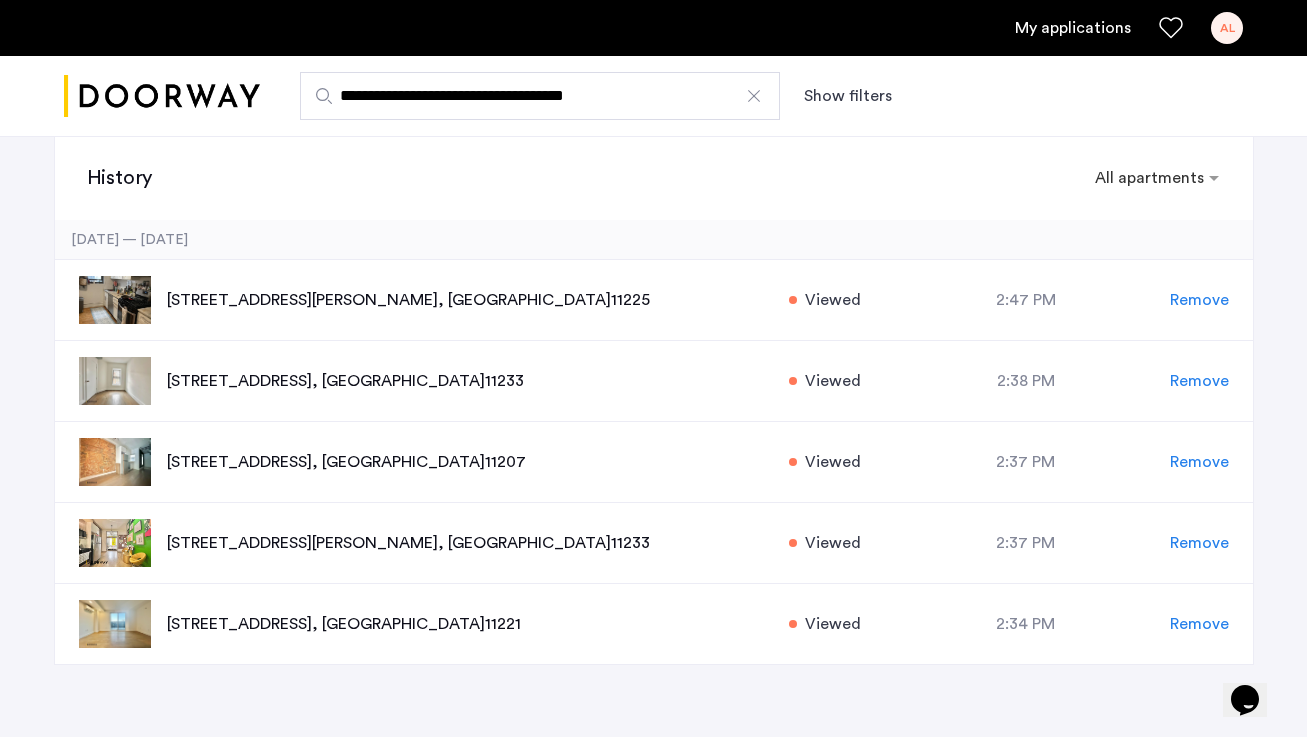 type on "**********" 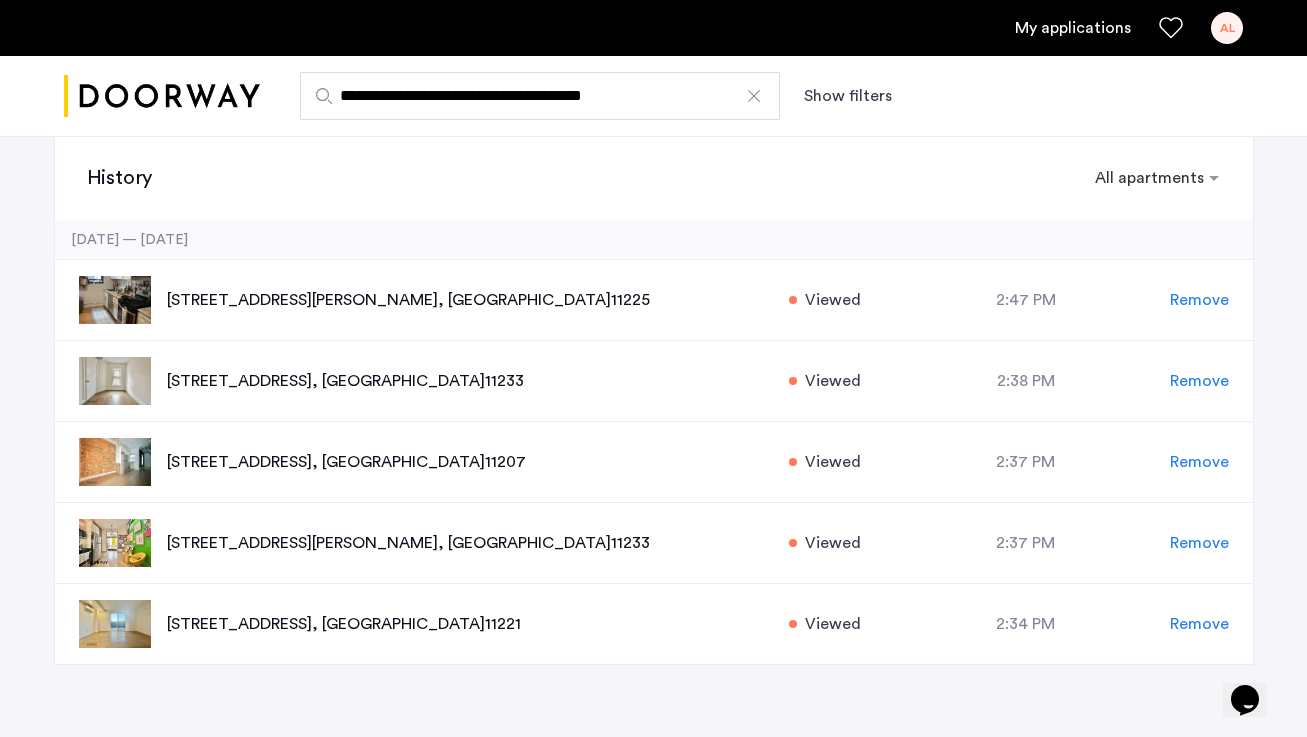scroll, scrollTop: 0, scrollLeft: 0, axis: both 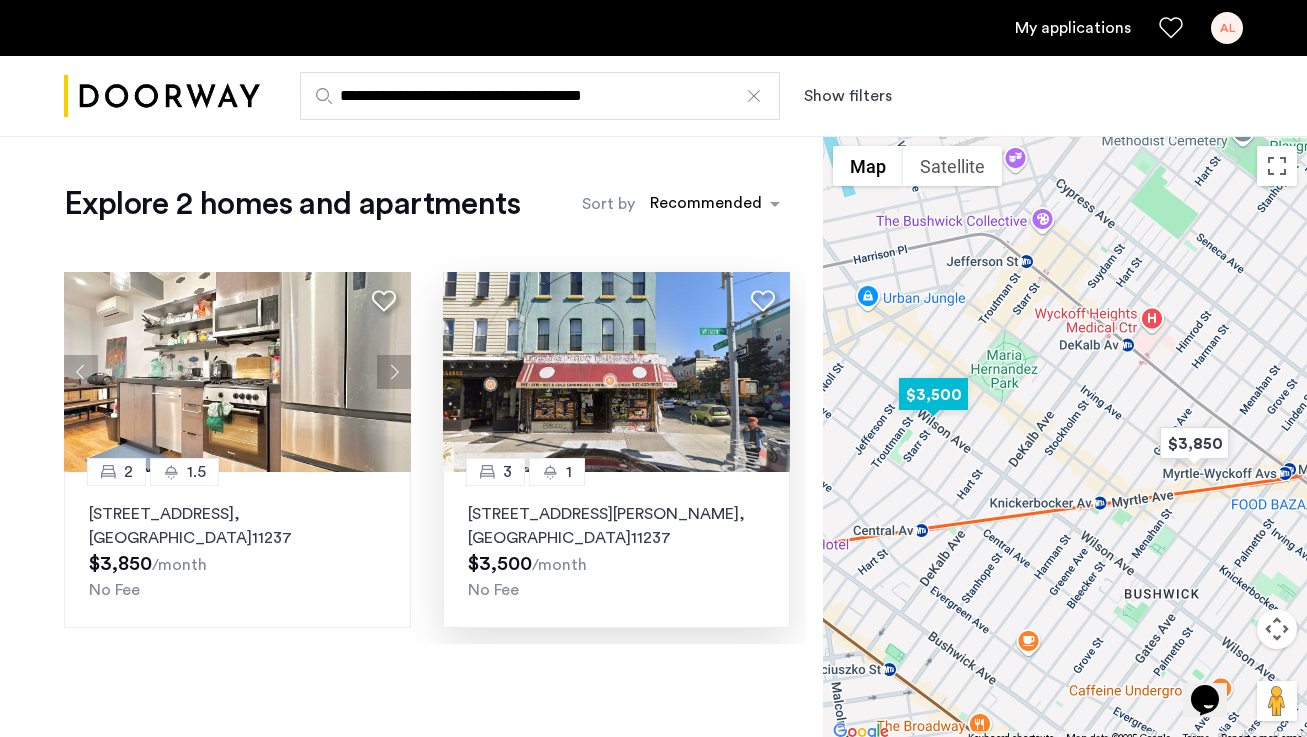 click 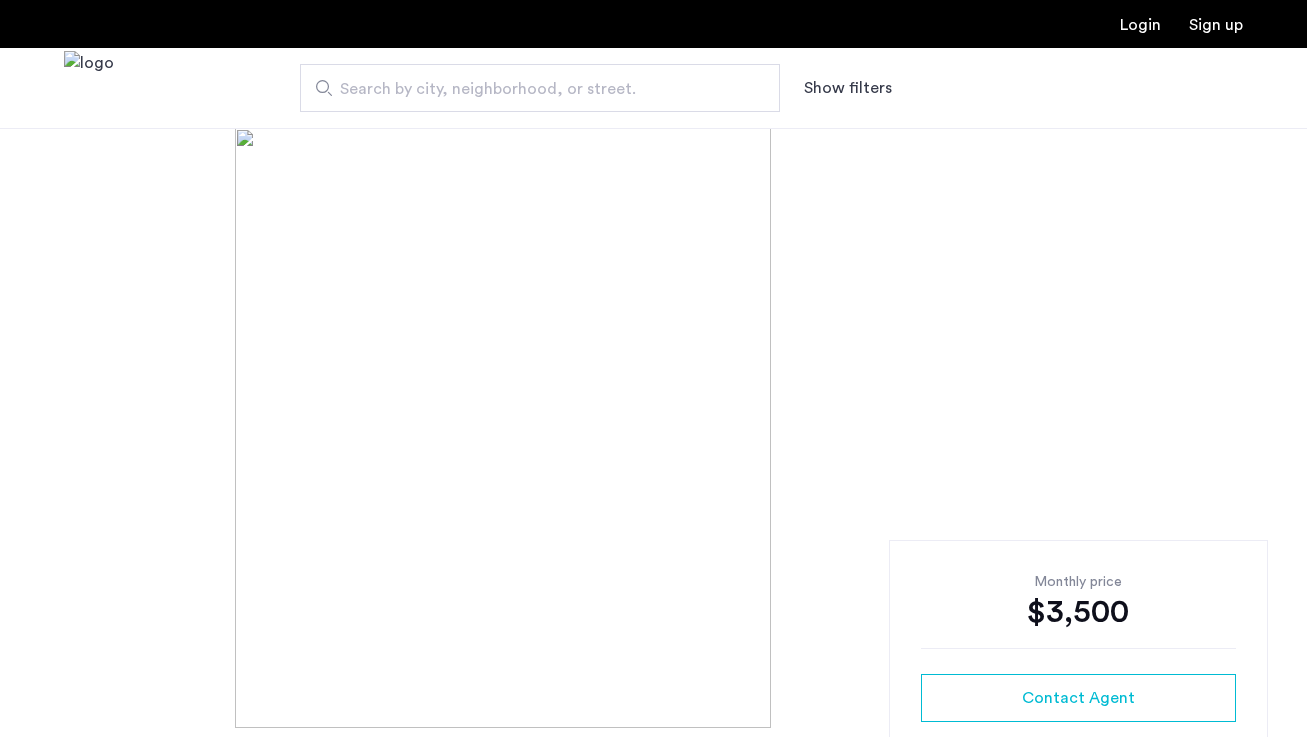 scroll, scrollTop: 0, scrollLeft: 0, axis: both 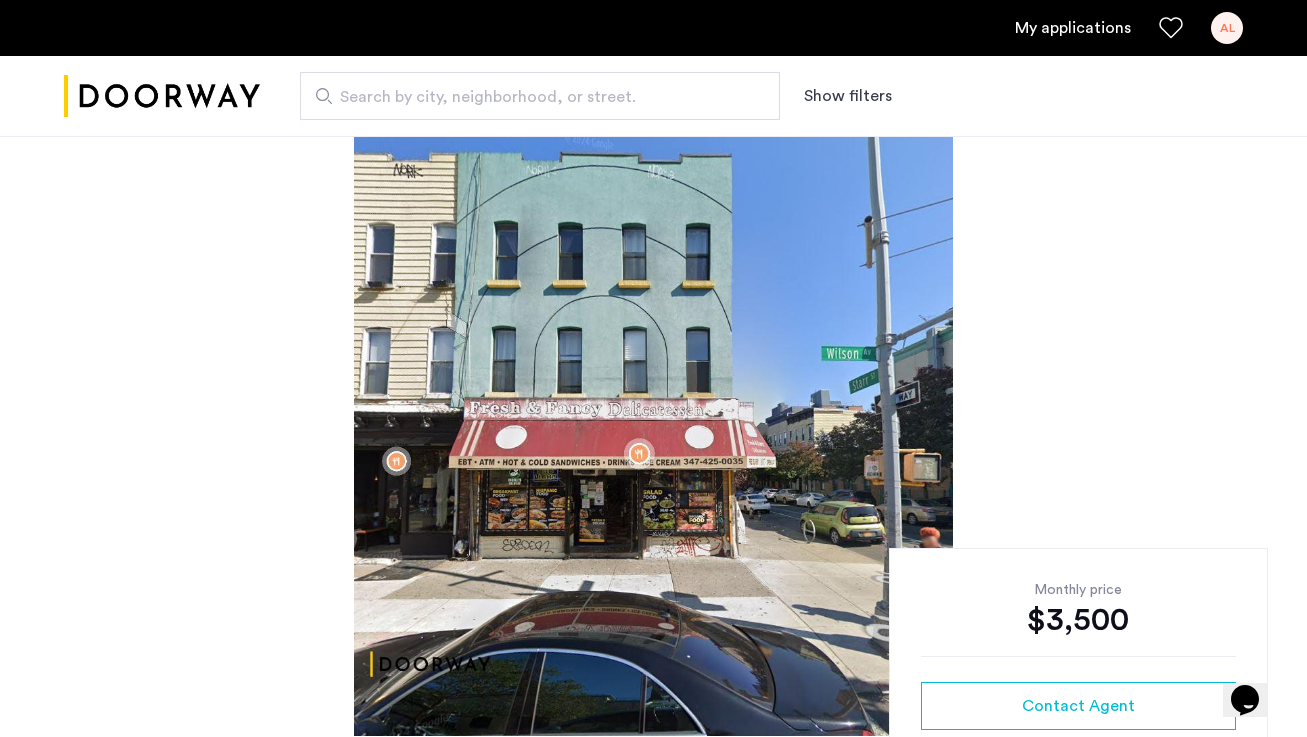 click 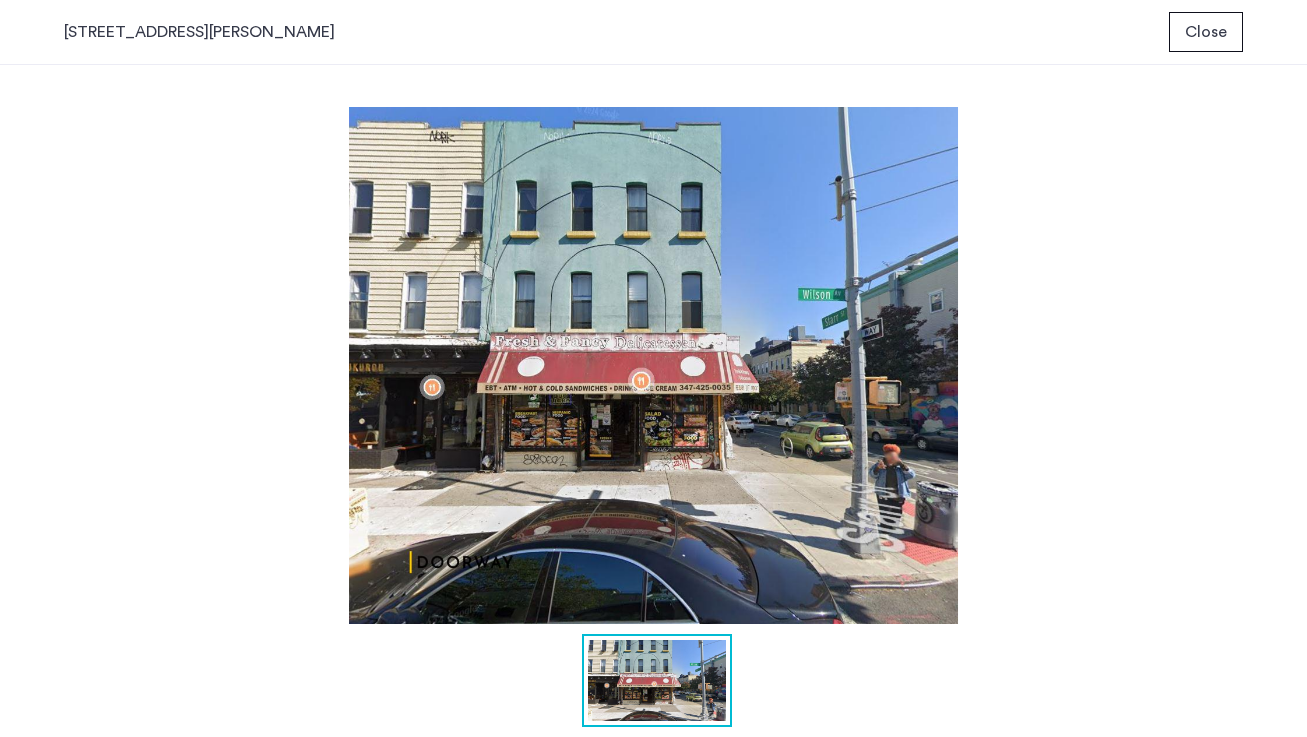 scroll, scrollTop: 0, scrollLeft: 0, axis: both 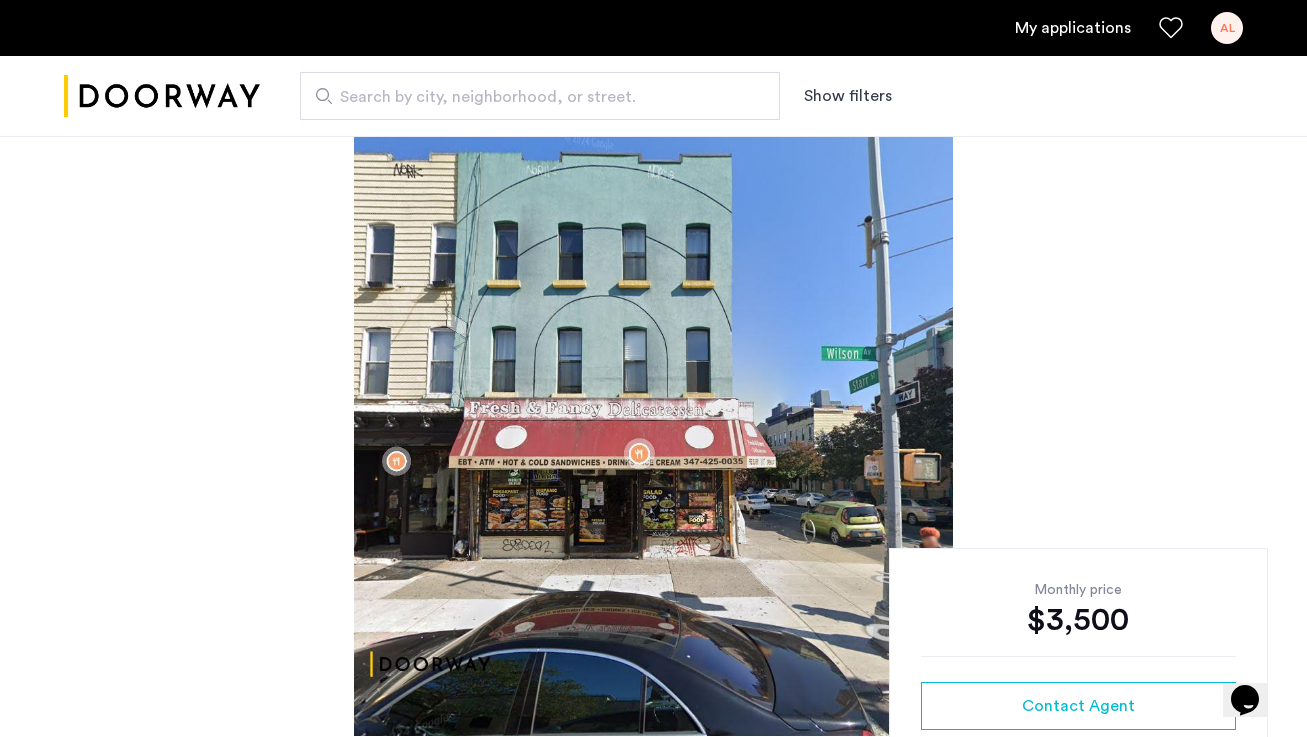 click on "Search by city, neighborhood, or street." at bounding box center (532, 97) 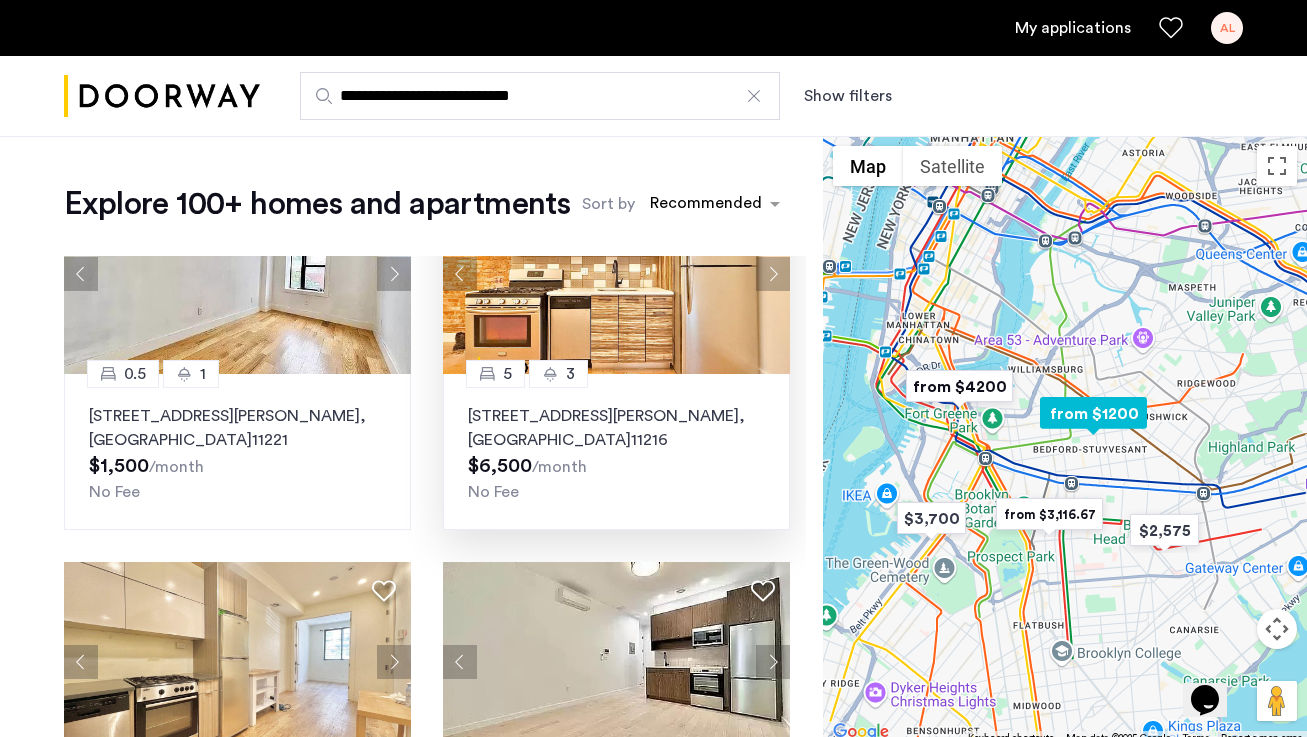 scroll, scrollTop: 1676, scrollLeft: 0, axis: vertical 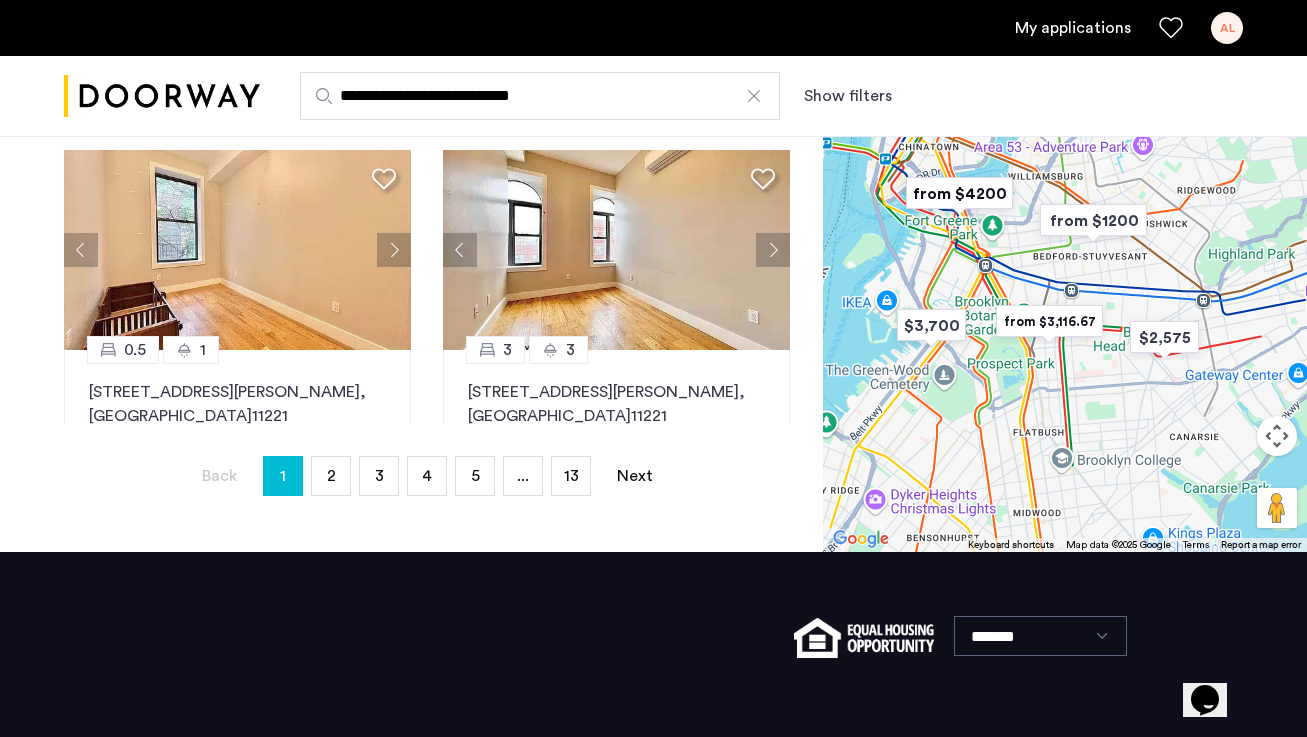 click on "**********" at bounding box center [540, 96] 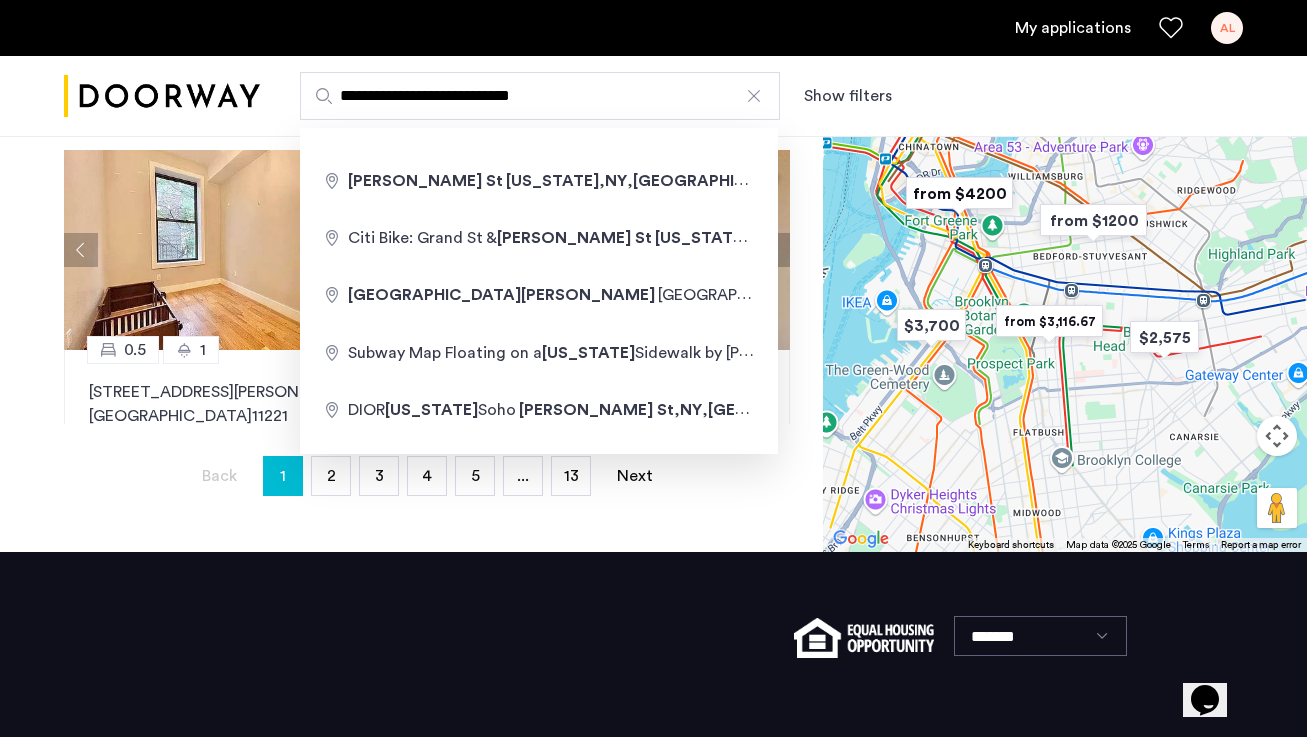 click on "**********" at bounding box center (540, 96) 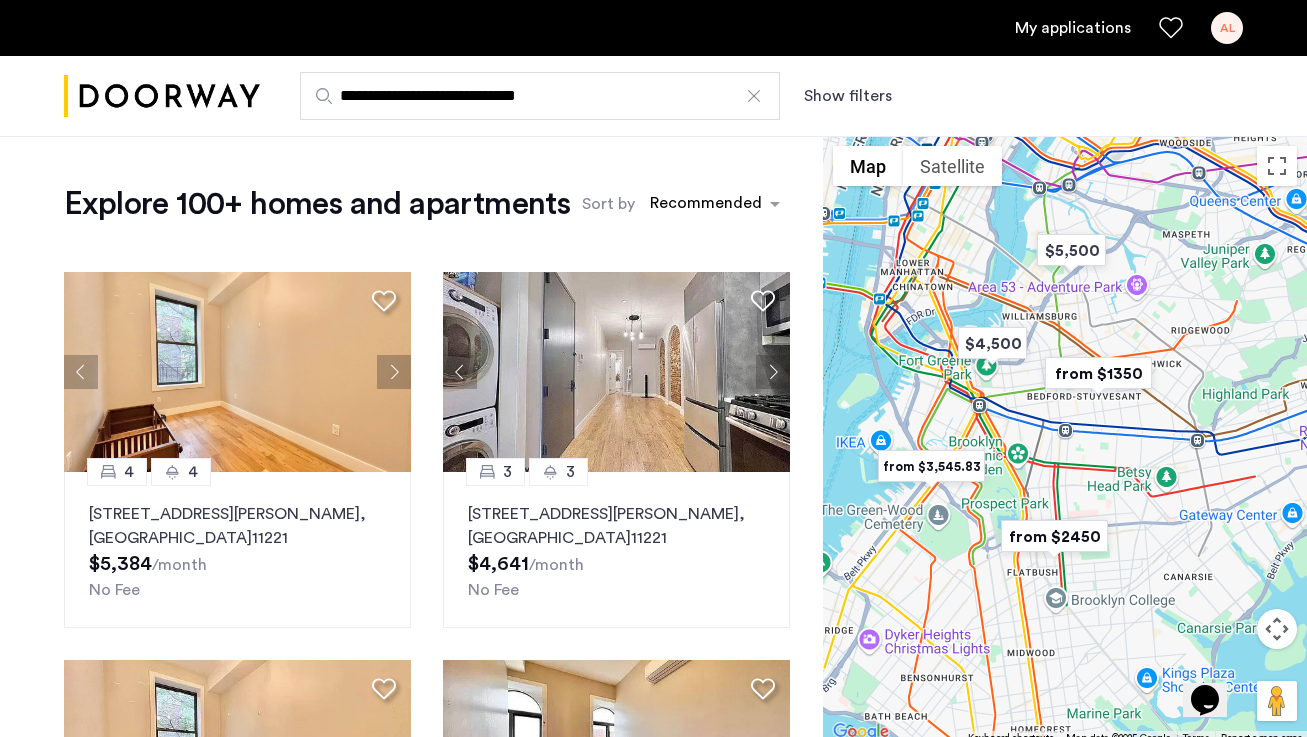 scroll, scrollTop: 0, scrollLeft: 0, axis: both 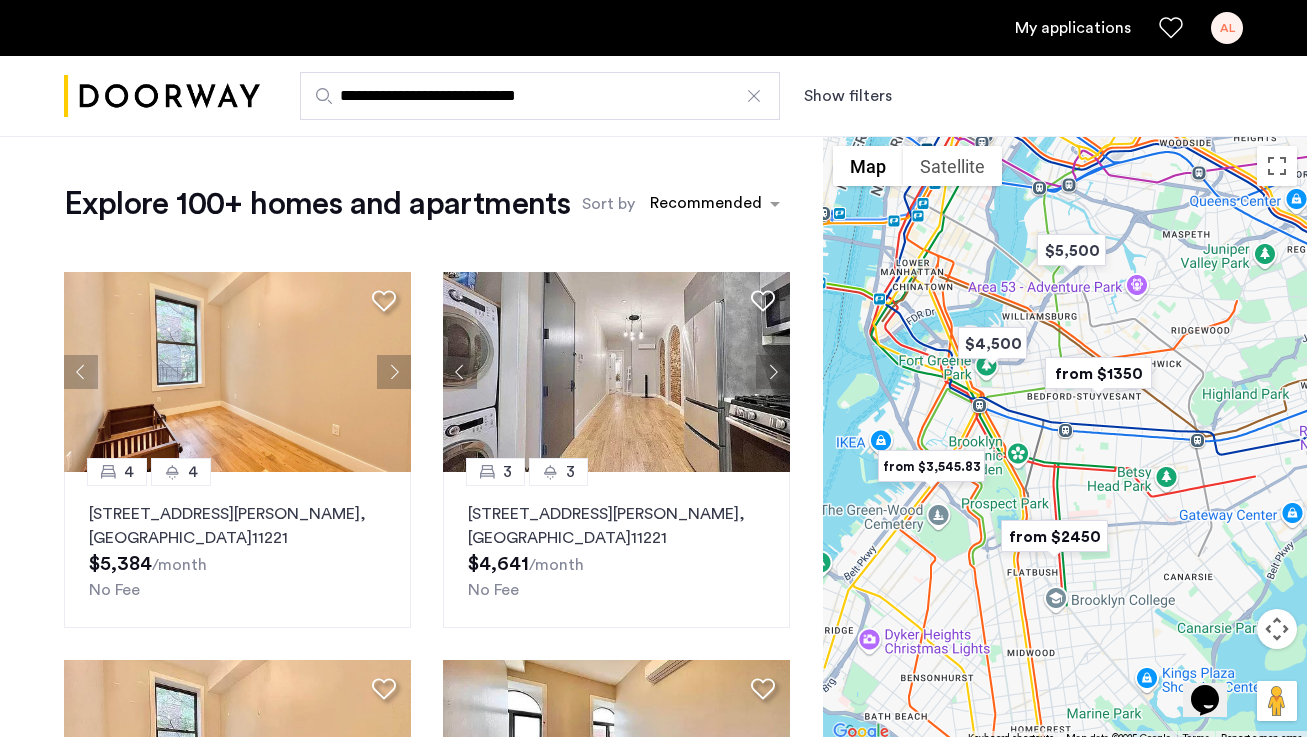 click on "**********" at bounding box center [540, 96] 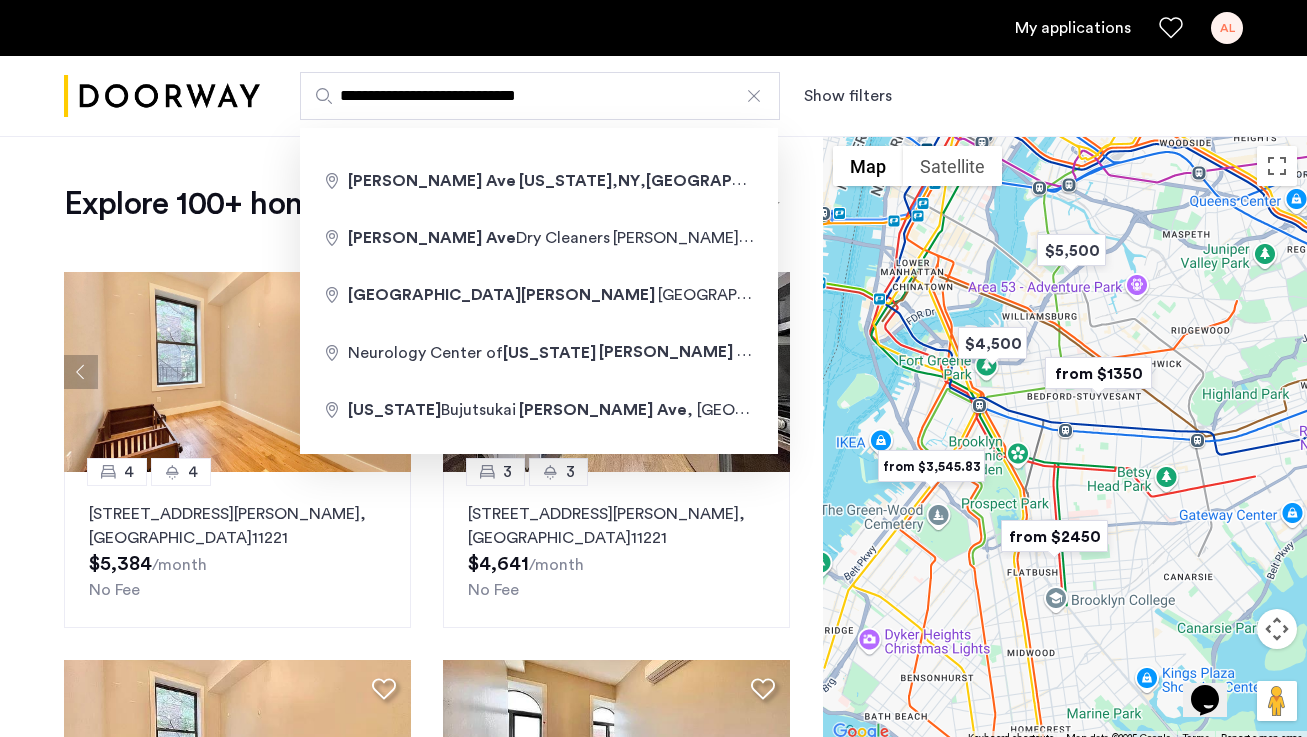 click on "**********" at bounding box center [540, 96] 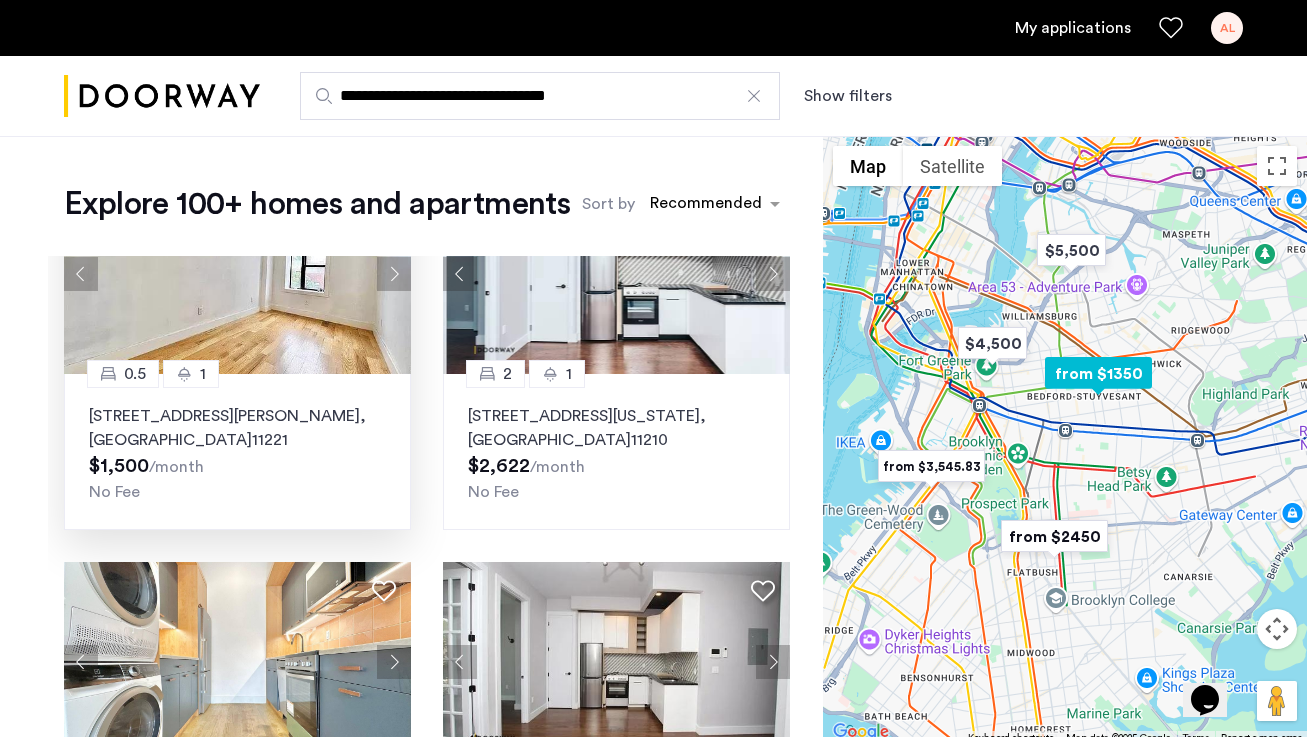 scroll, scrollTop: 1675, scrollLeft: 0, axis: vertical 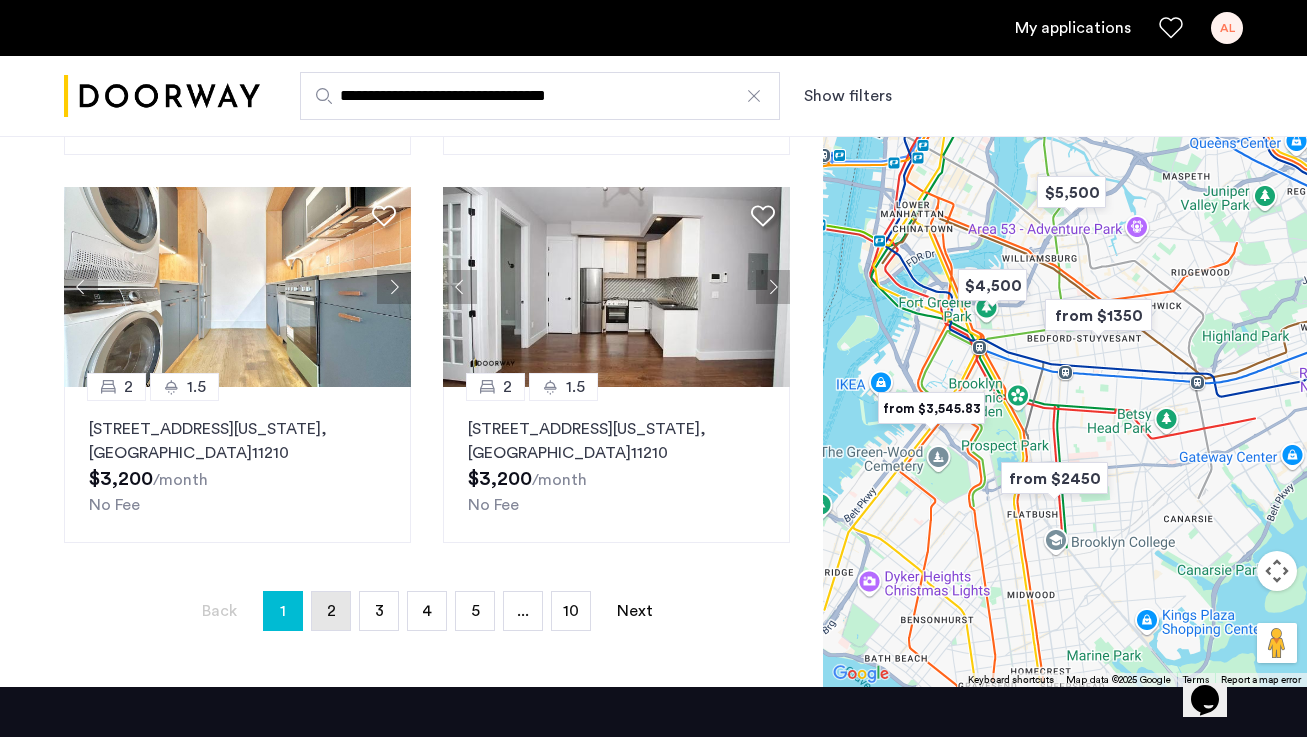 type on "**********" 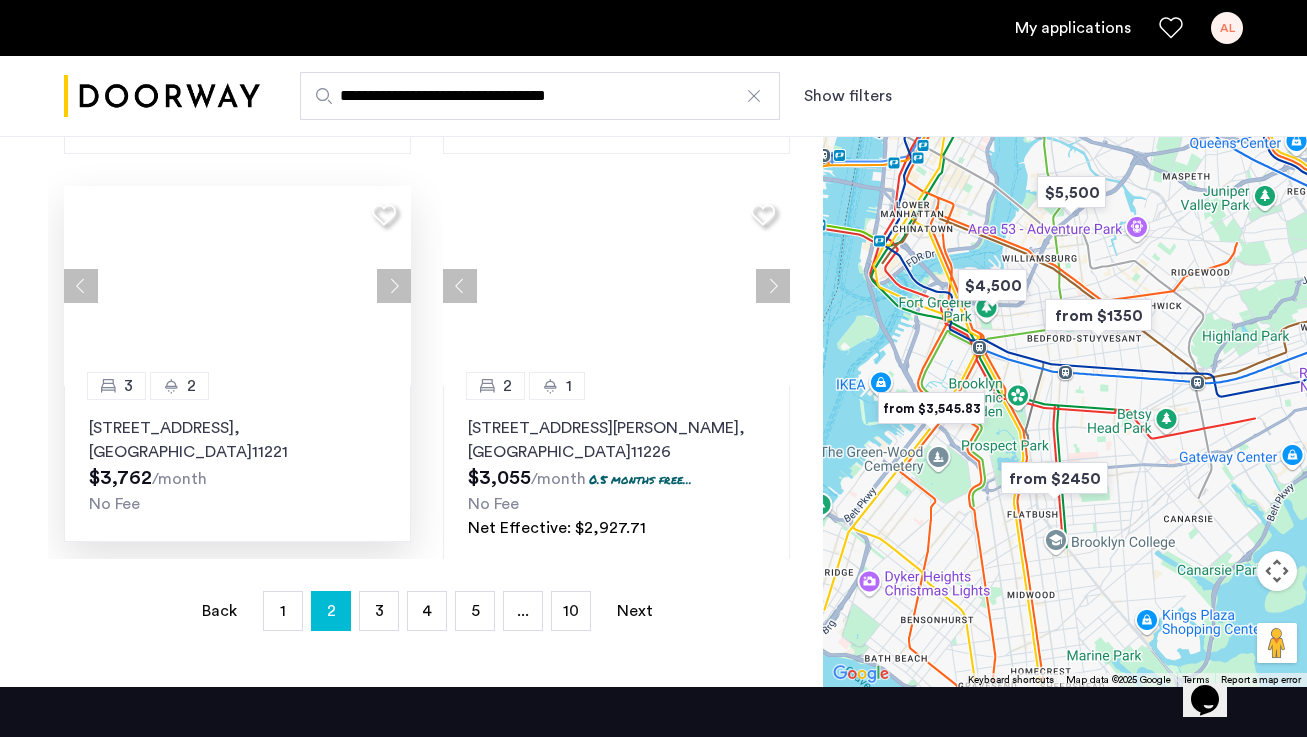 scroll, scrollTop: 0, scrollLeft: 0, axis: both 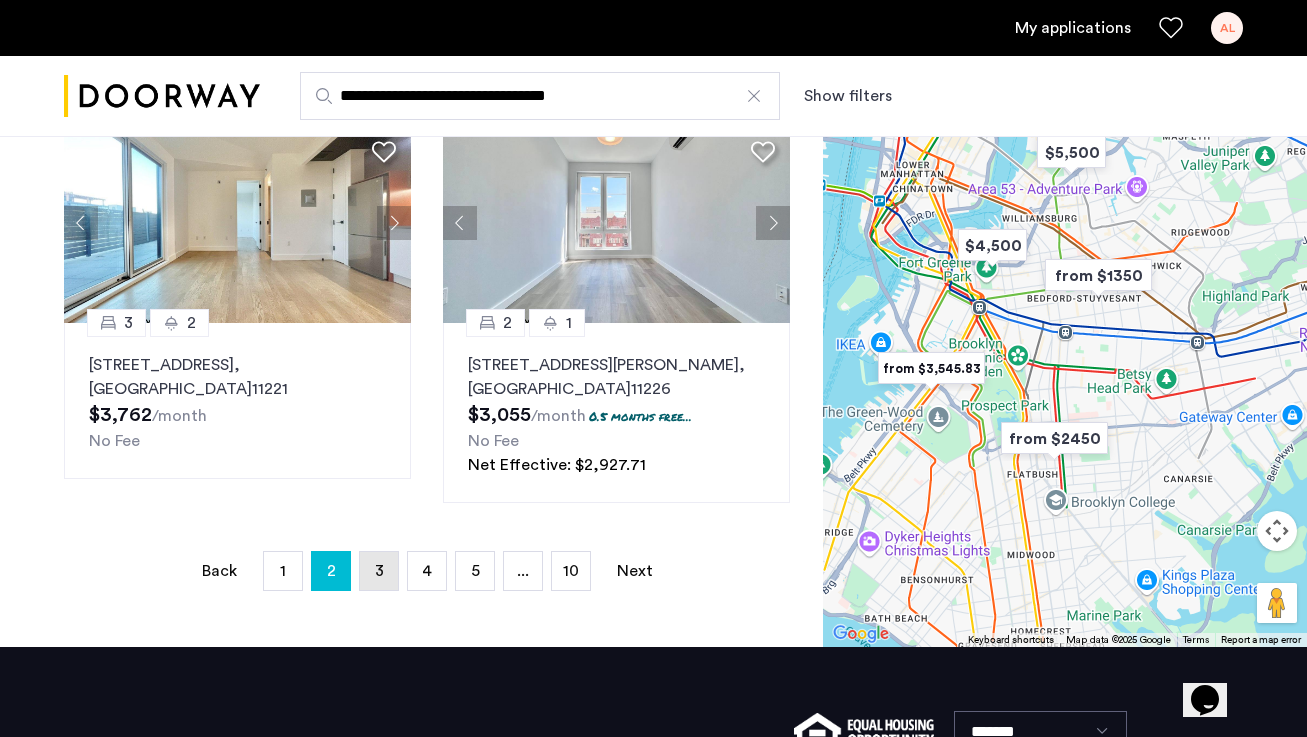click on "page  3" at bounding box center (379, 571) 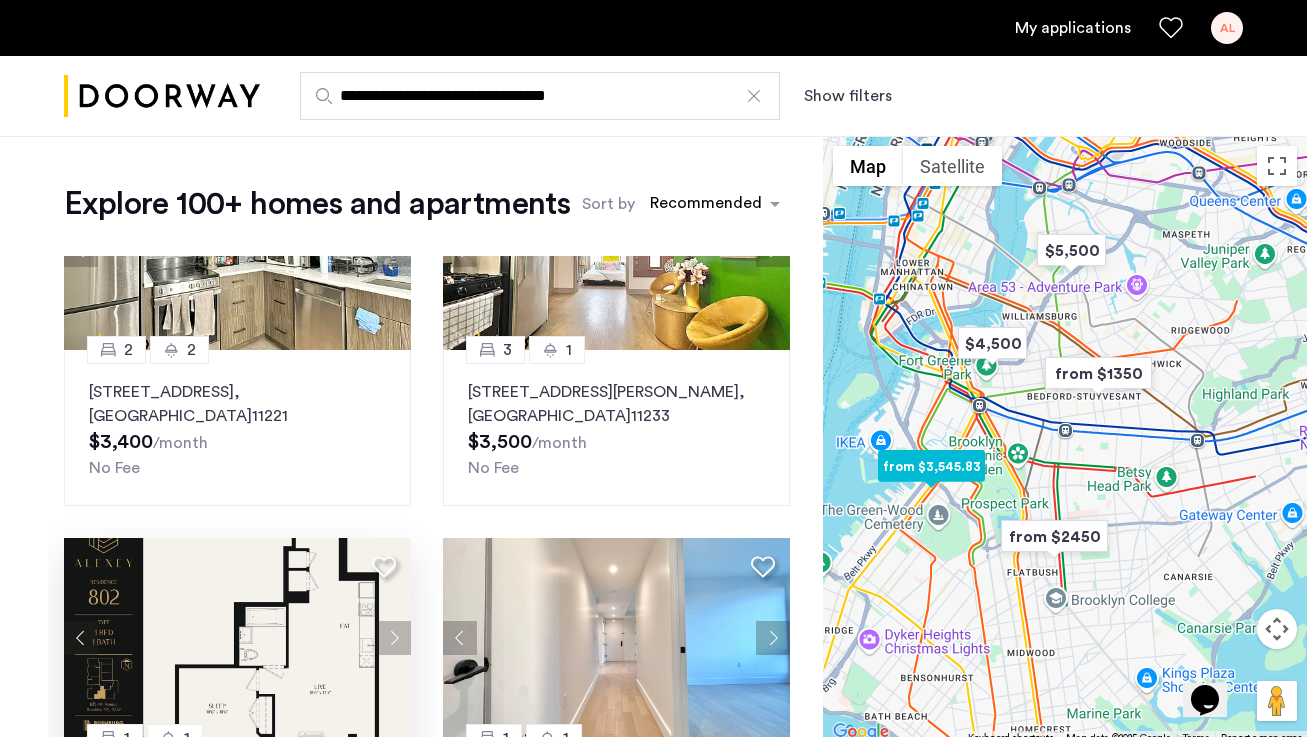 scroll, scrollTop: 0, scrollLeft: 0, axis: both 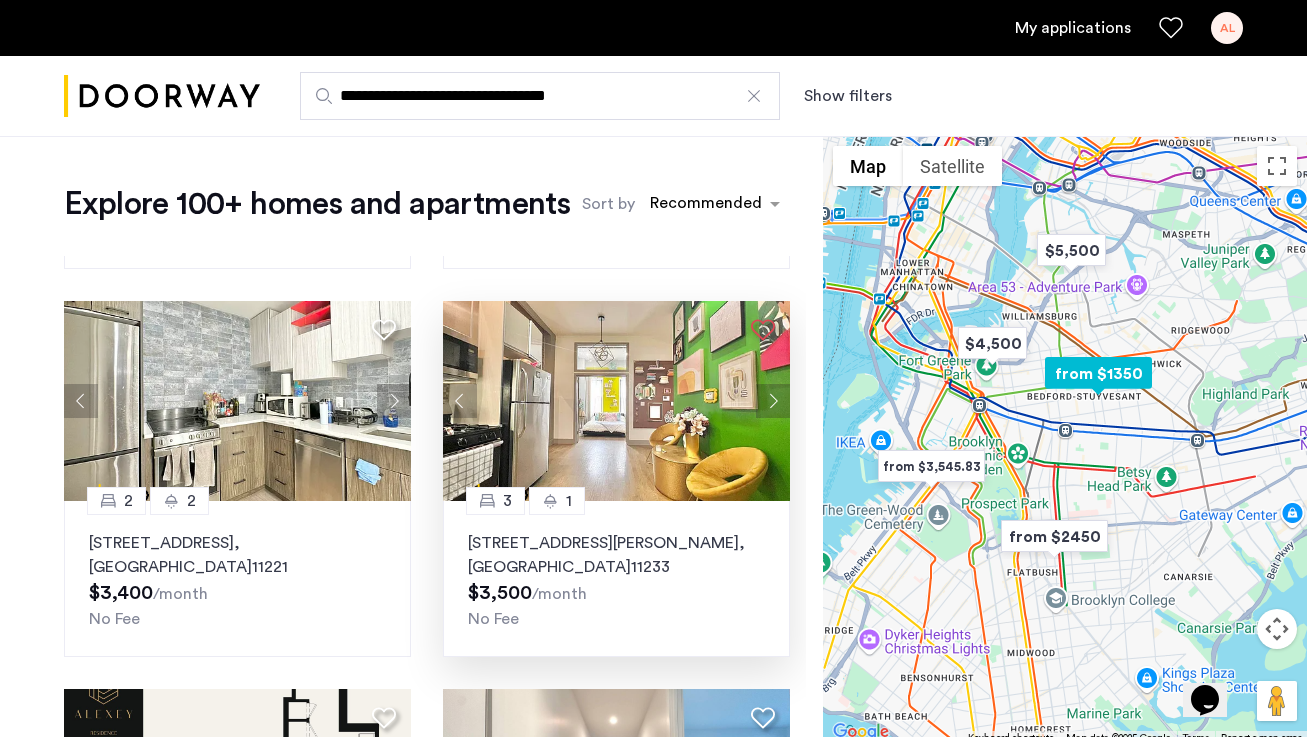 click 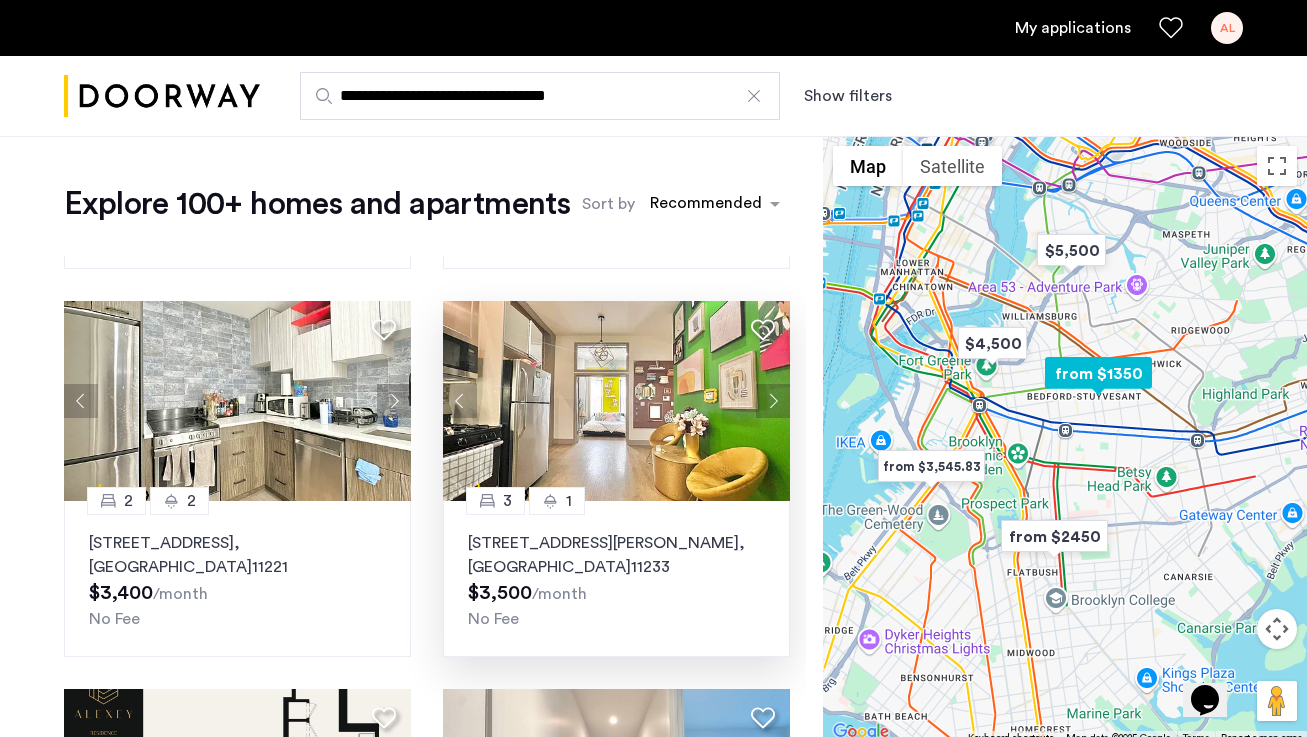 click 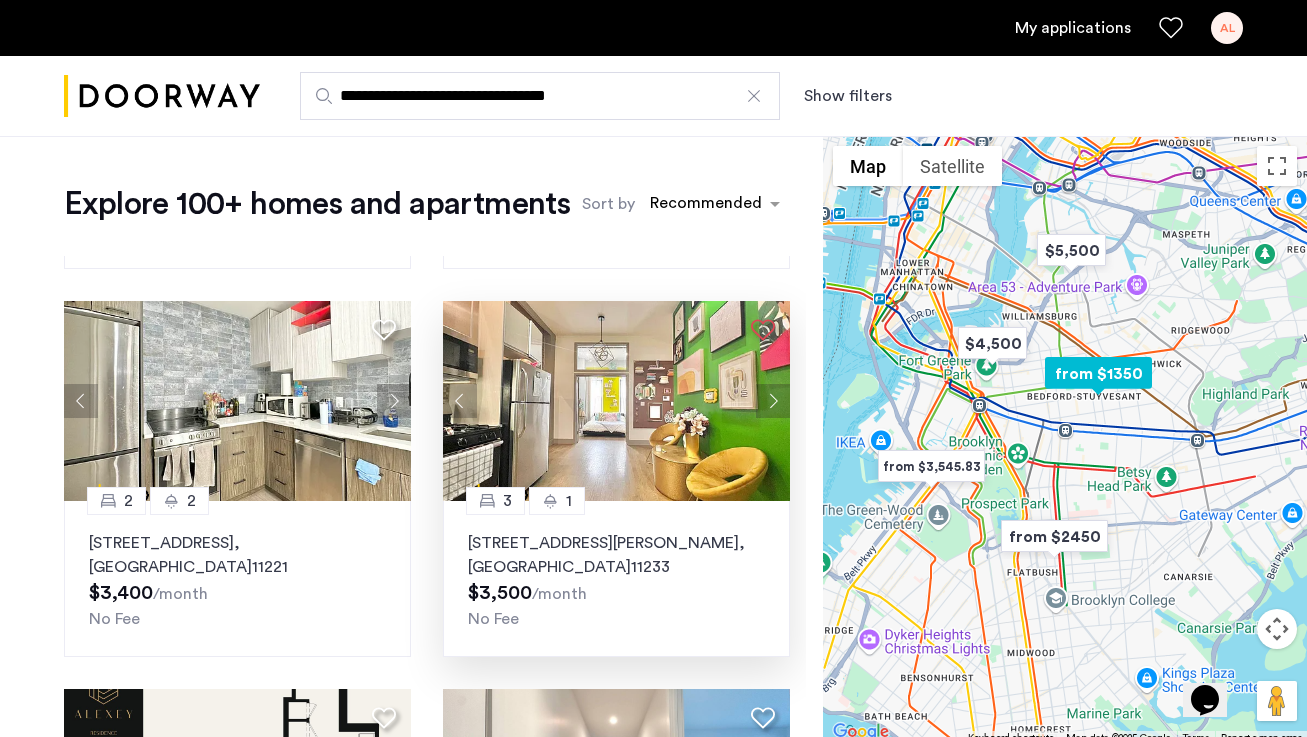 click 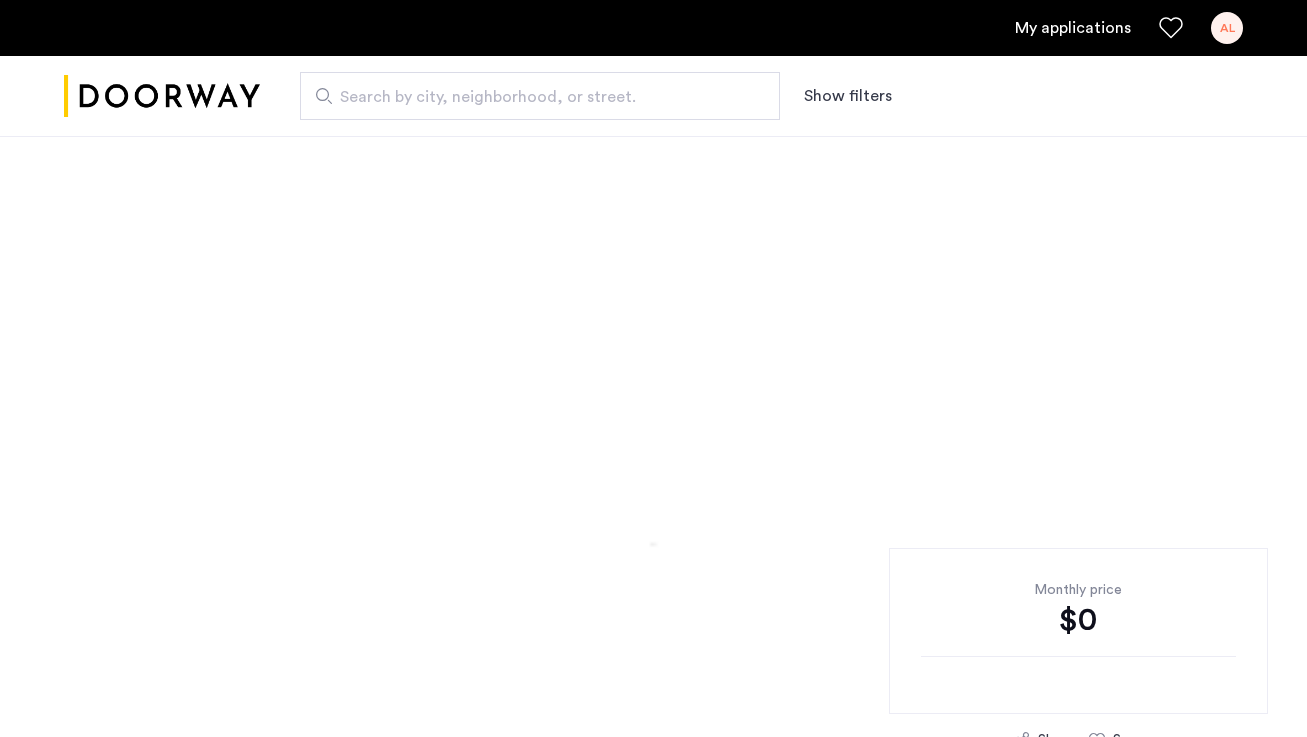 scroll, scrollTop: 0, scrollLeft: 0, axis: both 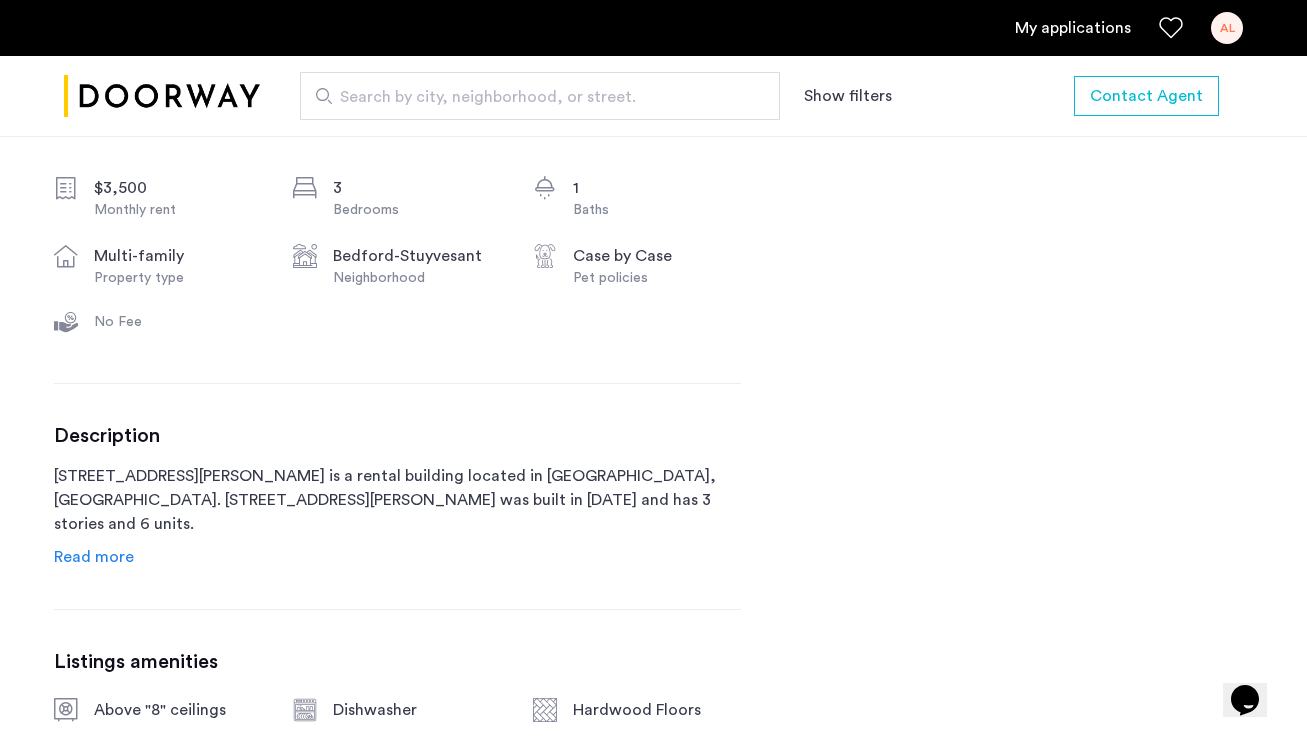 click 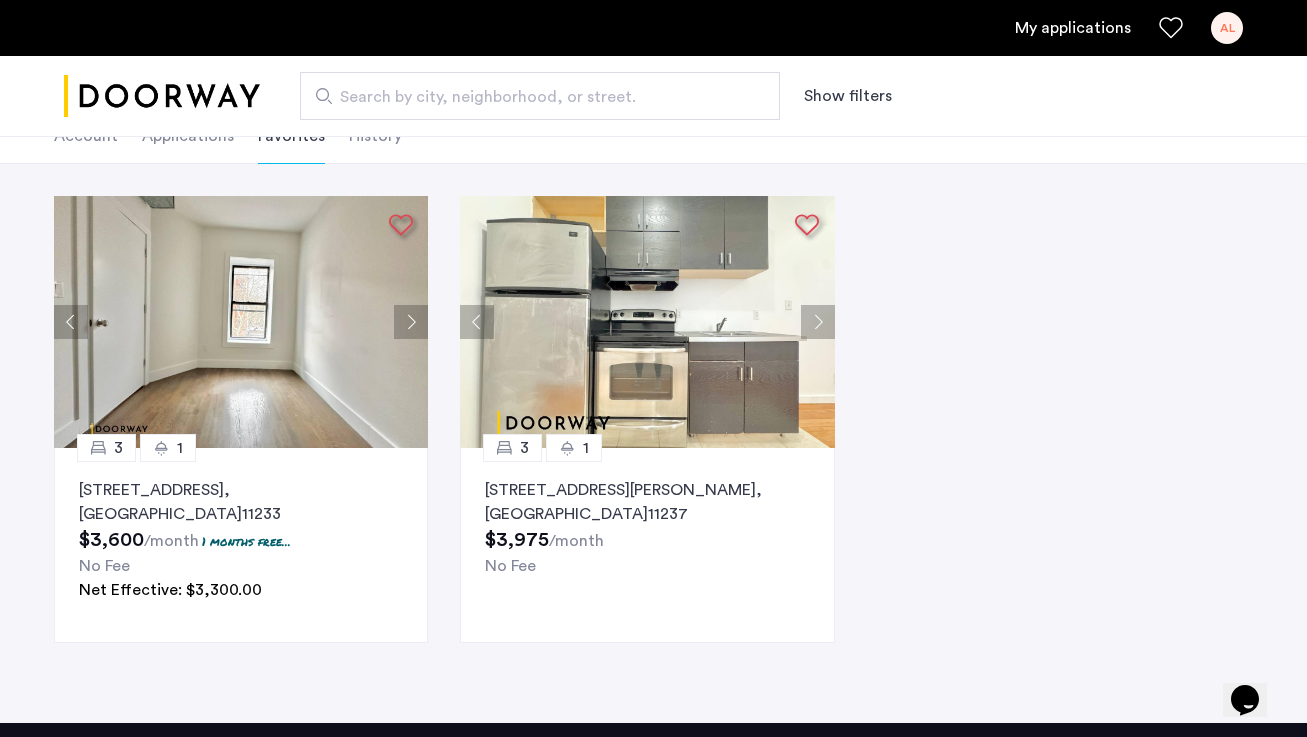 scroll, scrollTop: 133, scrollLeft: 0, axis: vertical 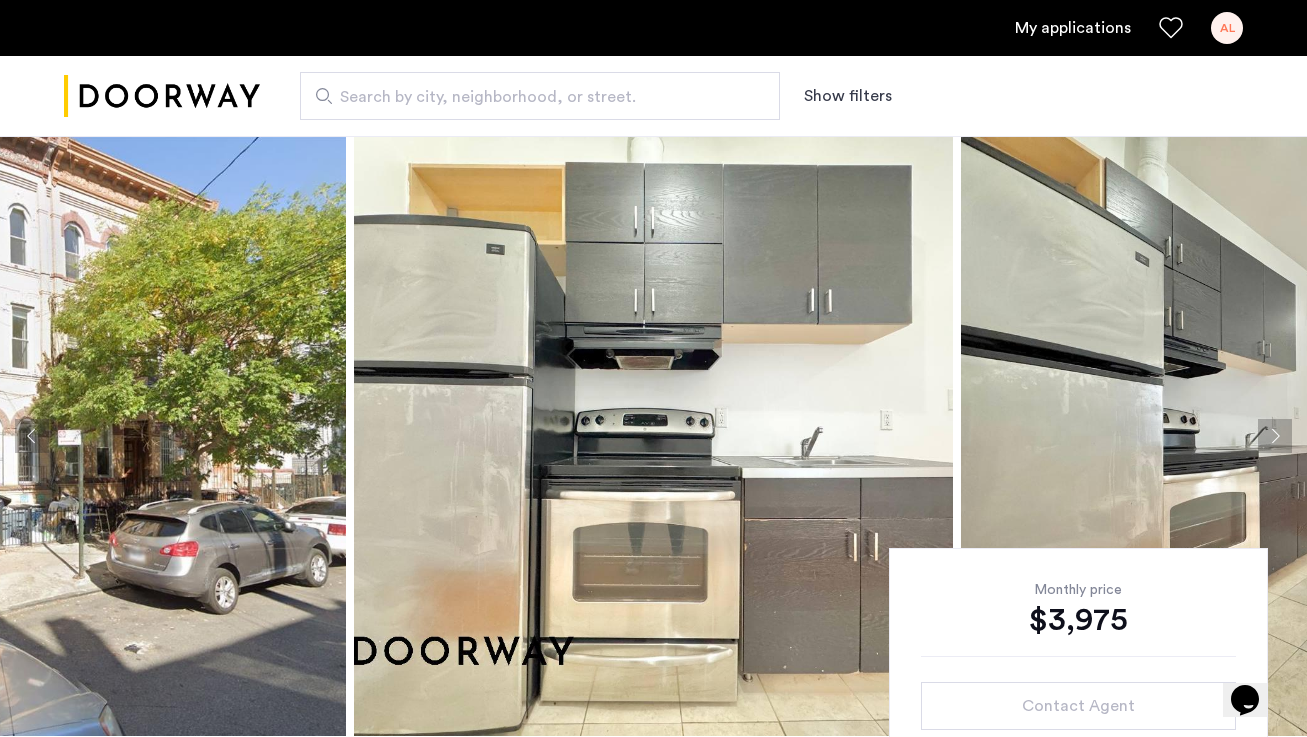 click 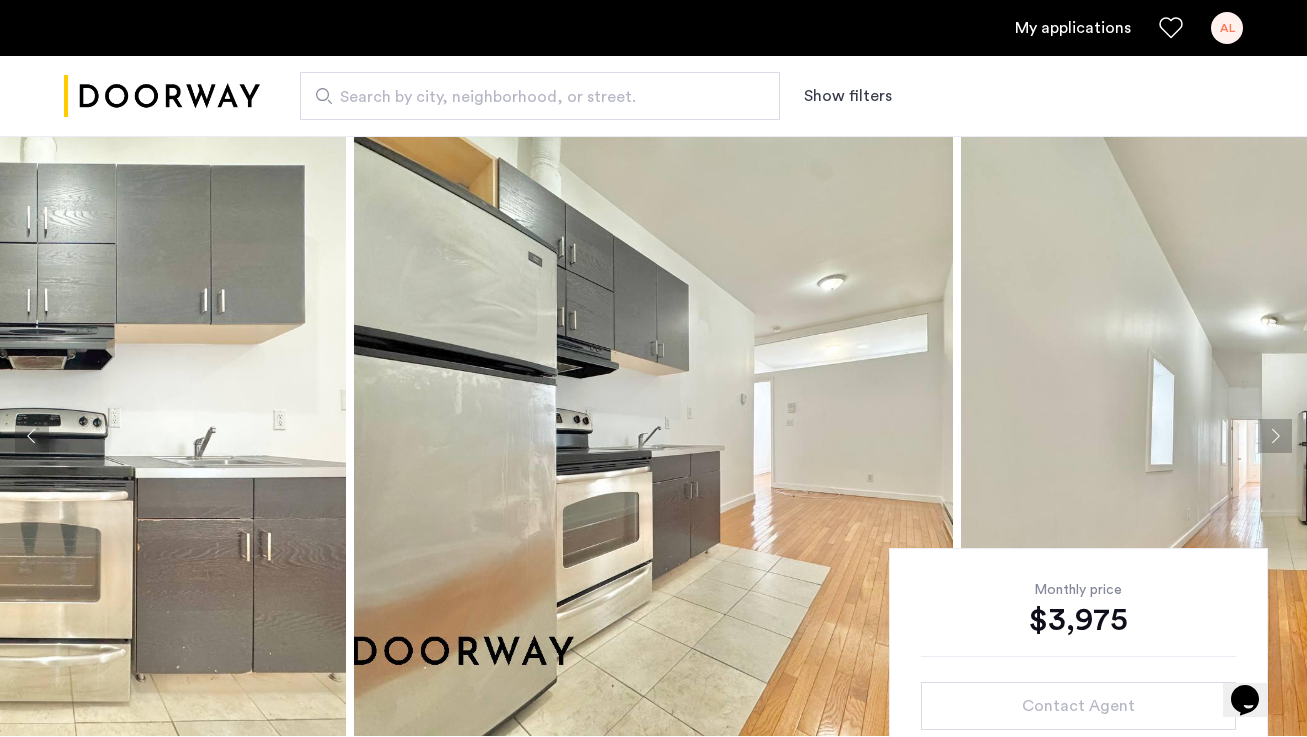 click 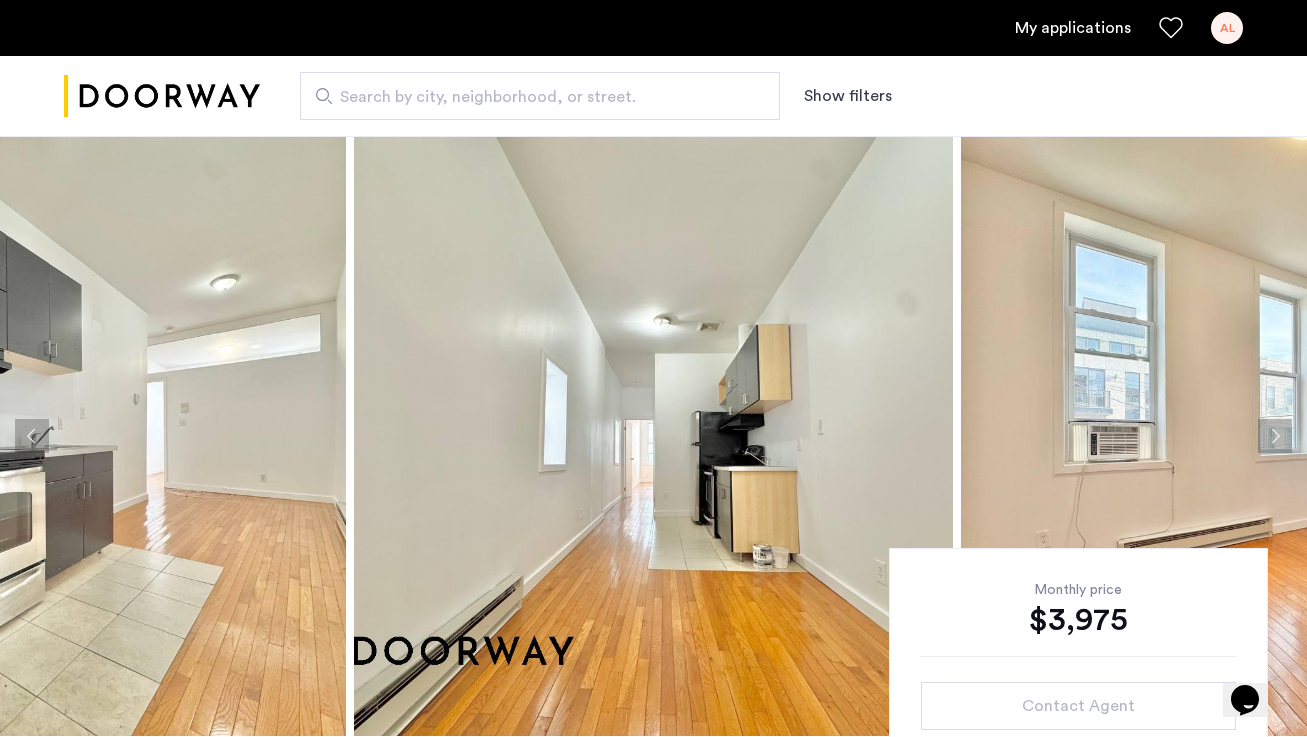 click 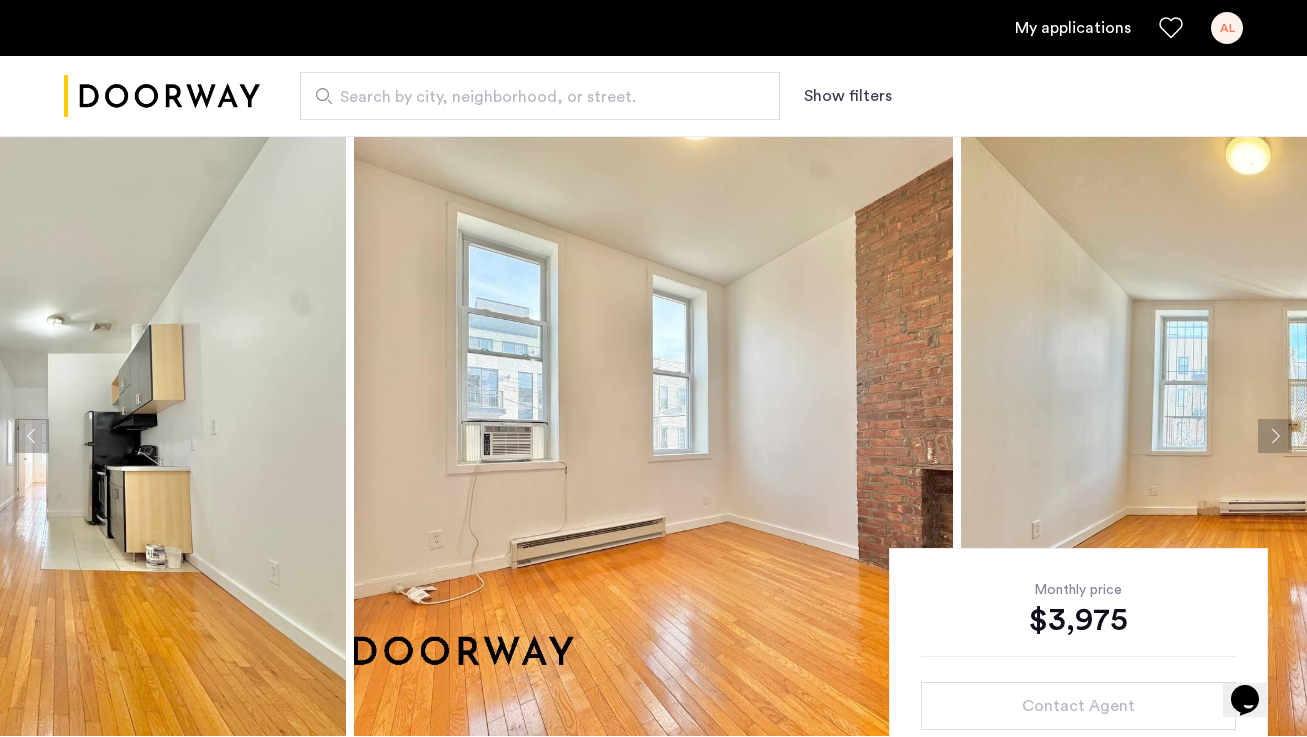 click 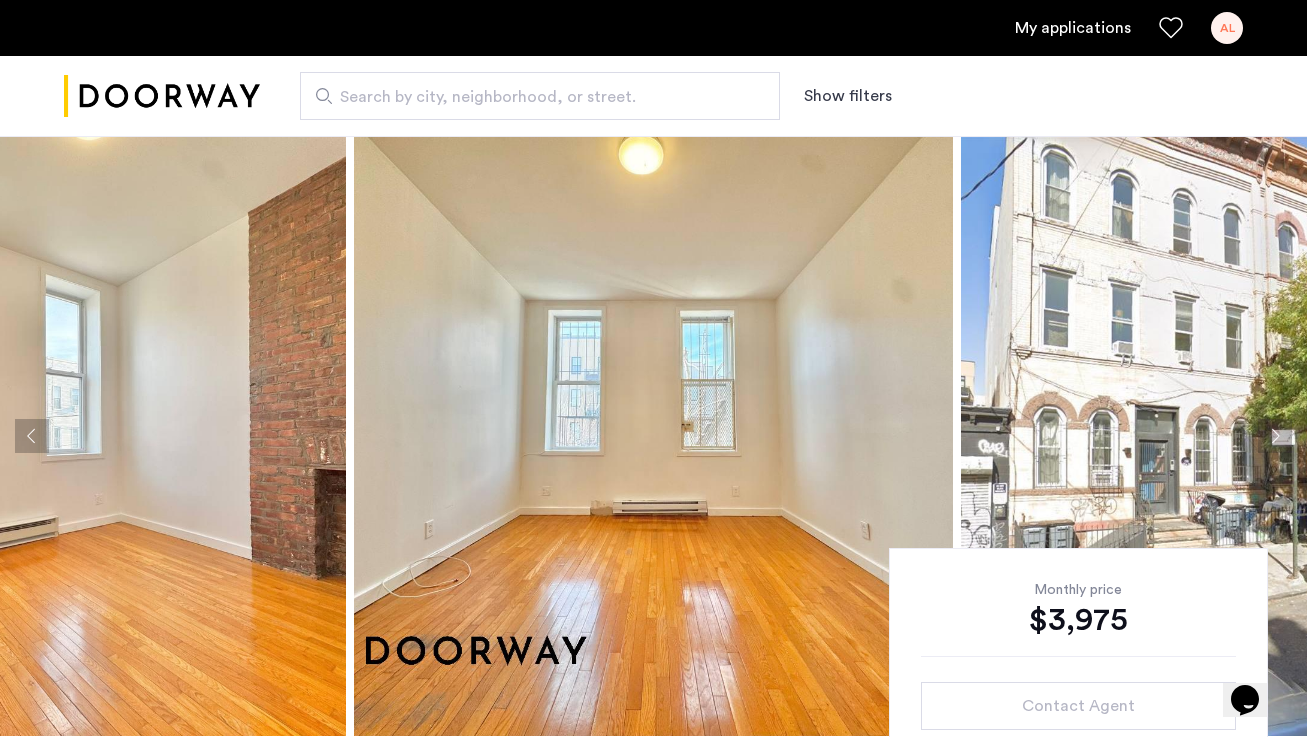 click 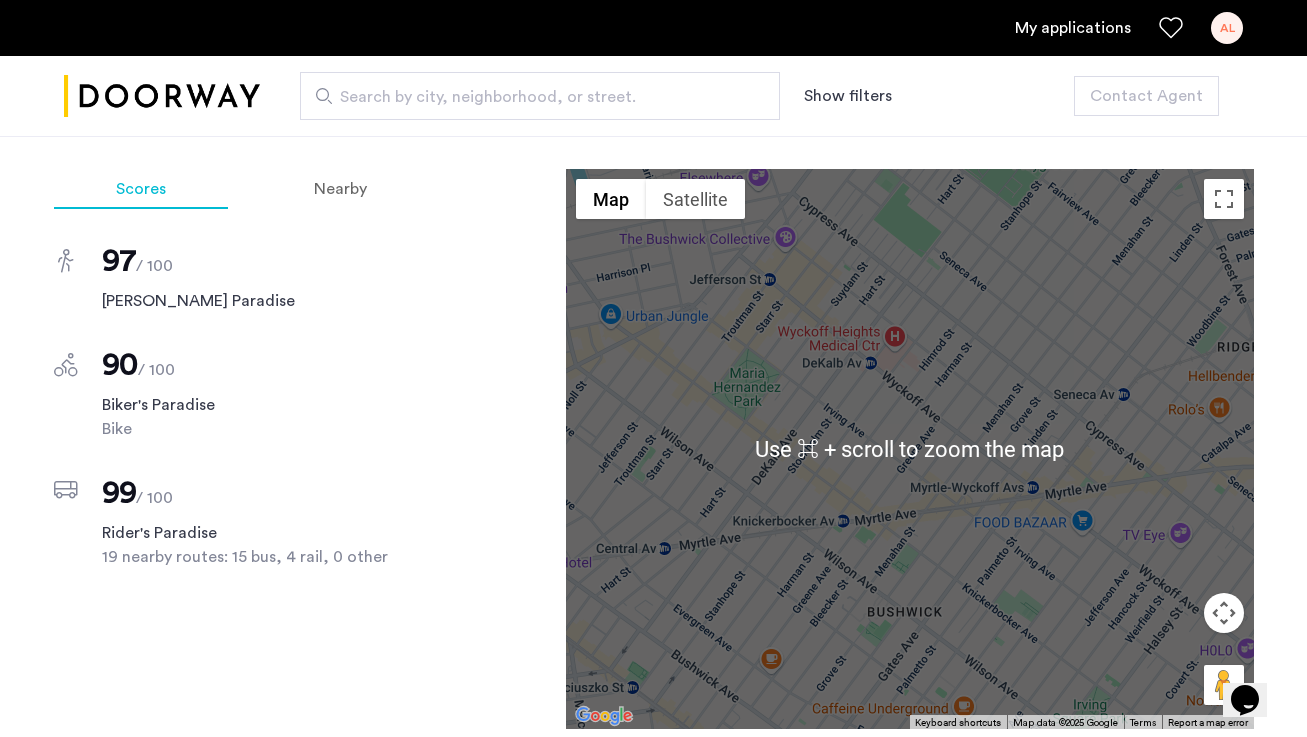 scroll, scrollTop: 1670, scrollLeft: 0, axis: vertical 